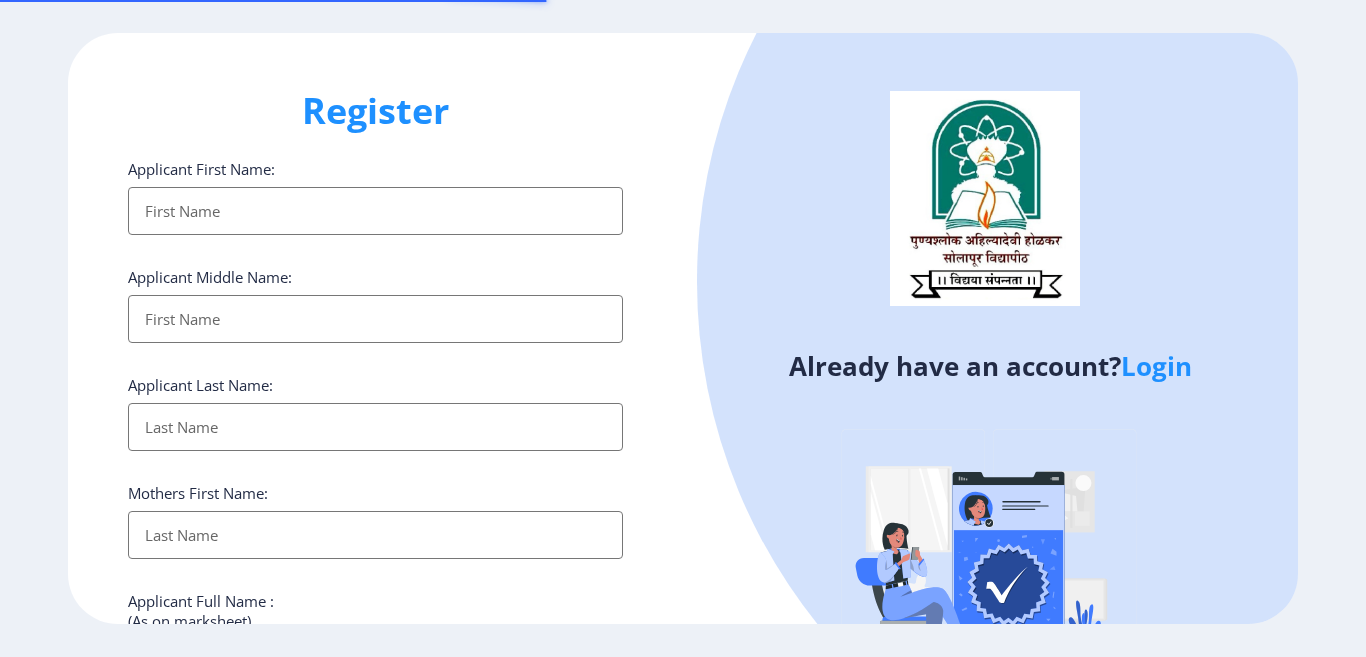 select 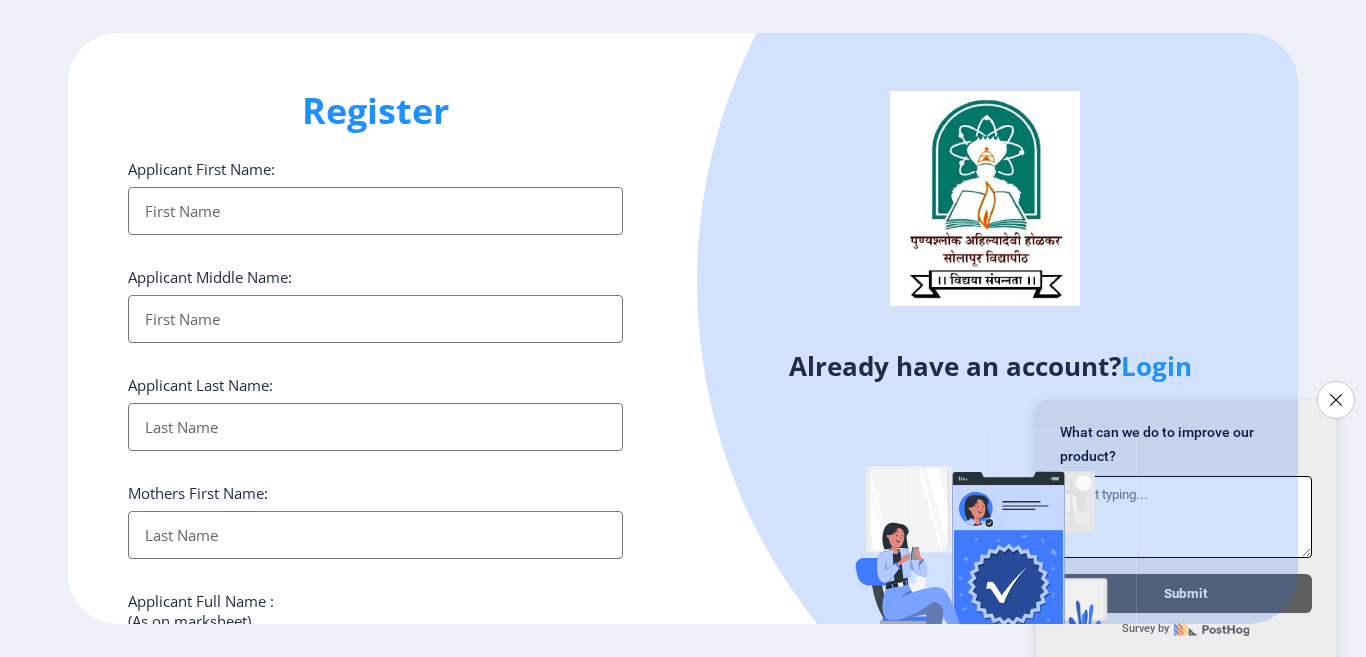 scroll, scrollTop: 100, scrollLeft: 0, axis: vertical 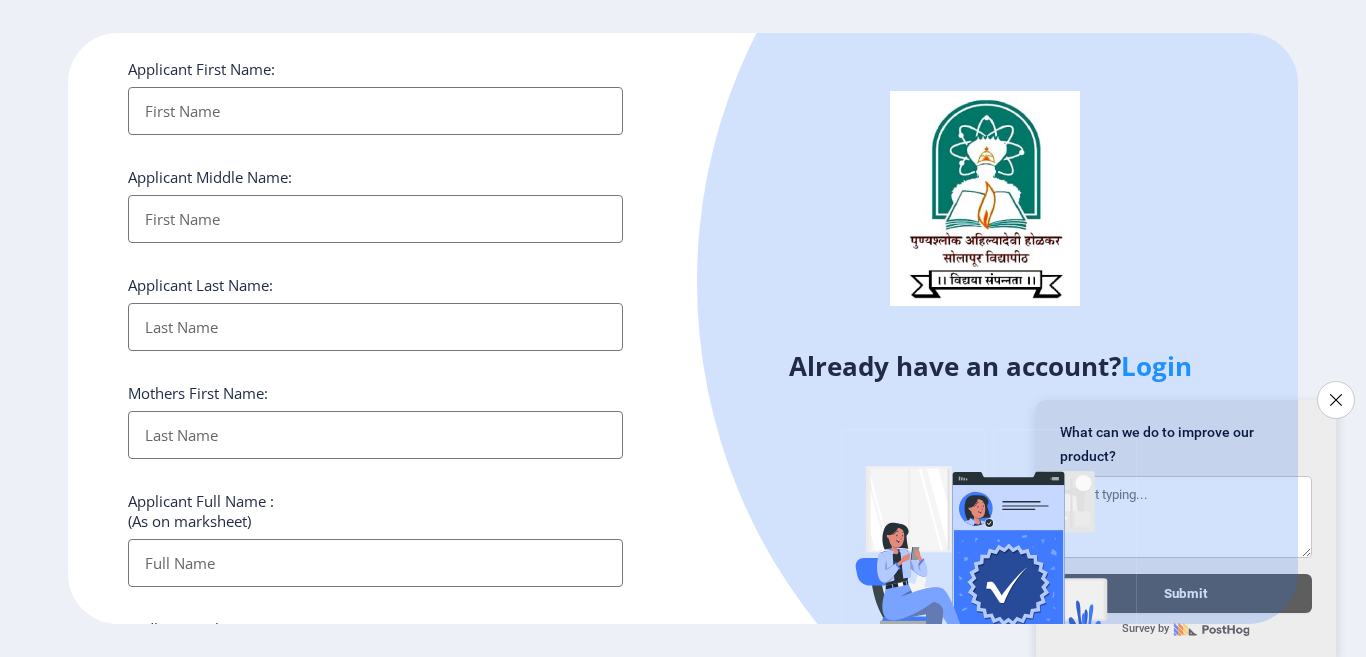 click on "Applicant First Name:" at bounding box center [375, 111] 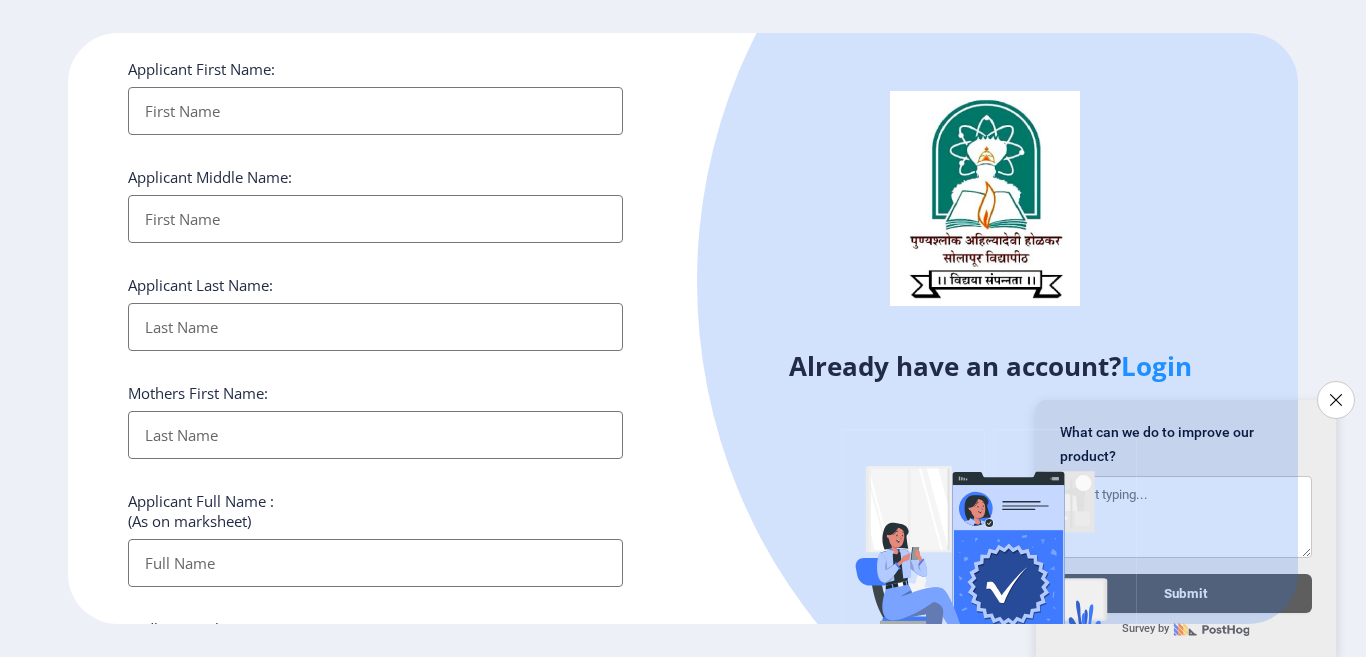 click on "Register Applicant First Name: Applicant Middle Name: Applicant Last Name: Mothers First Name: Applicant Full Name : (As on marksheet) Aadhar Number :  Gender: Select Gender [DEMOGRAPHIC_DATA] [DEMOGRAPHIC_DATA] Other  Country Code and Mobile number  *  +91 [GEOGRAPHIC_DATA] ([GEOGRAPHIC_DATA]) +91 [GEOGRAPHIC_DATA] (‫[GEOGRAPHIC_DATA]‬‎) +93 [GEOGRAPHIC_DATA] ([GEOGRAPHIC_DATA]) +355 [GEOGRAPHIC_DATA] (‫[GEOGRAPHIC_DATA]‬‎) +213 [US_STATE] +1 [GEOGRAPHIC_DATA] +376 [GEOGRAPHIC_DATA] +244 [GEOGRAPHIC_DATA] +1 [GEOGRAPHIC_DATA] +1 [GEOGRAPHIC_DATA] +54 [GEOGRAPHIC_DATA] ([GEOGRAPHIC_DATA]) +374 [GEOGRAPHIC_DATA] +297 [GEOGRAPHIC_DATA] +61 [GEOGRAPHIC_DATA] ([GEOGRAPHIC_DATA]) +43 [GEOGRAPHIC_DATA] ([GEOGRAPHIC_DATA]) +994 [GEOGRAPHIC_DATA] +1 [GEOGRAPHIC_DATA] ([GEOGRAPHIC_DATA][GEOGRAPHIC_DATA]‬‎) +973 [GEOGRAPHIC_DATA] ([GEOGRAPHIC_DATA]) +880 [GEOGRAPHIC_DATA] +1 [GEOGRAPHIC_DATA] ([GEOGRAPHIC_DATA]) +375 [GEOGRAPHIC_DATA] ([GEOGRAPHIC_DATA]) +32 [GEOGRAPHIC_DATA] +501 [GEOGRAPHIC_DATA] ([GEOGRAPHIC_DATA]) +229 [GEOGRAPHIC_DATA] +1 [GEOGRAPHIC_DATA] (འབྲུག) +975 [GEOGRAPHIC_DATA] +591 [GEOGRAPHIC_DATA] ([GEOGRAPHIC_DATA]) +387 [GEOGRAPHIC_DATA] +267 [GEOGRAPHIC_DATA] ([GEOGRAPHIC_DATA]) +55 [GEOGRAPHIC_DATA] +246 [GEOGRAPHIC_DATA] +1 [GEOGRAPHIC_DATA] +673 [GEOGRAPHIC_DATA] ([GEOGRAPHIC_DATA]) +359" 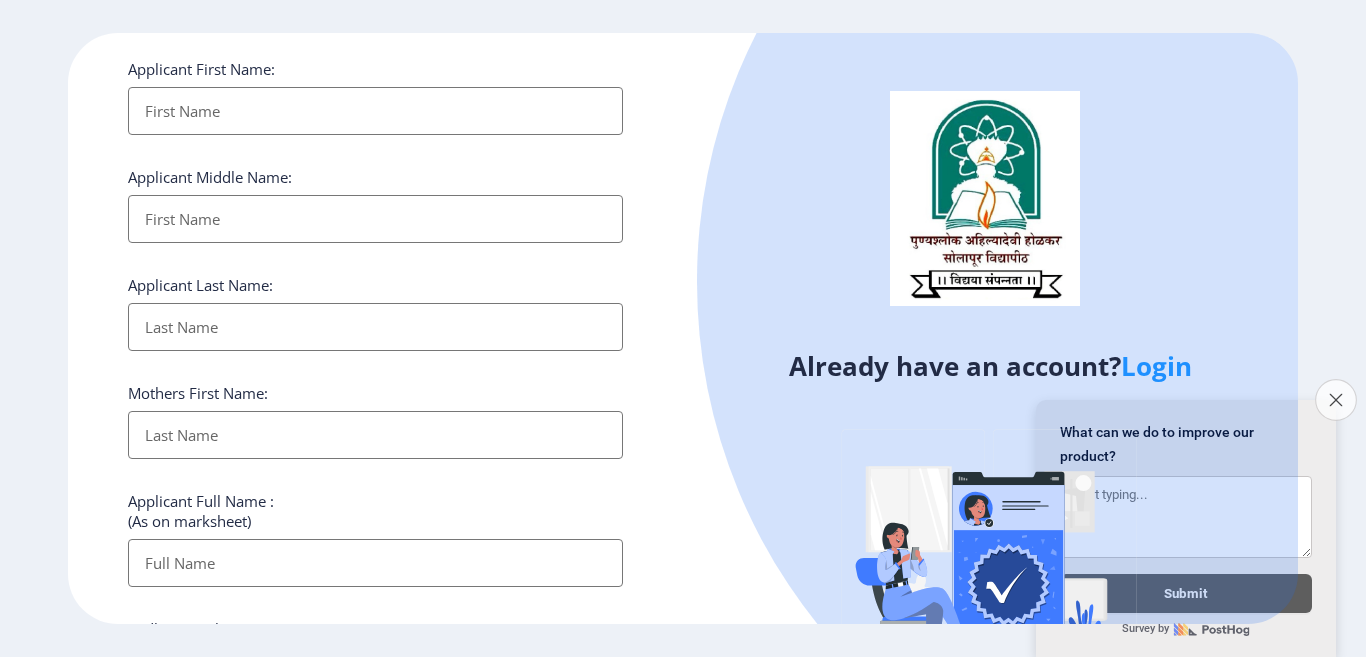 click on "Close survey" at bounding box center [1336, 400] 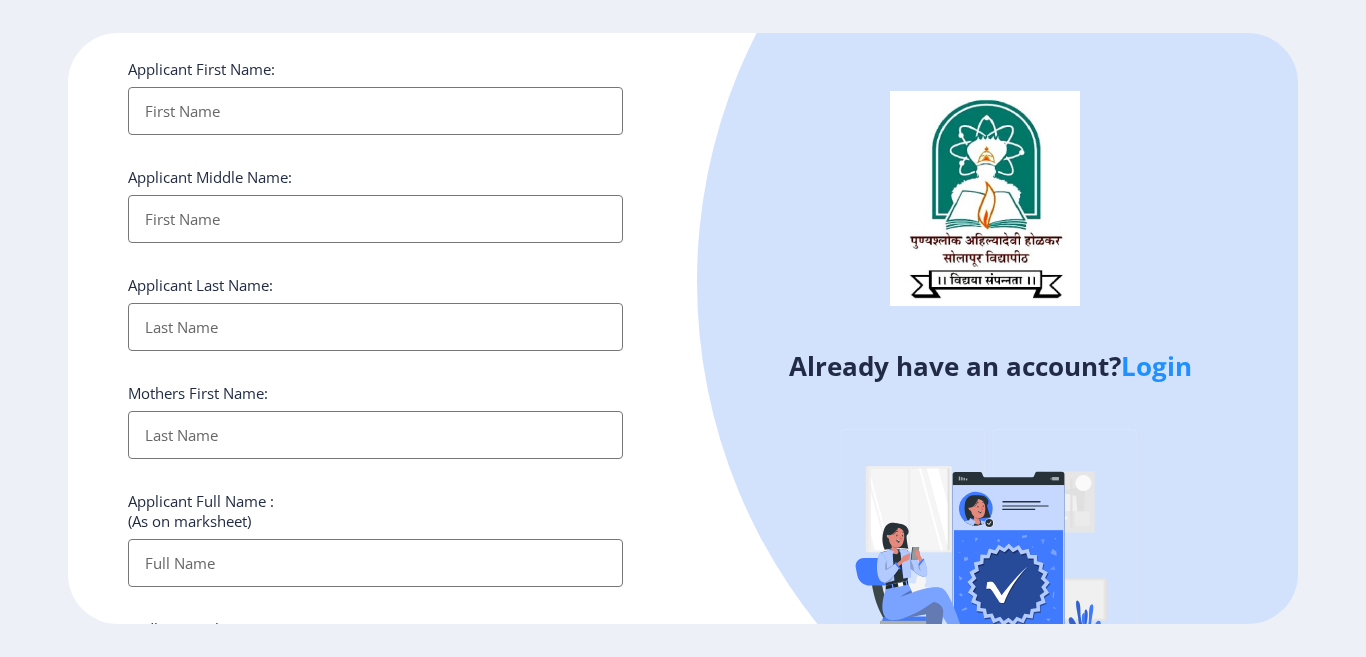 click on "Applicant First Name:" at bounding box center (375, 111) 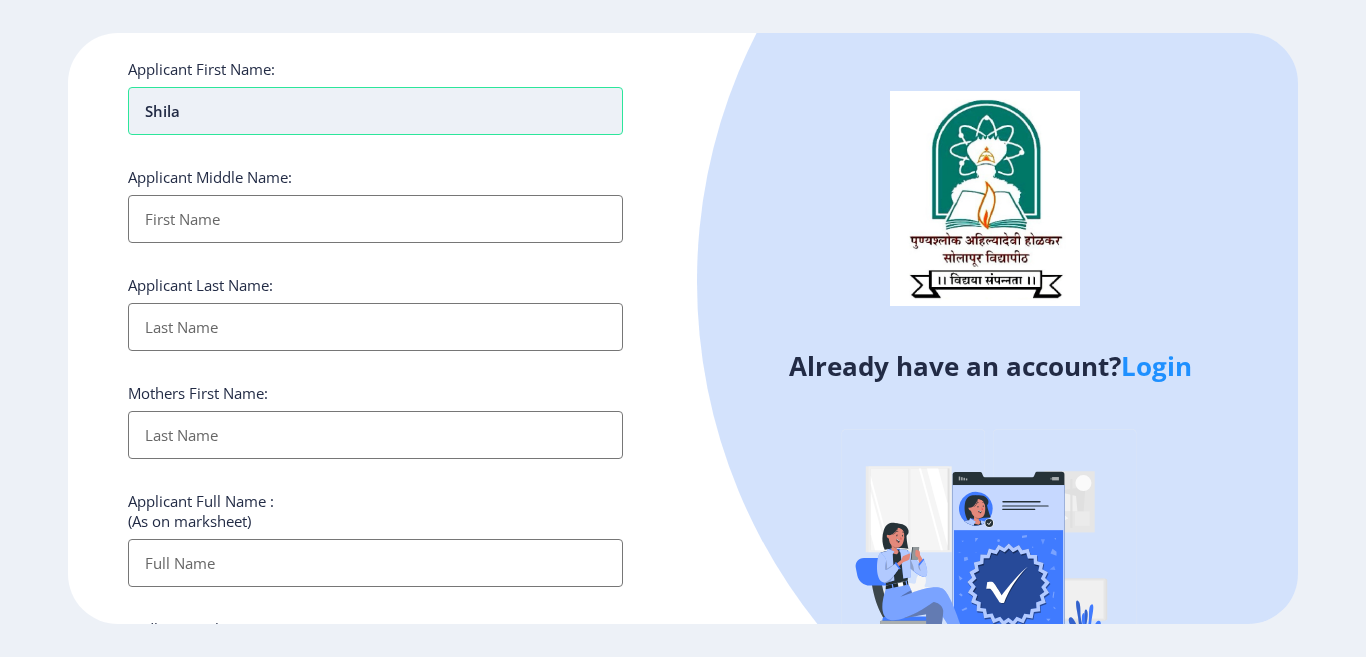 click on "Shila" at bounding box center (375, 111) 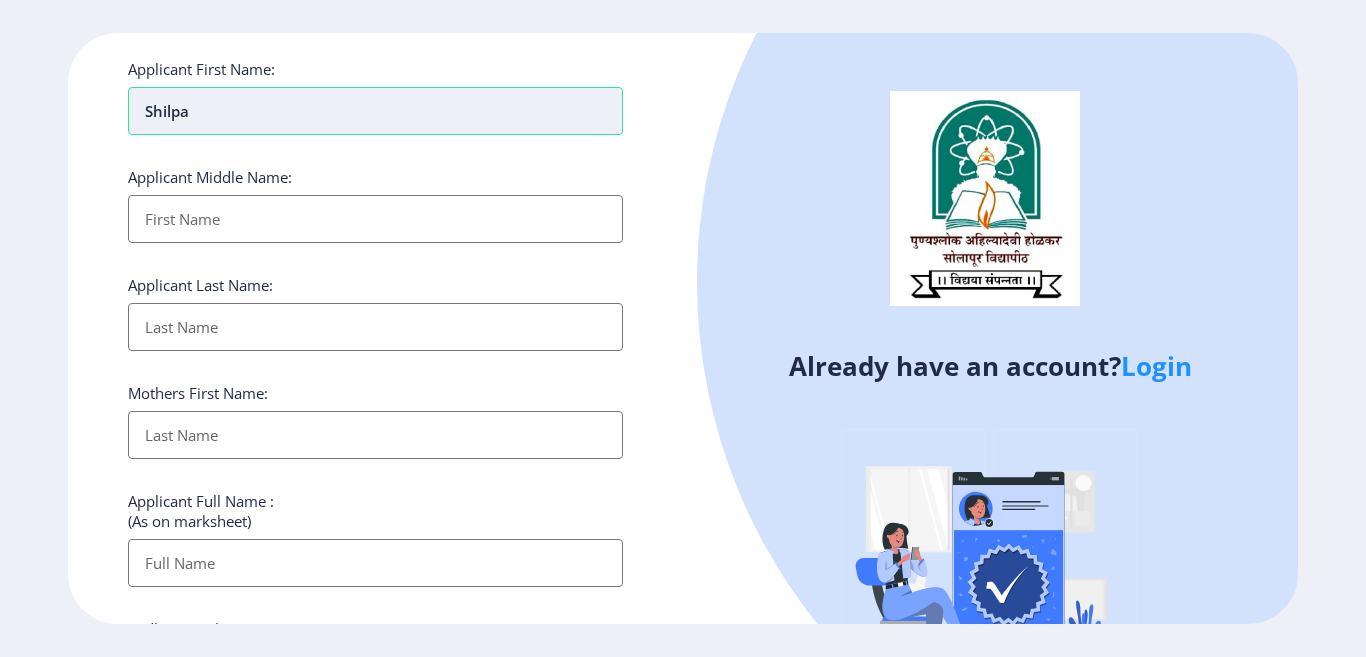 type on "Shilpa" 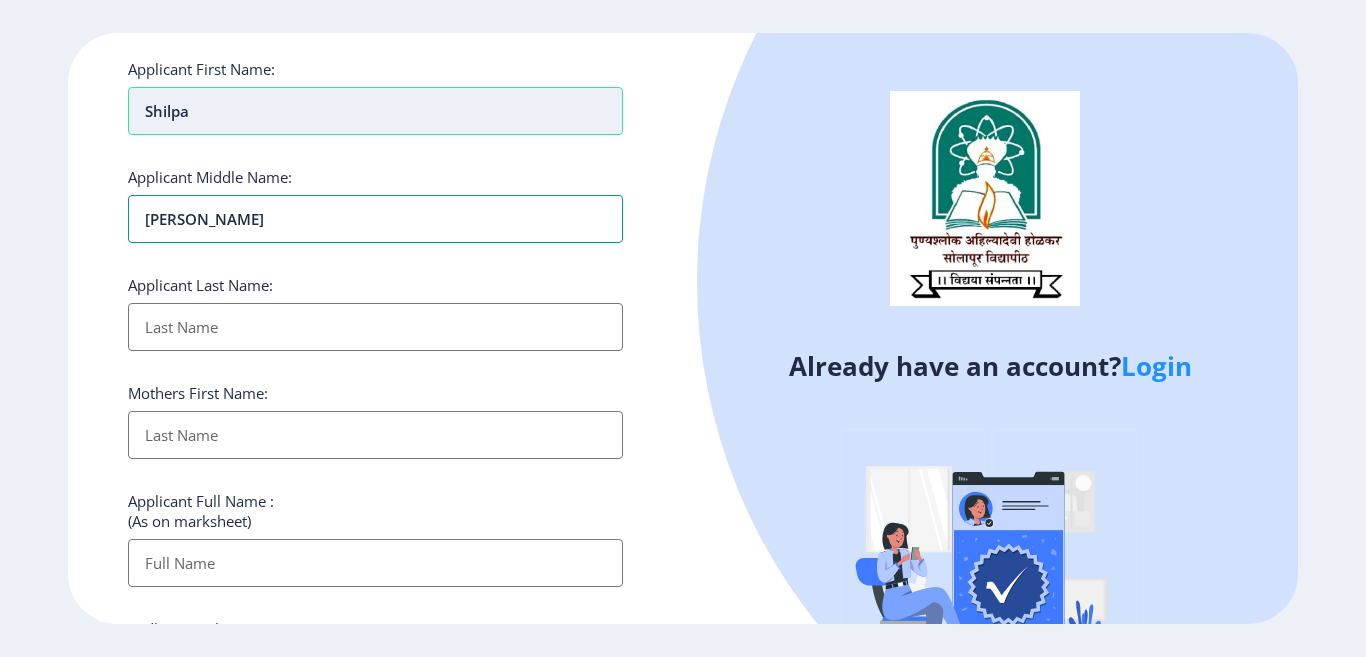 type on "[PERSON_NAME]" 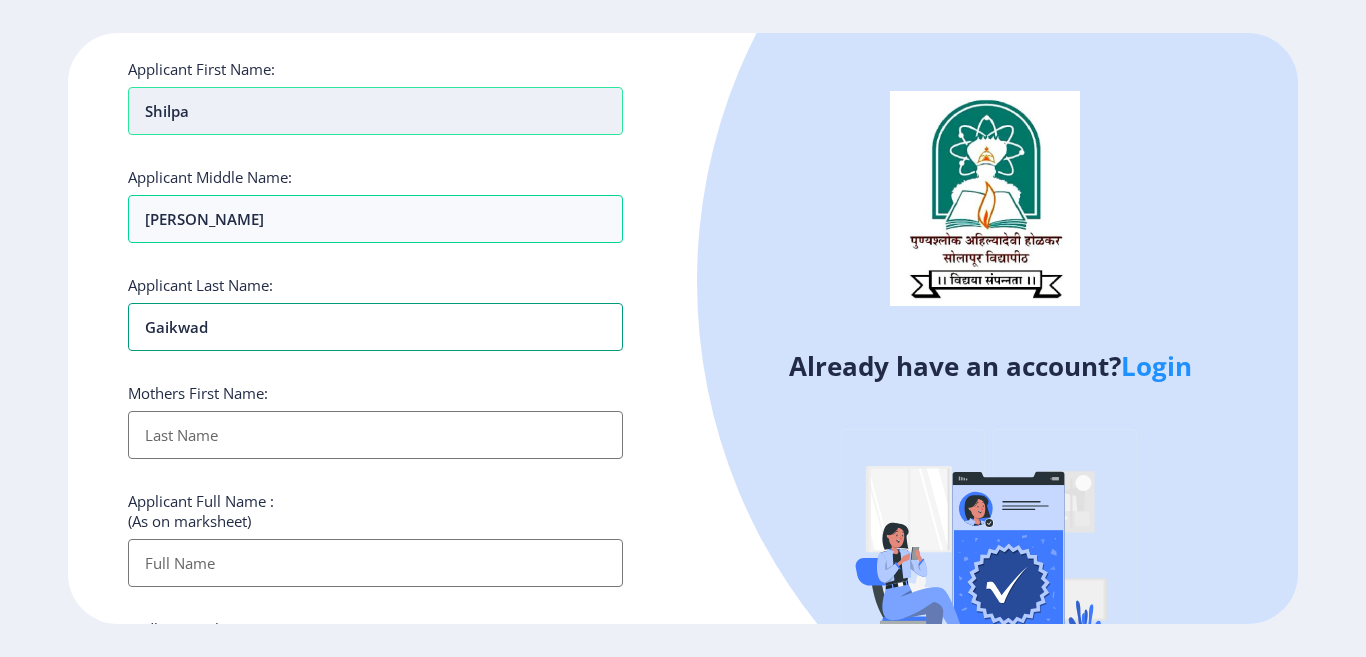 type on "Gaikwad" 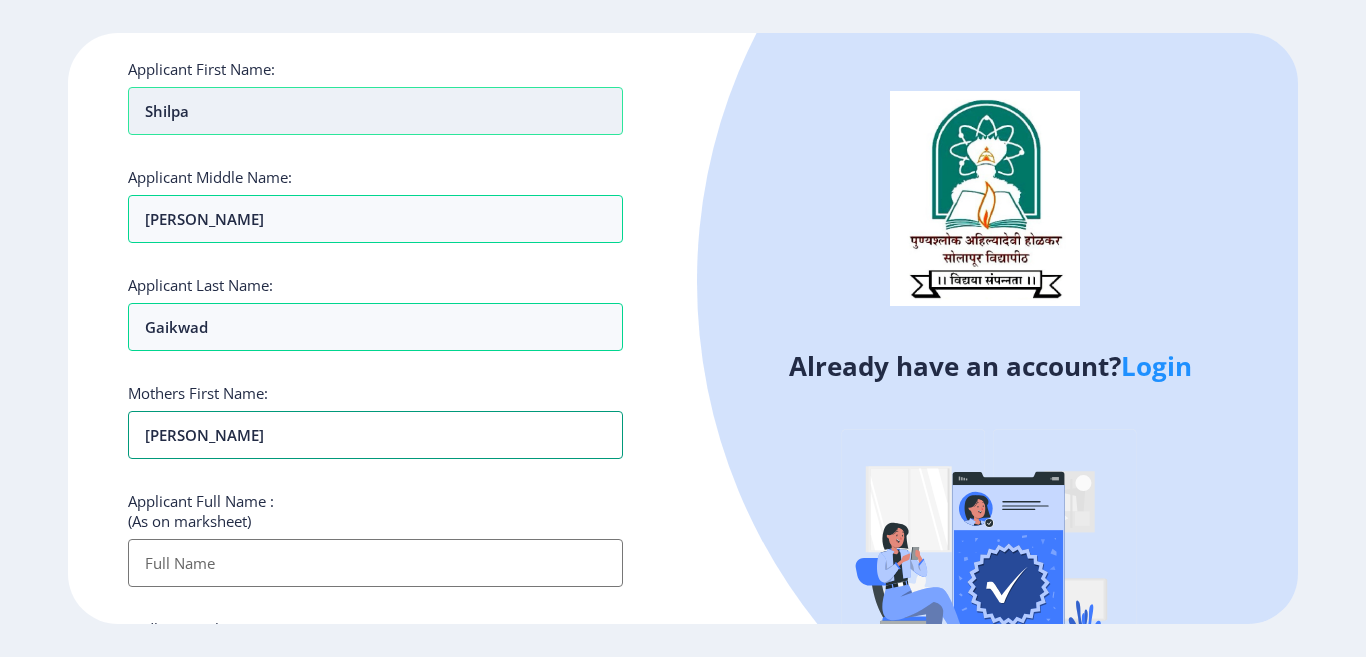 type on "[PERSON_NAME]" 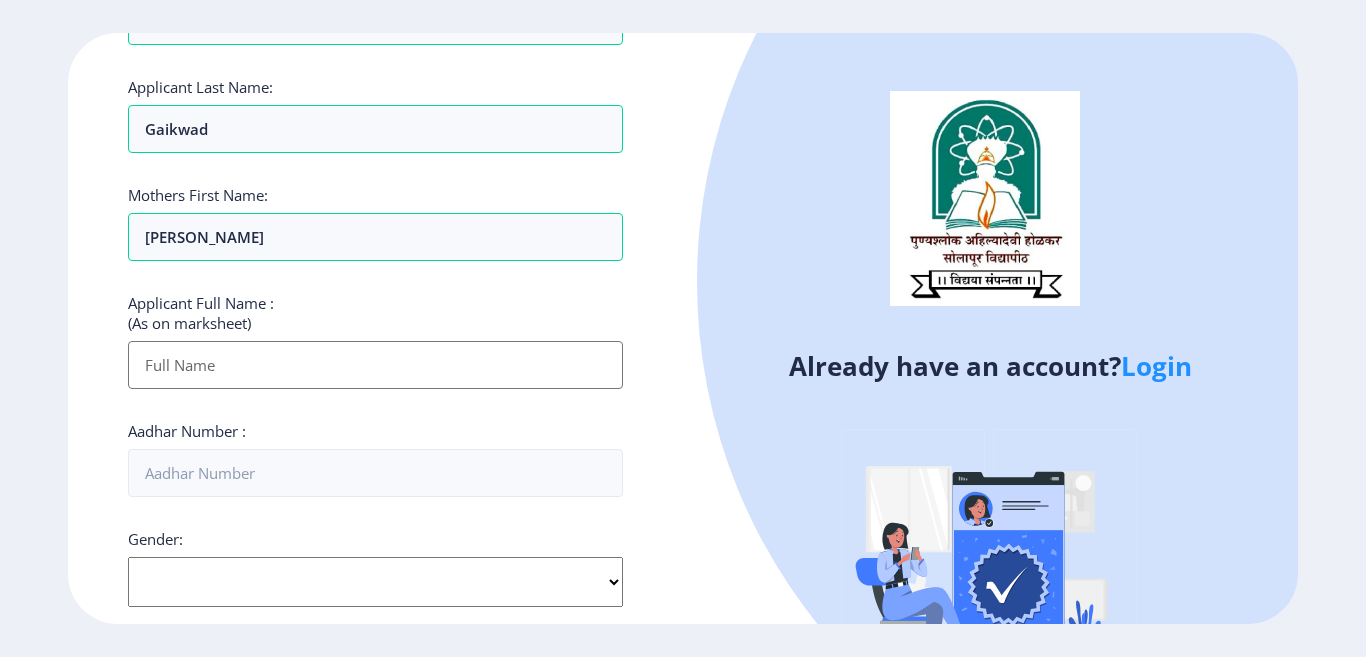 scroll, scrollTop: 300, scrollLeft: 0, axis: vertical 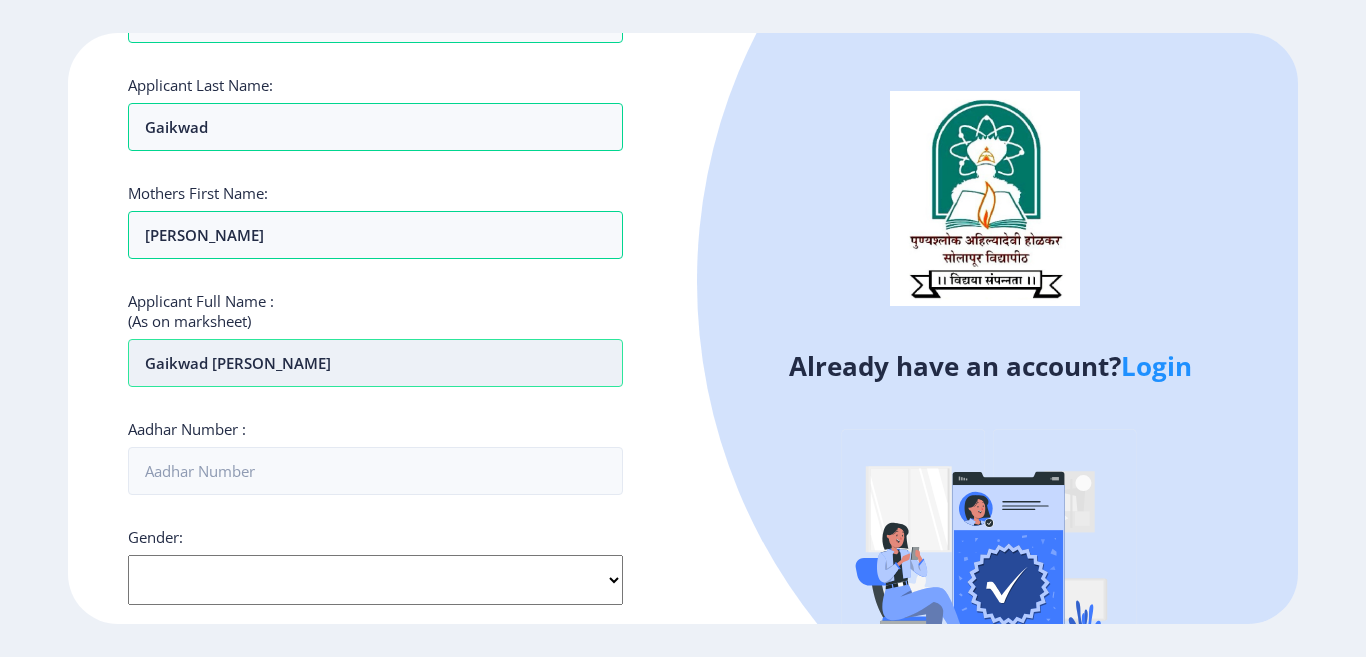 type on "Gaikwad [PERSON_NAME]" 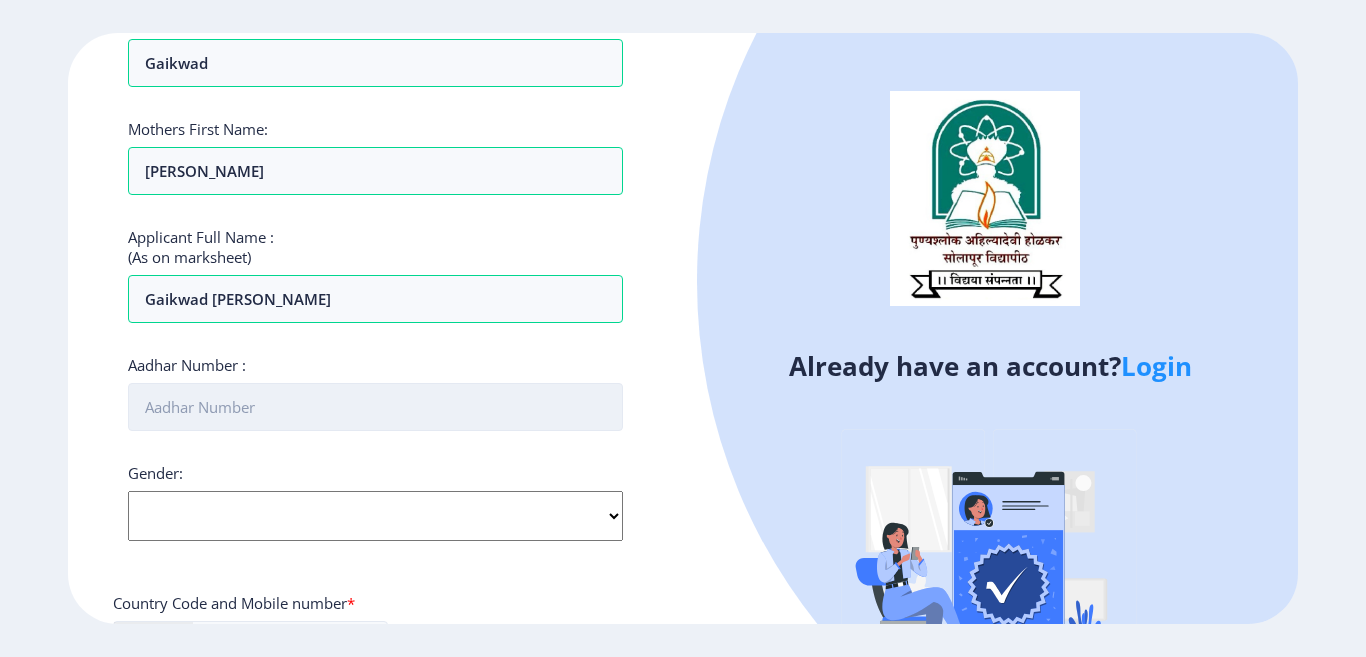 scroll, scrollTop: 400, scrollLeft: 0, axis: vertical 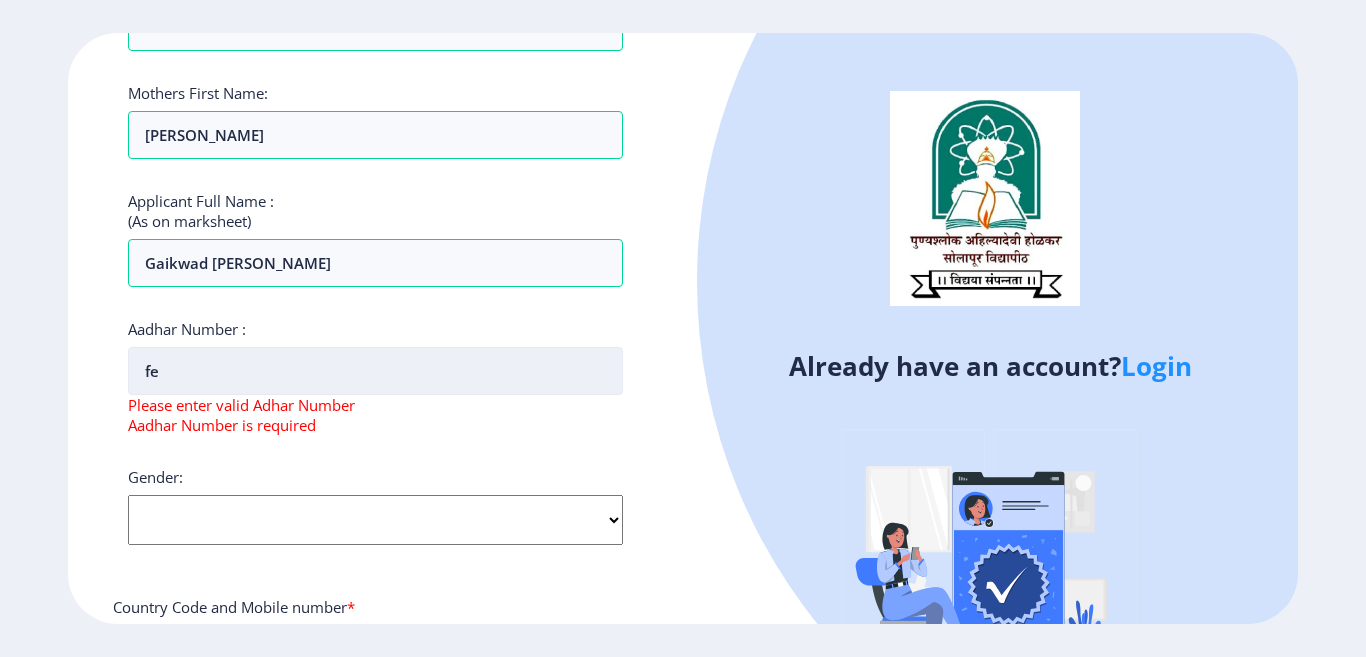 type on "f" 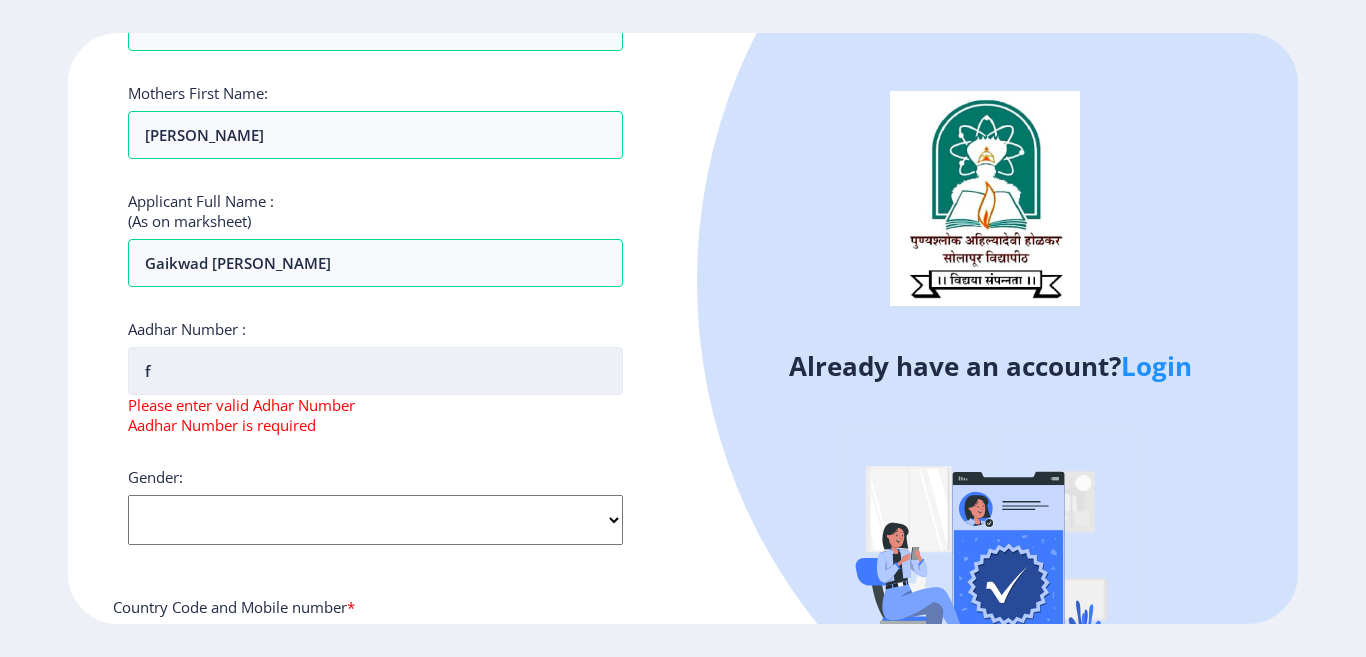 type 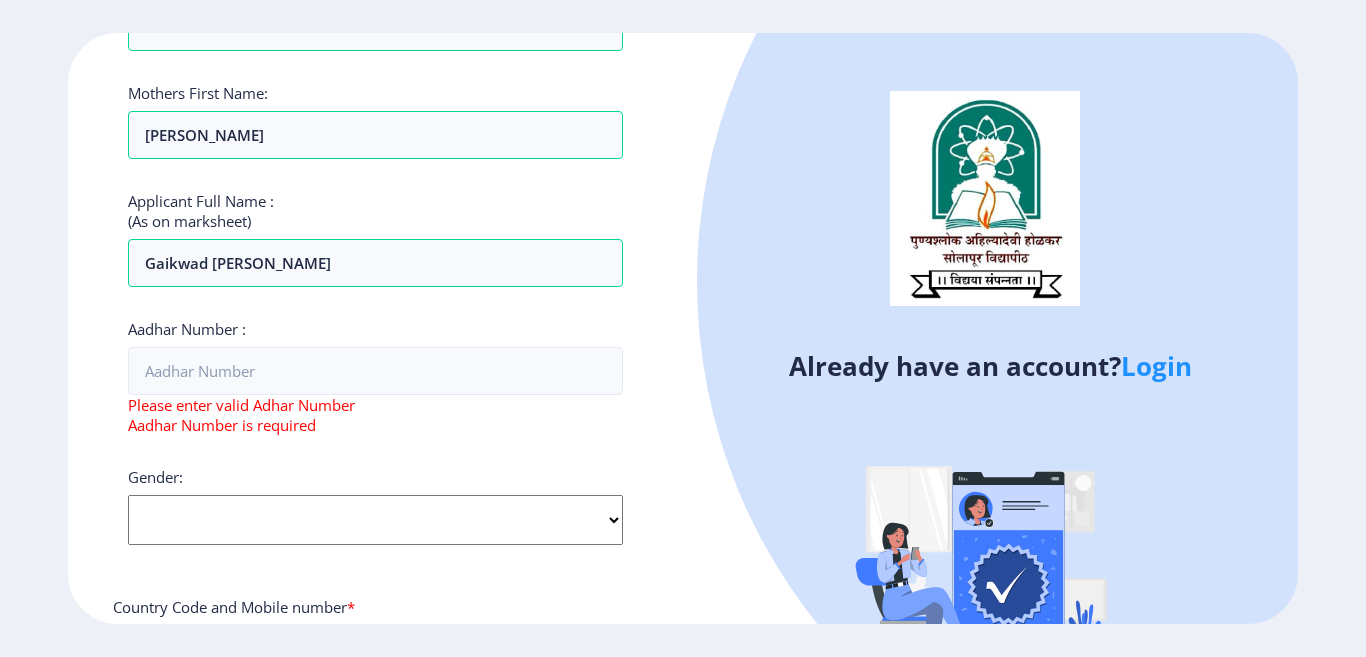 click on "Select Gender [DEMOGRAPHIC_DATA] [DEMOGRAPHIC_DATA] Other" 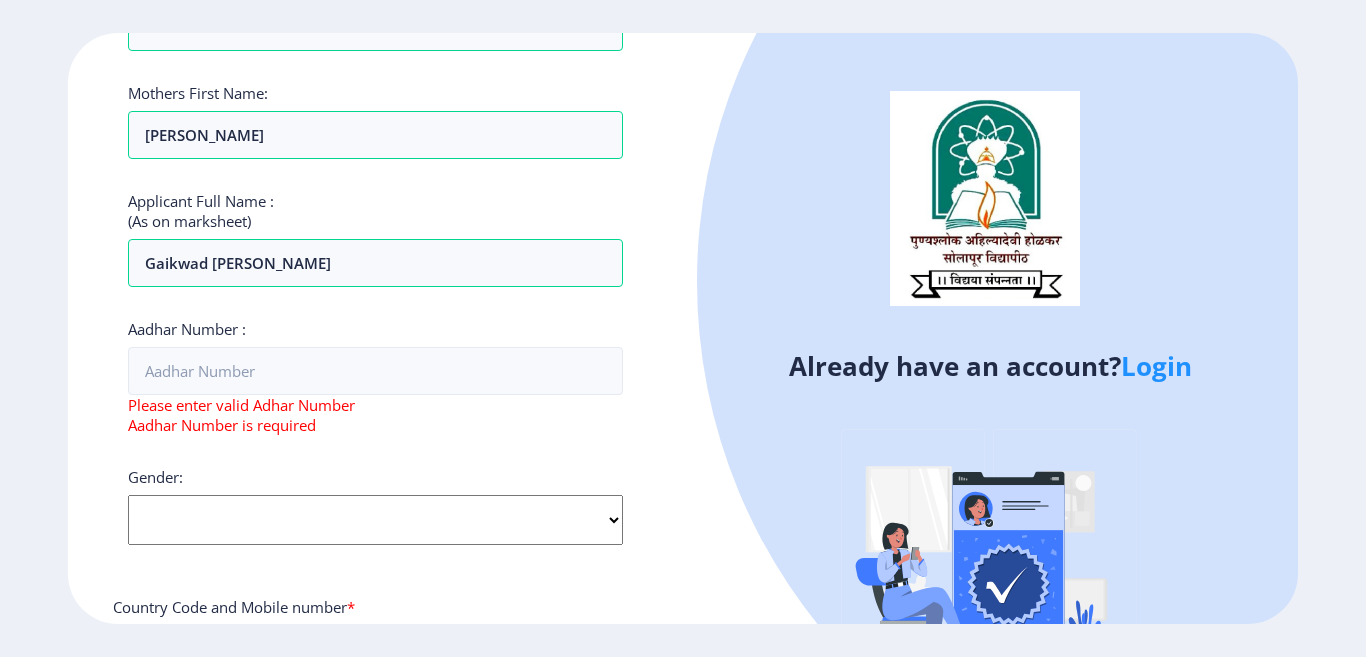 select on "[DEMOGRAPHIC_DATA]" 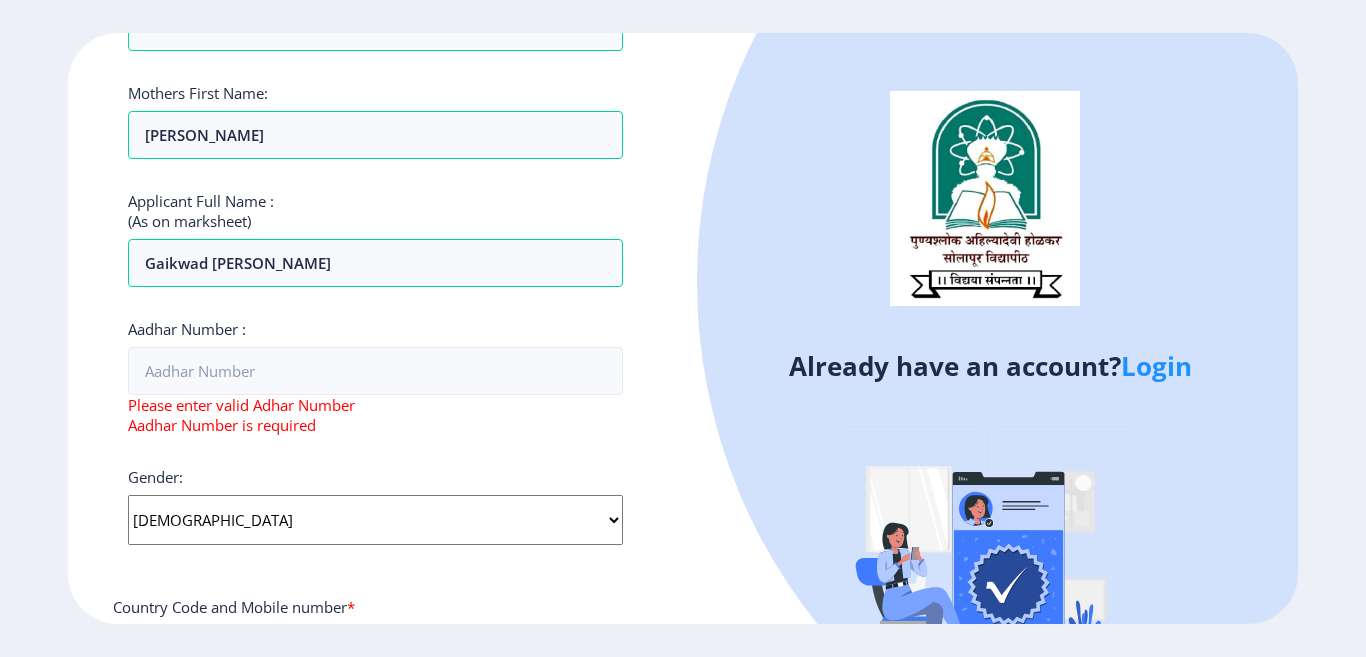 click on "Select Gender [DEMOGRAPHIC_DATA] [DEMOGRAPHIC_DATA] Other" 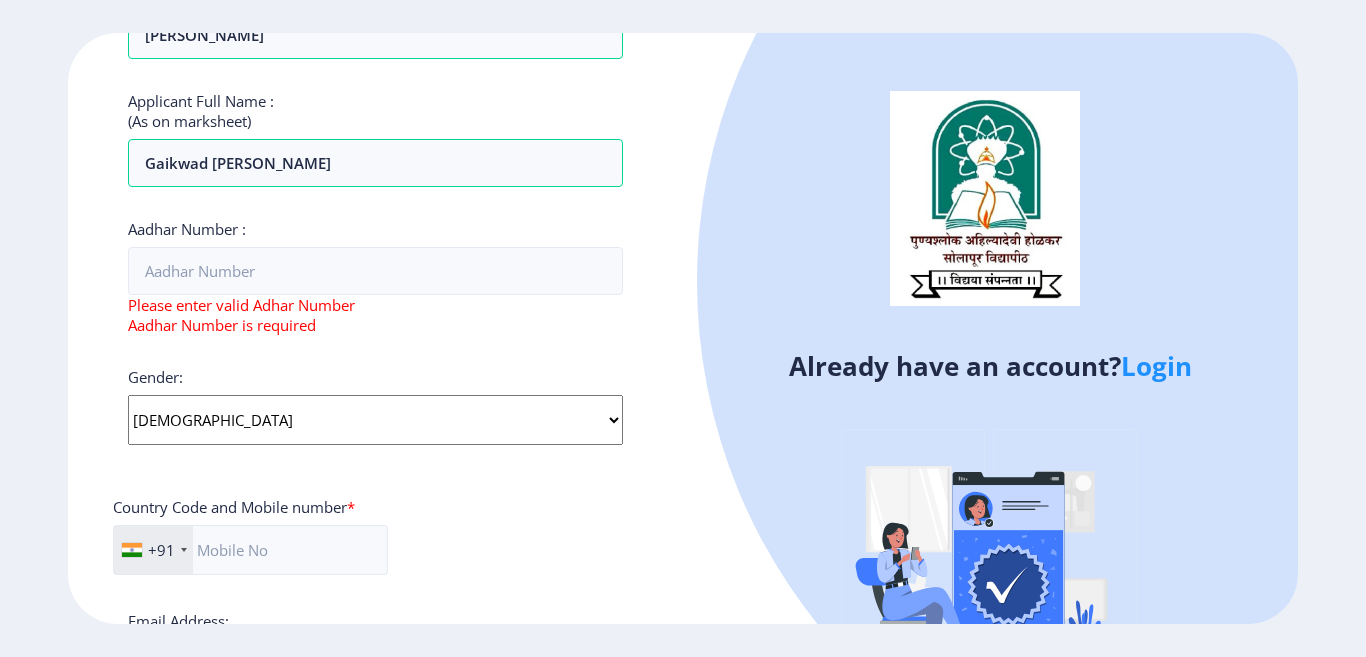 scroll, scrollTop: 400, scrollLeft: 0, axis: vertical 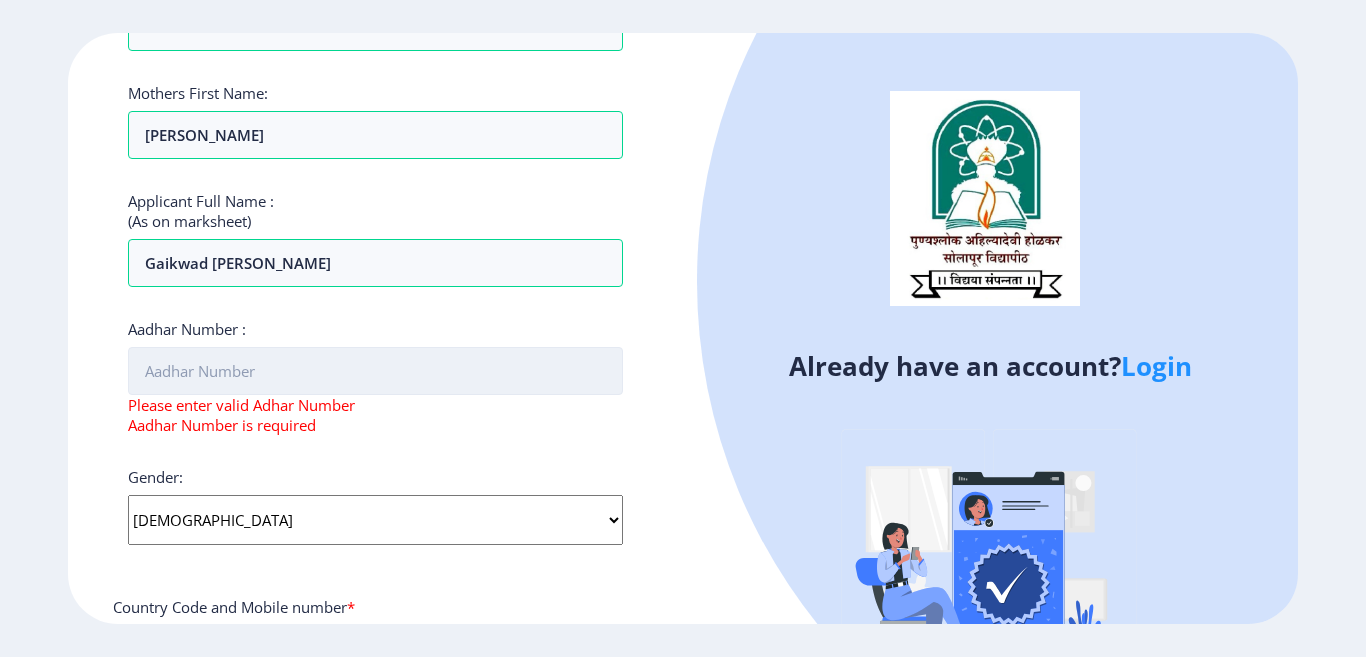 click on "Aadhar Number :" at bounding box center [375, 371] 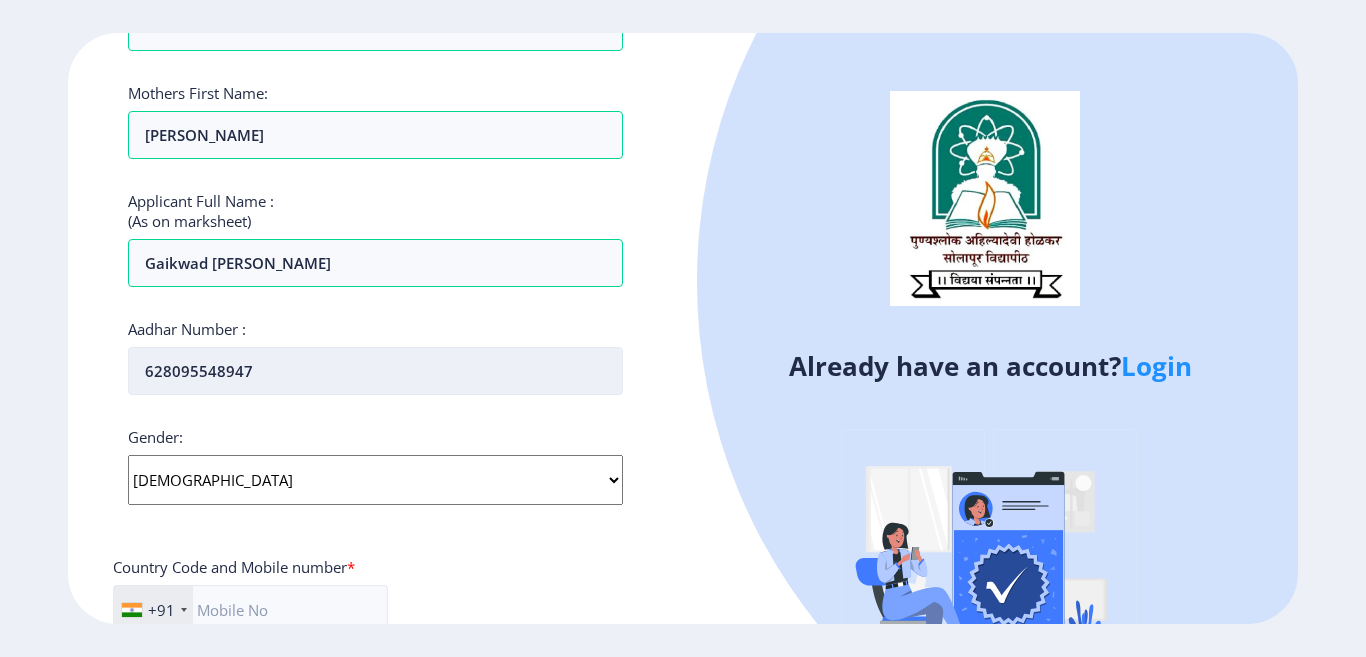 type on "628095548947" 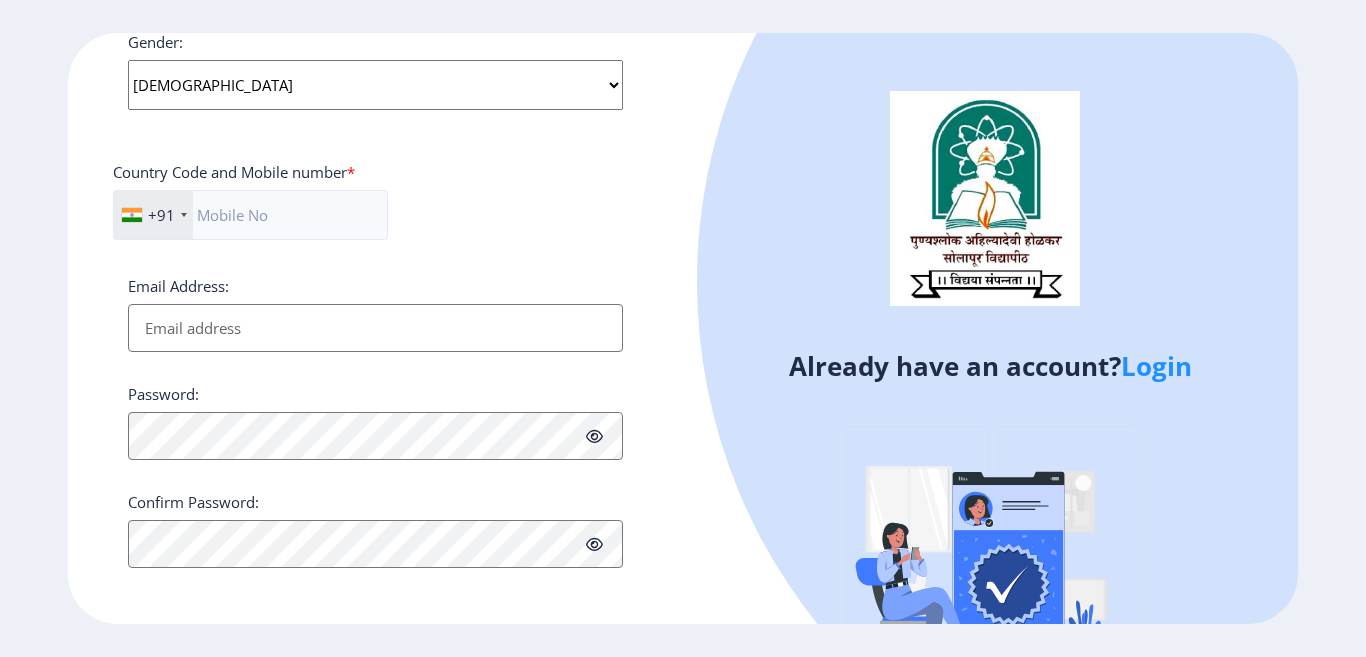 scroll, scrollTop: 800, scrollLeft: 0, axis: vertical 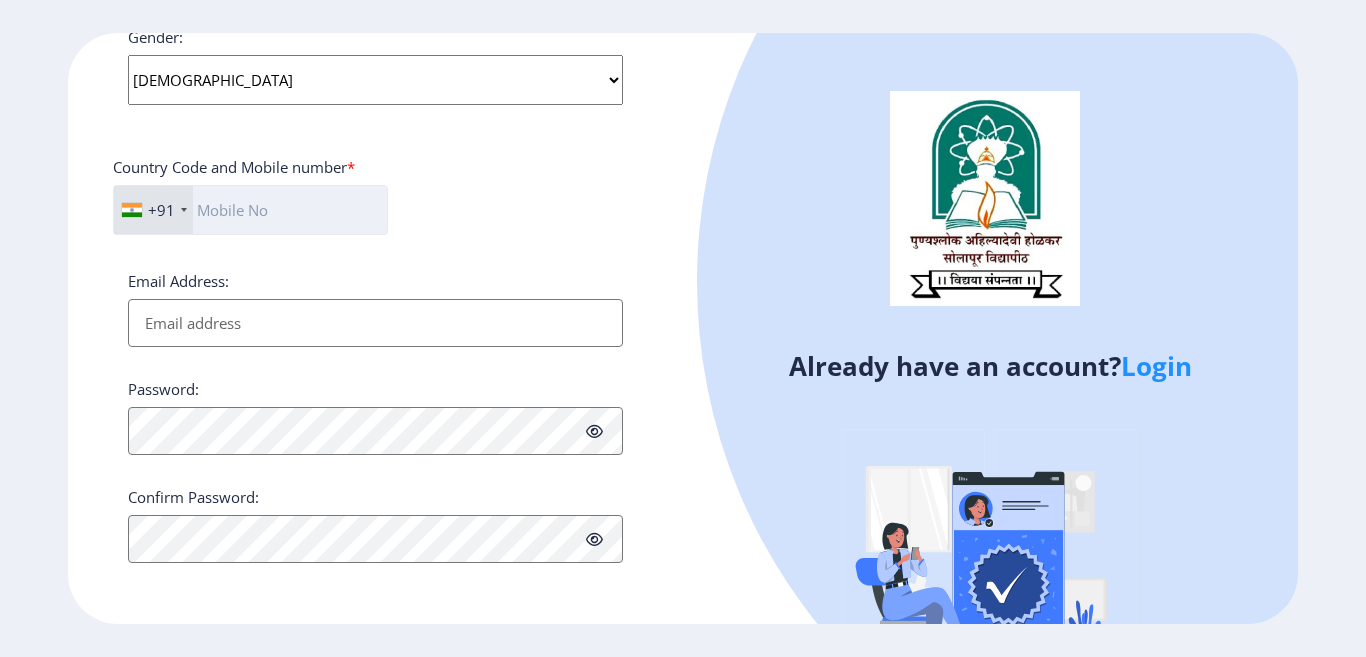click 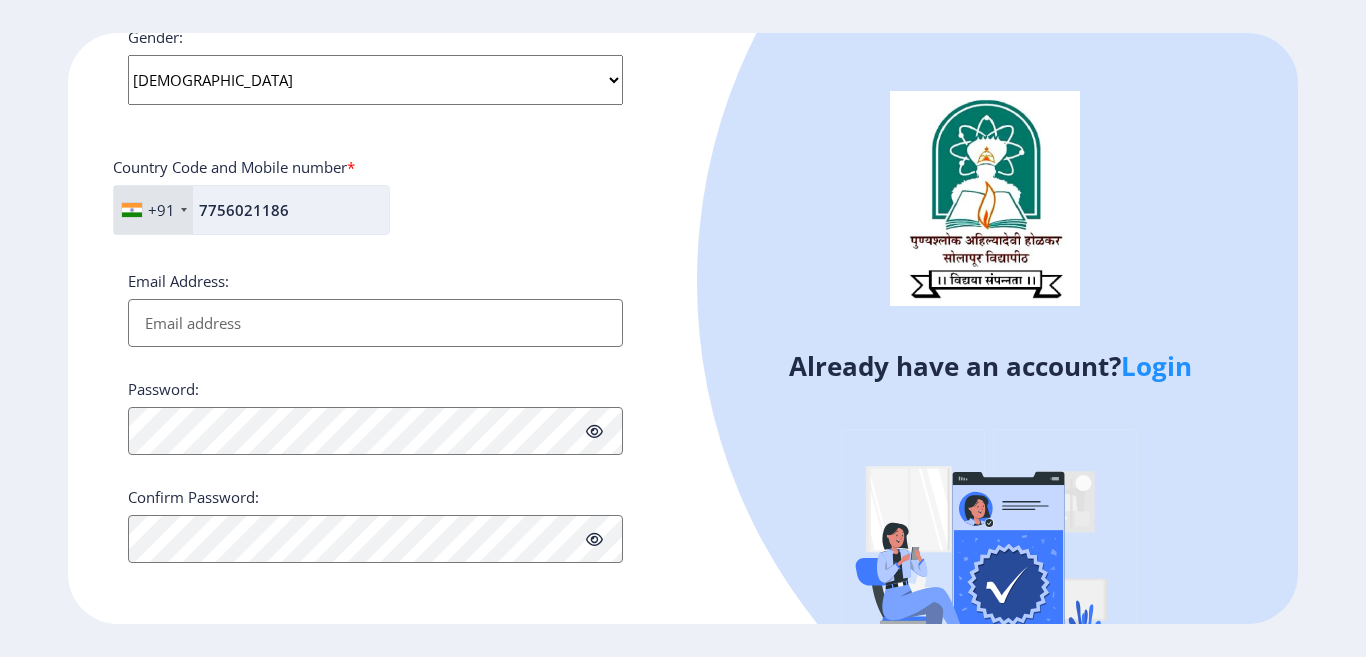 type on "7756021186" 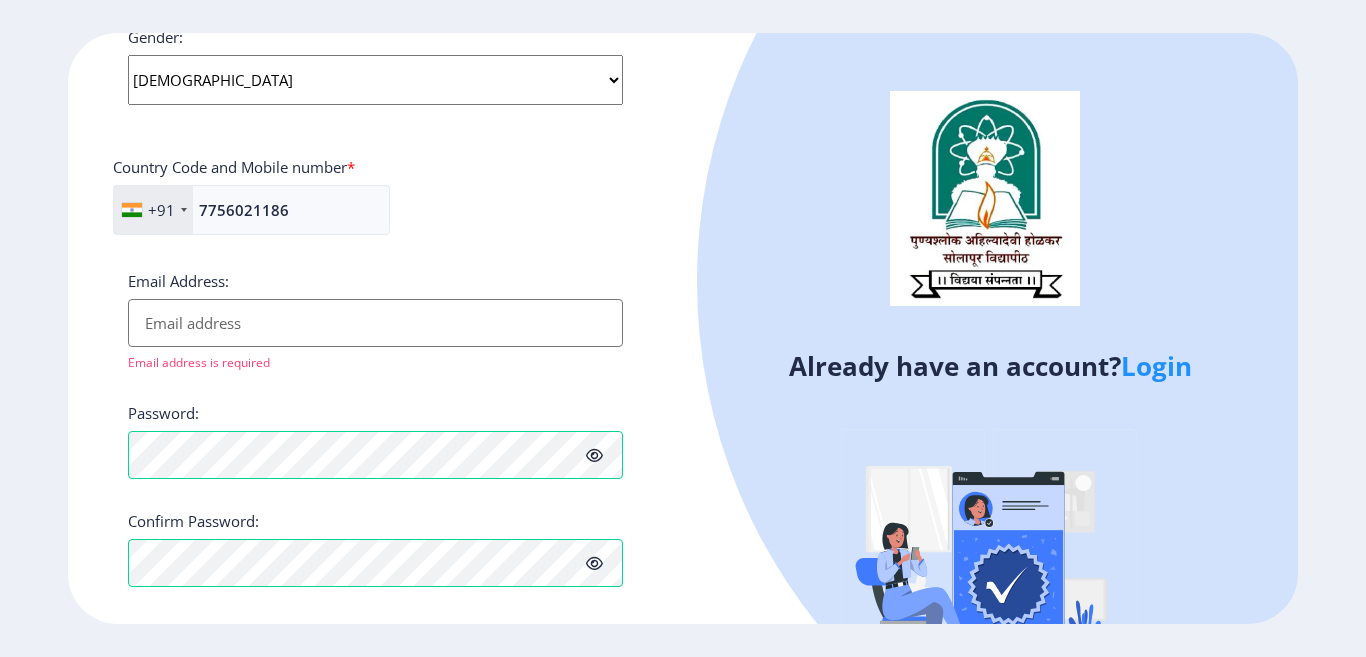 click on "Email Address:" at bounding box center (375, 323) 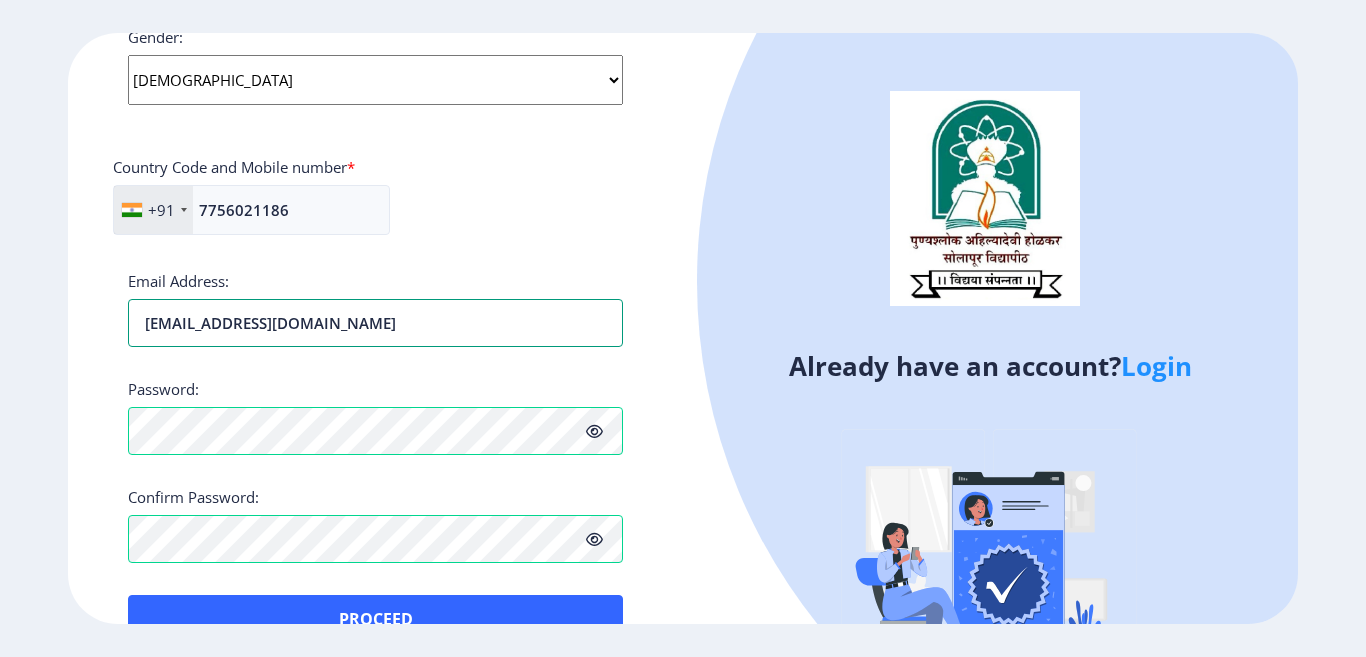 type on "[EMAIL_ADDRESS][DOMAIN_NAME]" 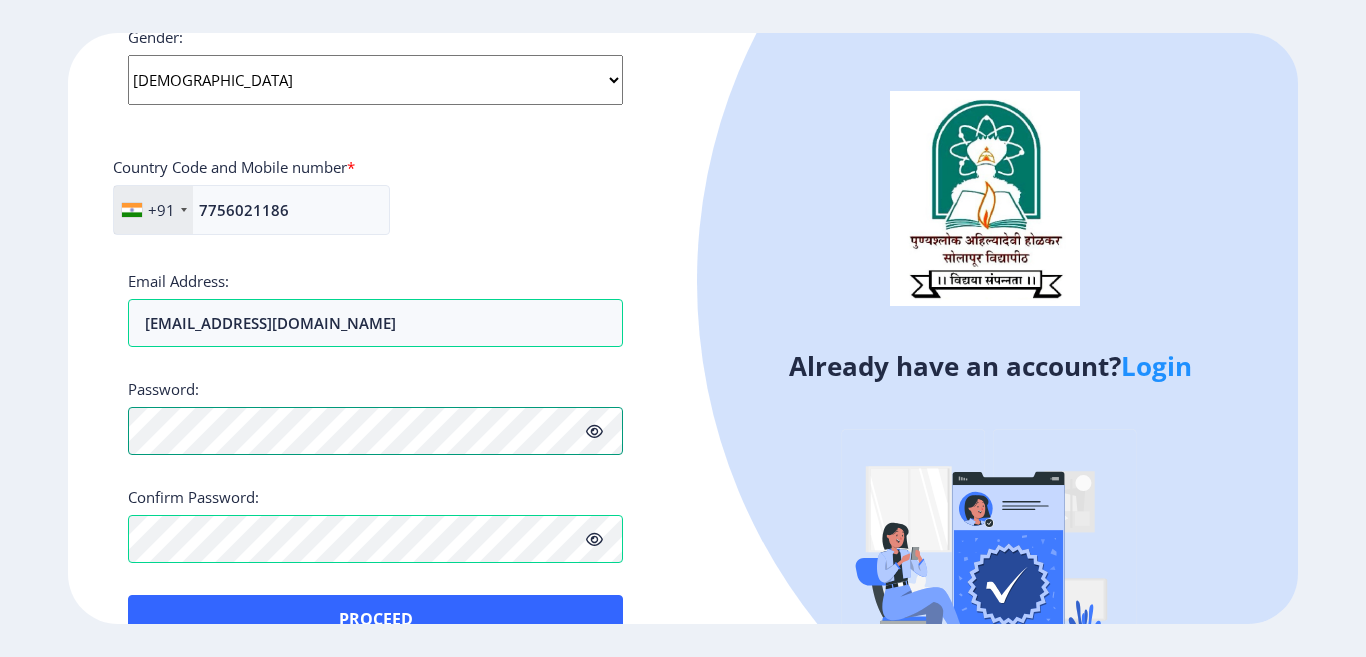 scroll, scrollTop: 849, scrollLeft: 0, axis: vertical 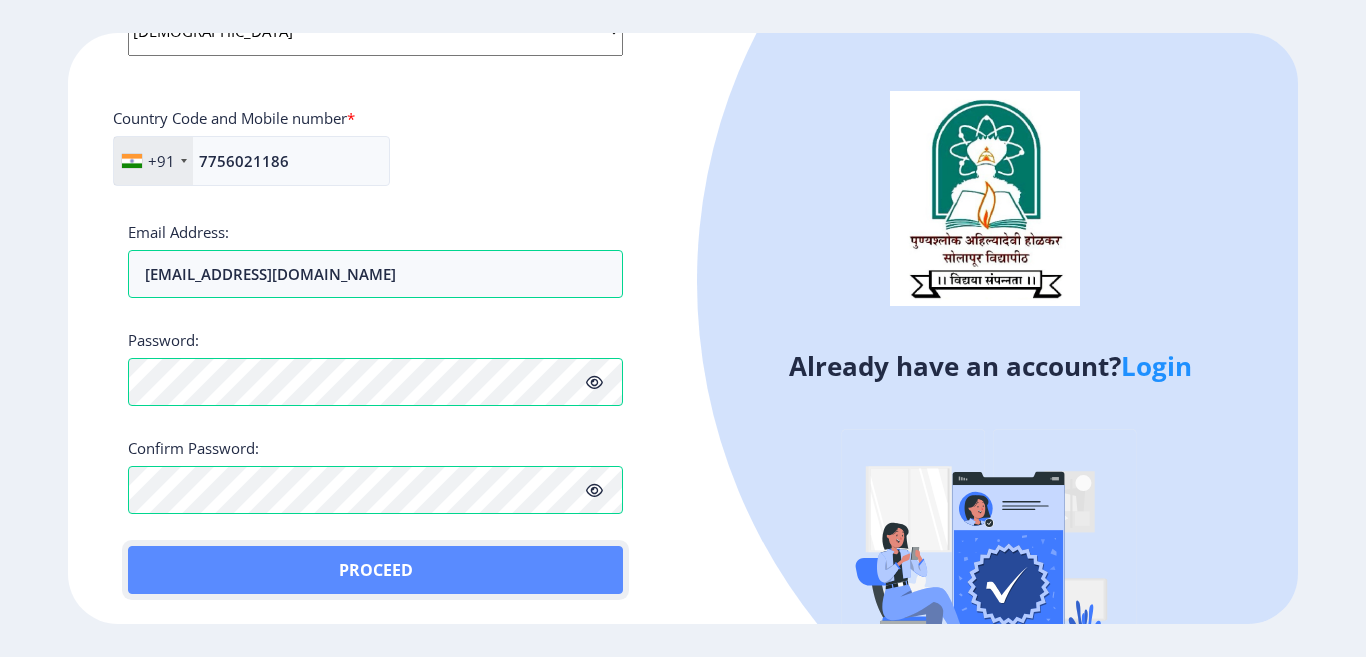 click on "Proceed" 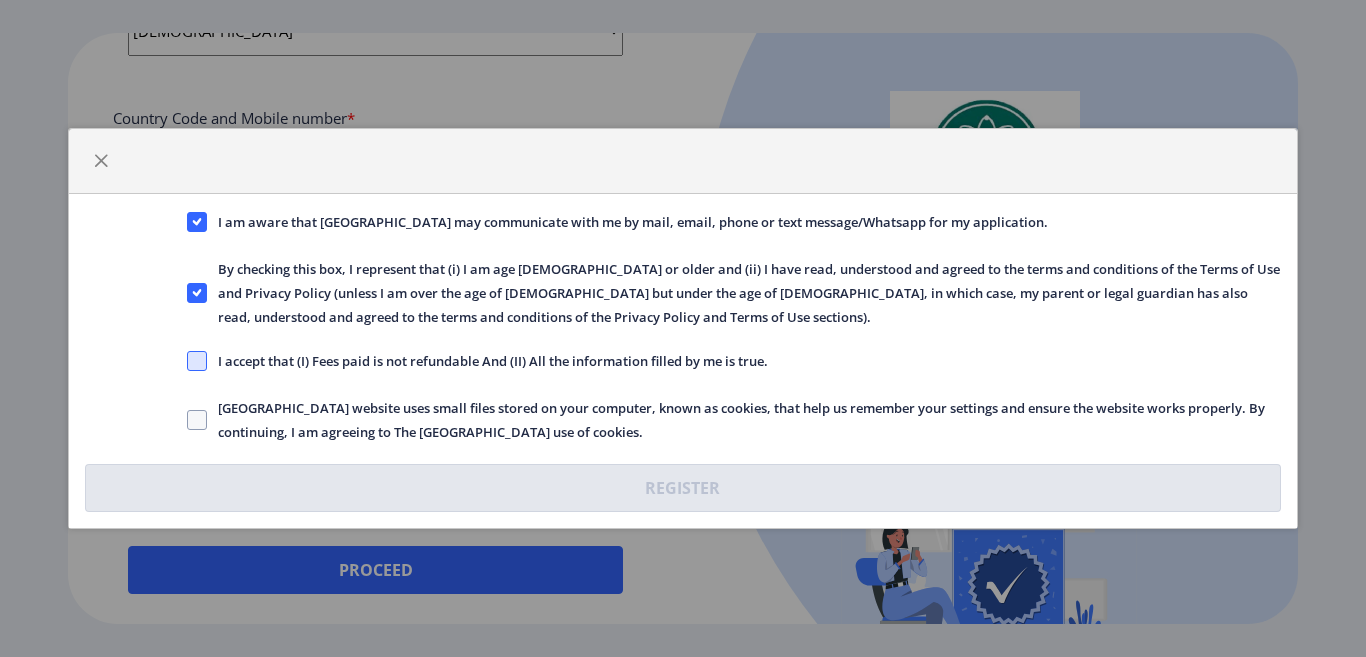 click 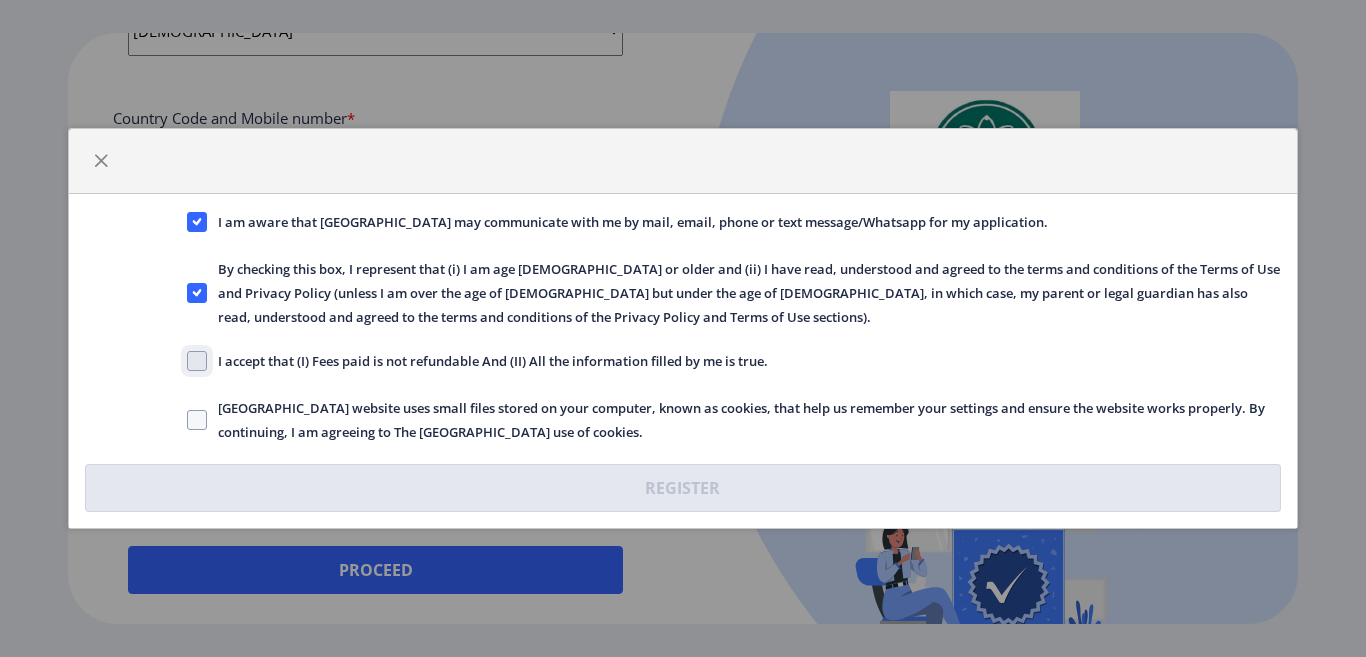 click on "I accept that (I) Fees paid is not refundable And (II) All the information filled by me is true." 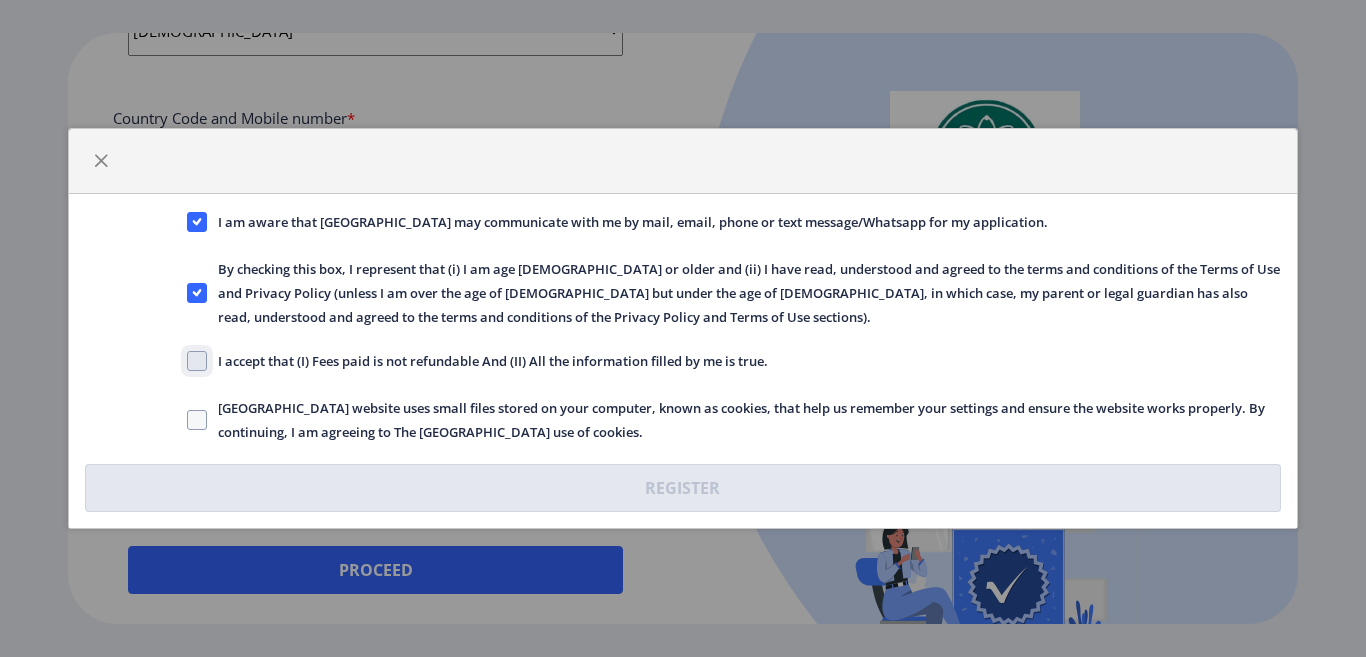 checkbox on "true" 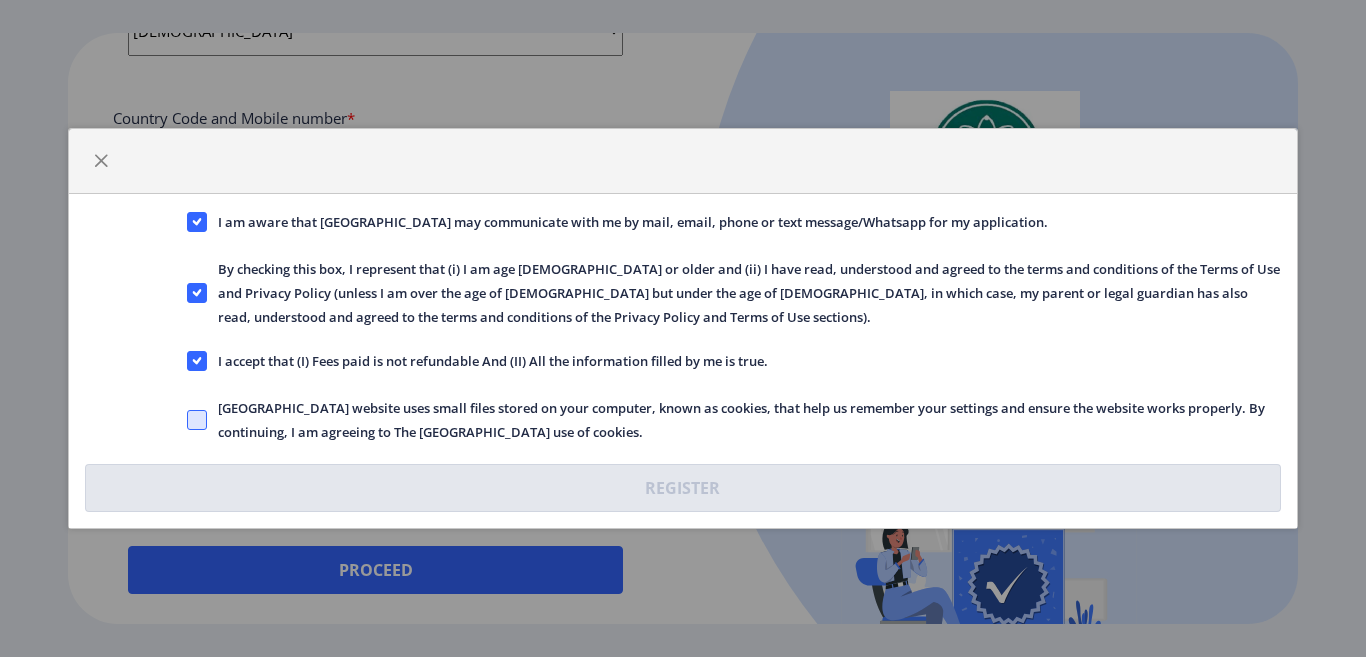 click 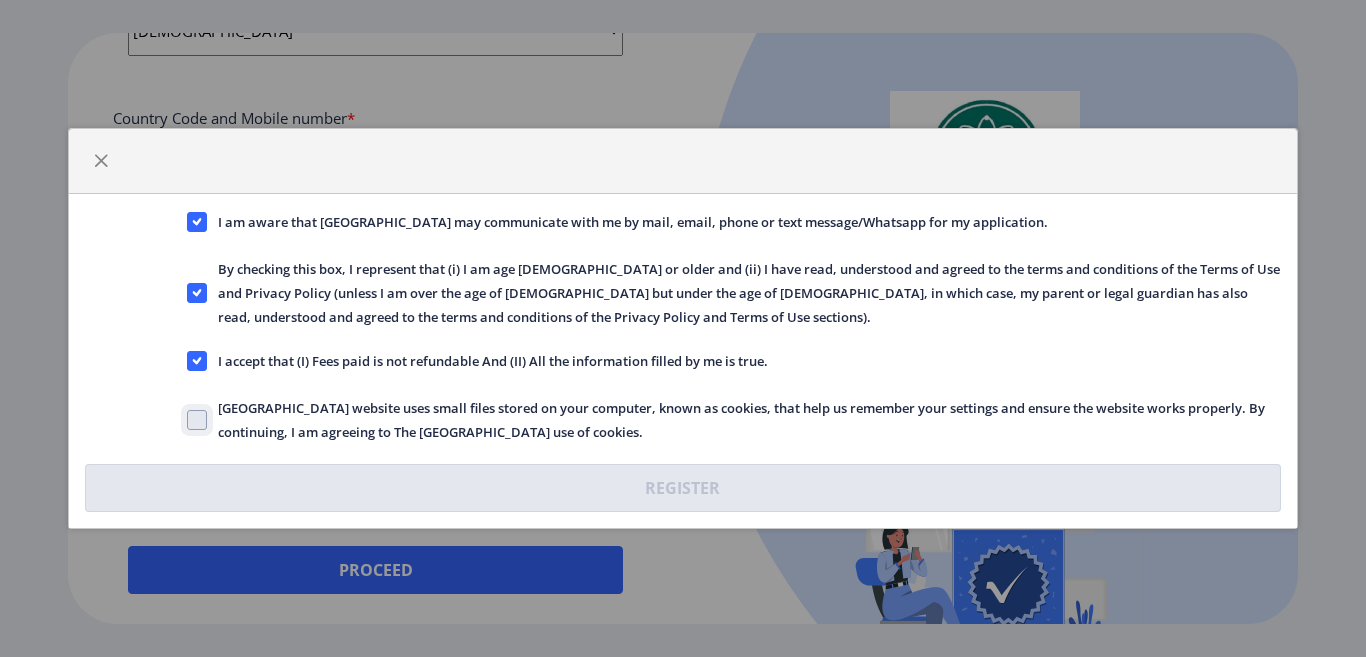 click on "[GEOGRAPHIC_DATA] website uses small files stored on your computer, known as cookies, that help us remember your settings and ensure the website works properly. By continuing, I am agreeing to The [GEOGRAPHIC_DATA] use of cookies." 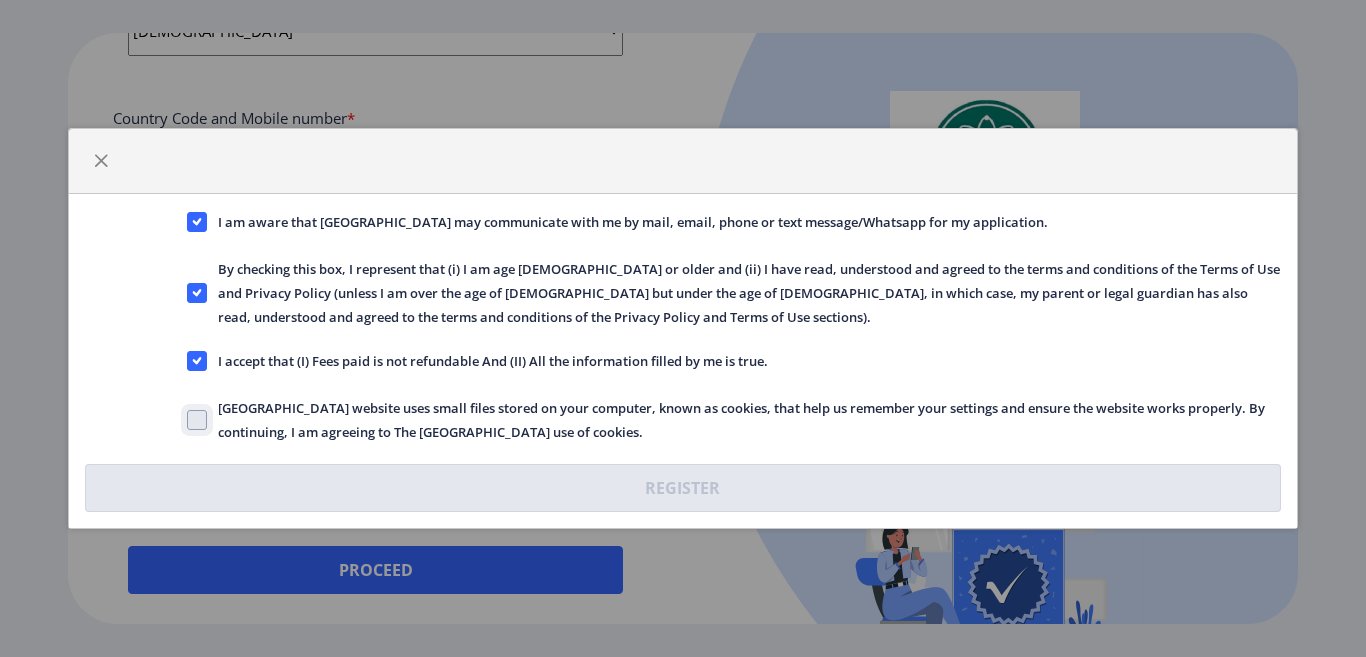 checkbox on "true" 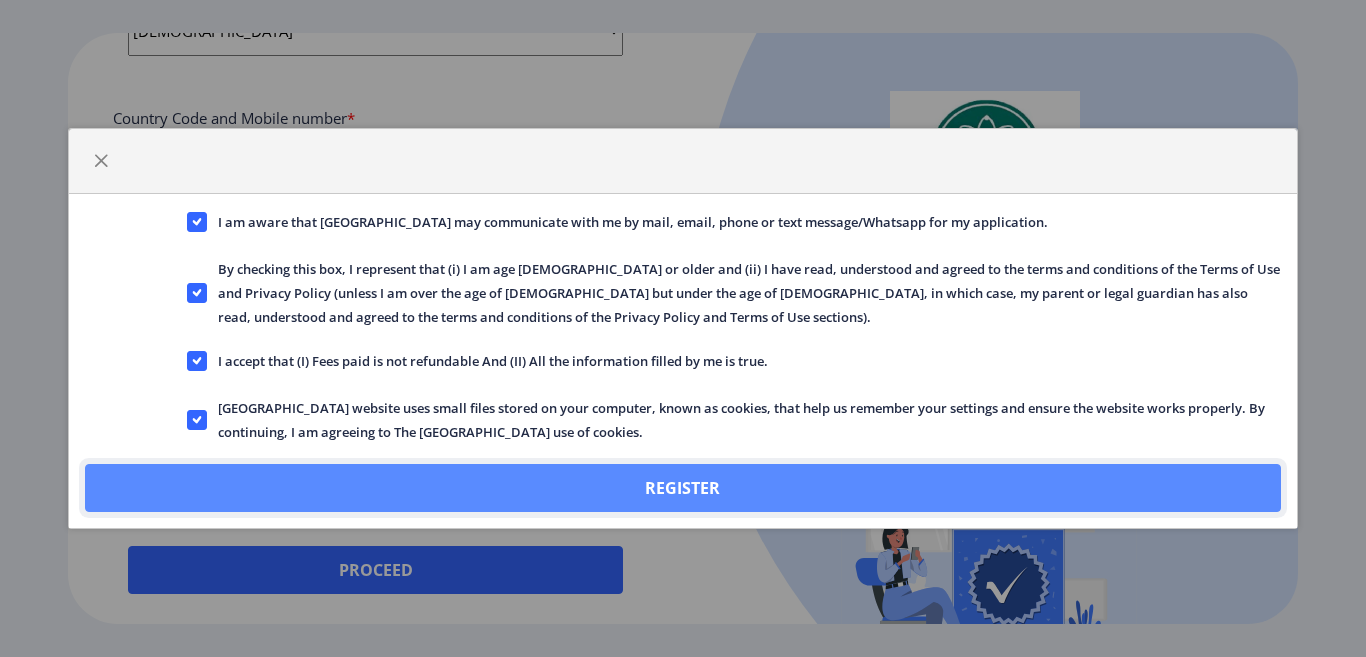click on "Register" 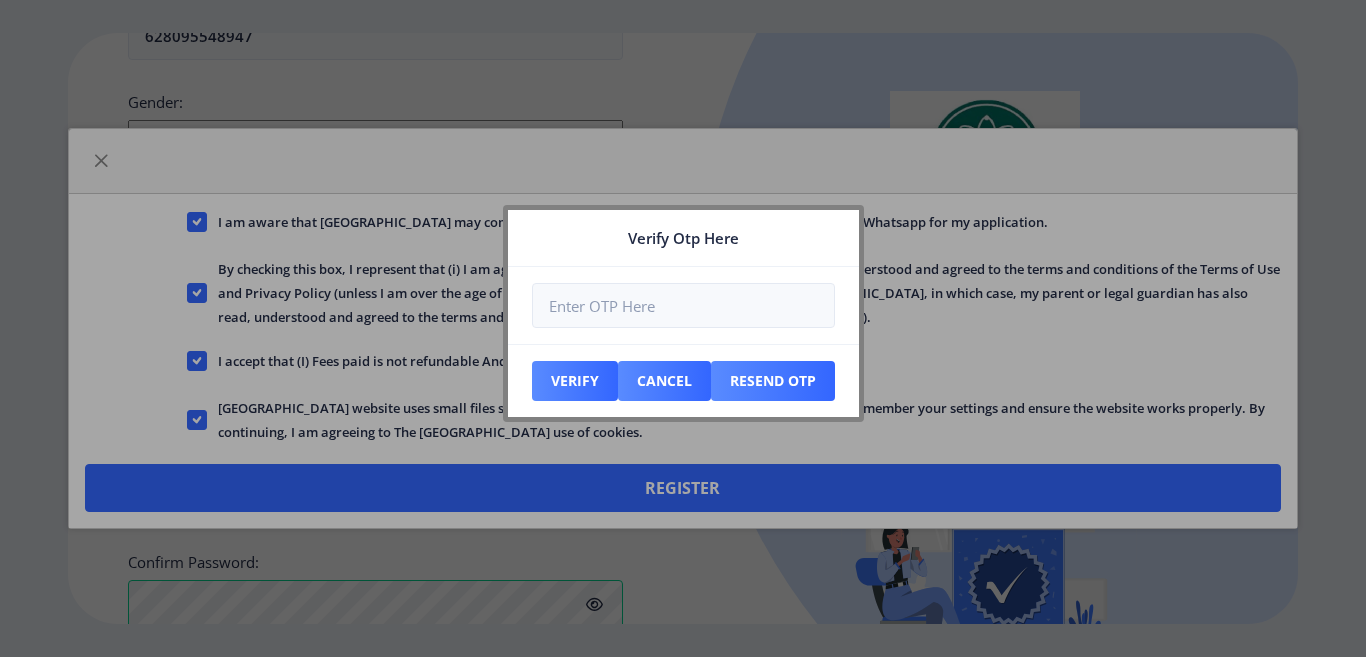 scroll, scrollTop: 963, scrollLeft: 0, axis: vertical 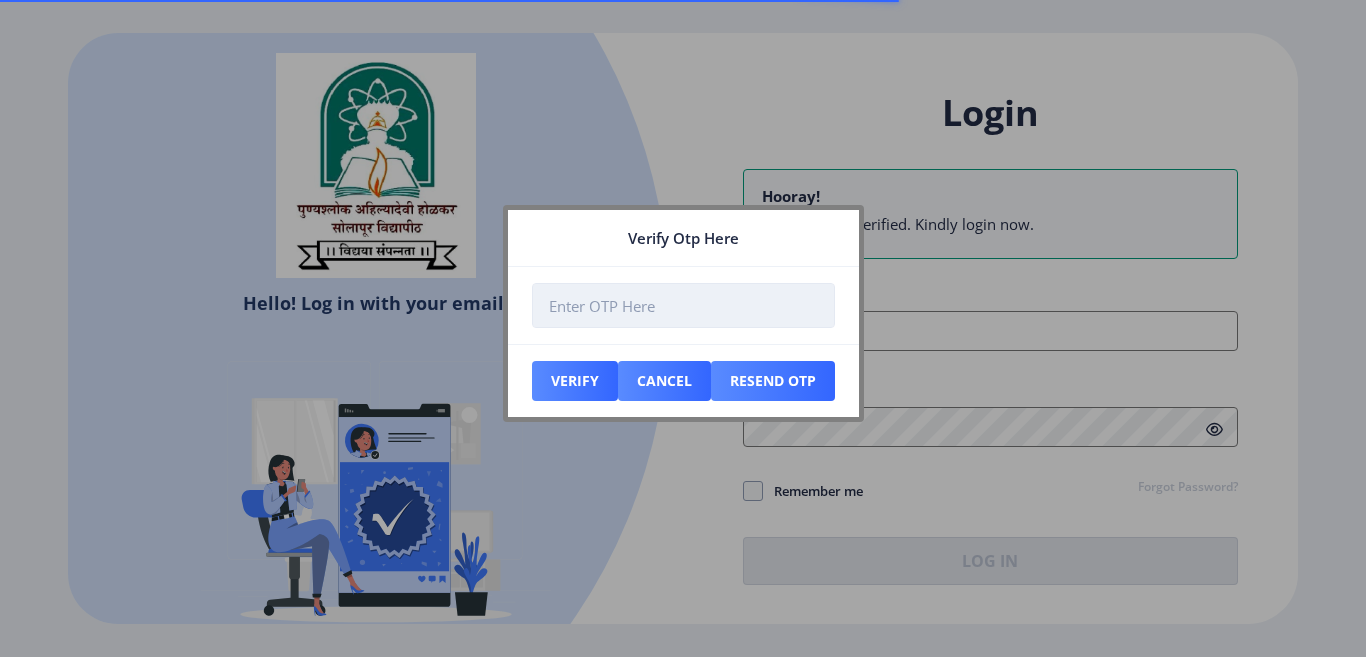 click at bounding box center [683, 305] 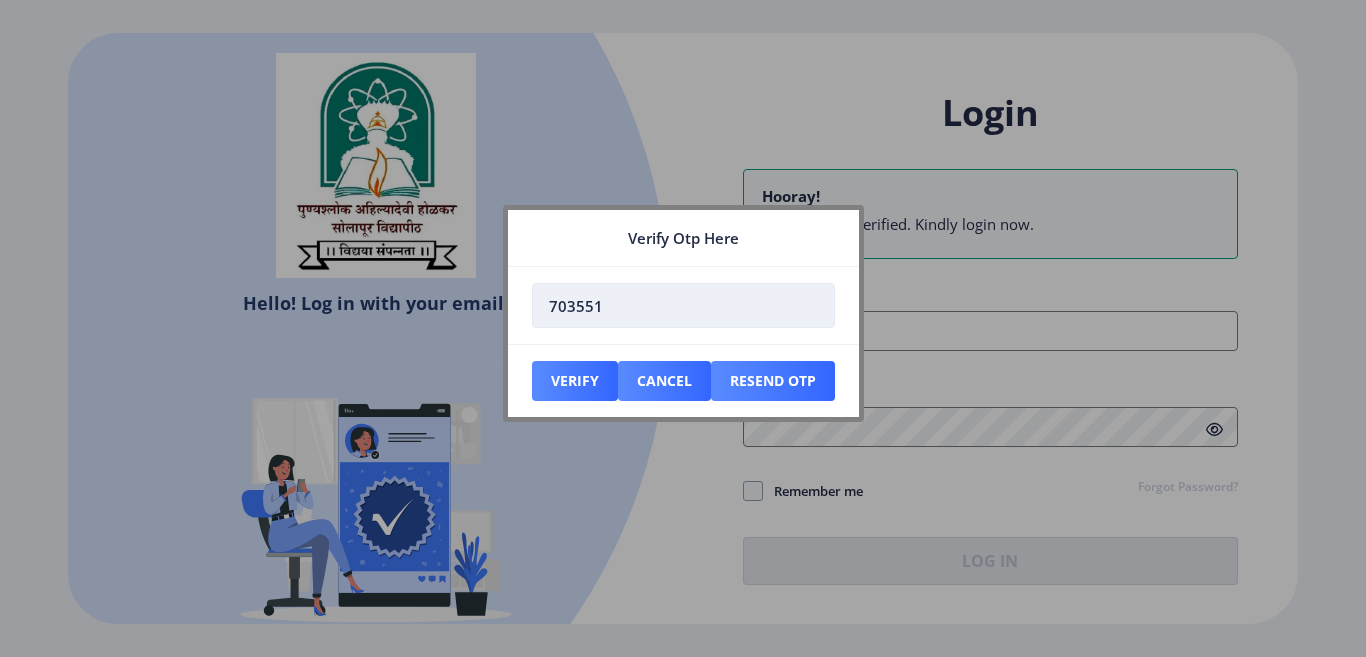 type on "703551" 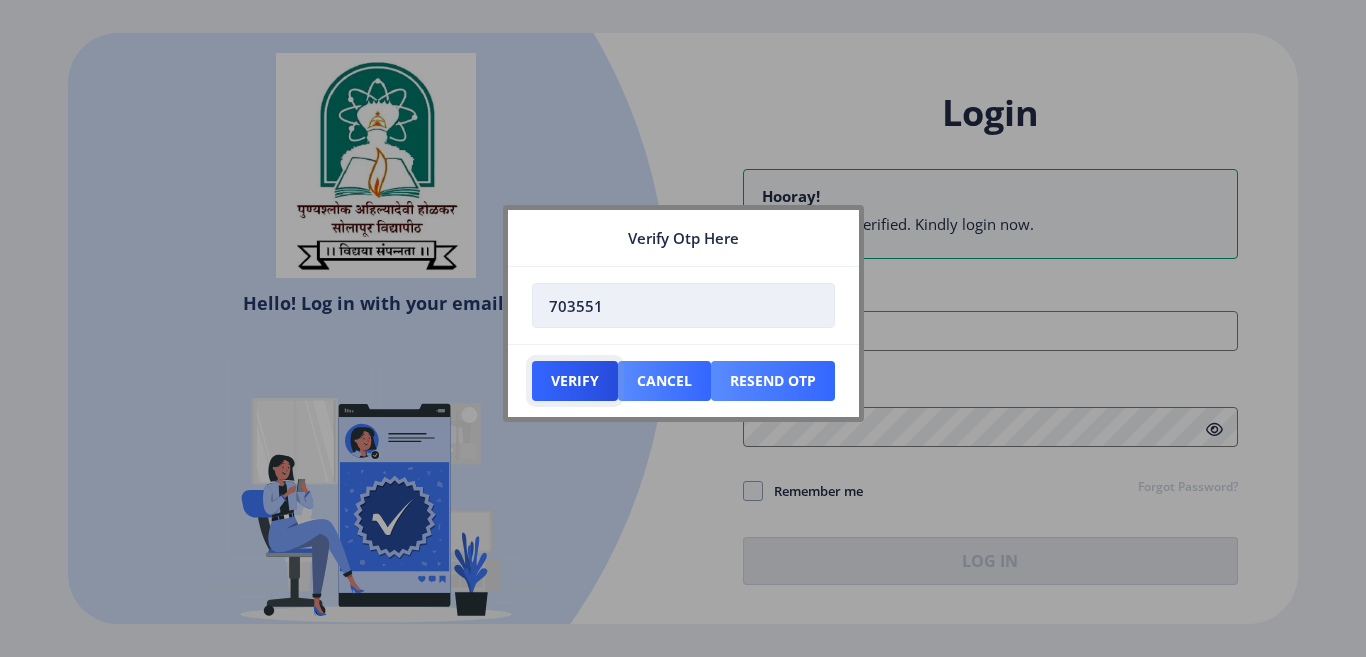type 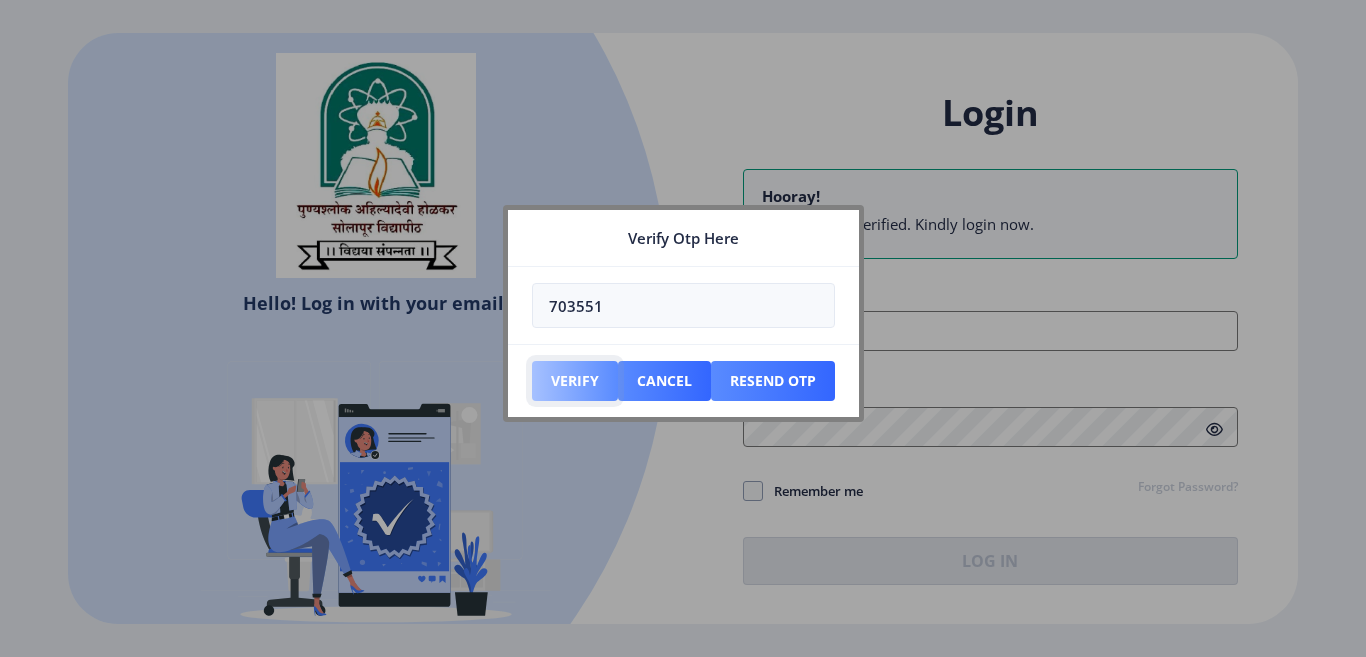 click on "Verify" at bounding box center (575, 381) 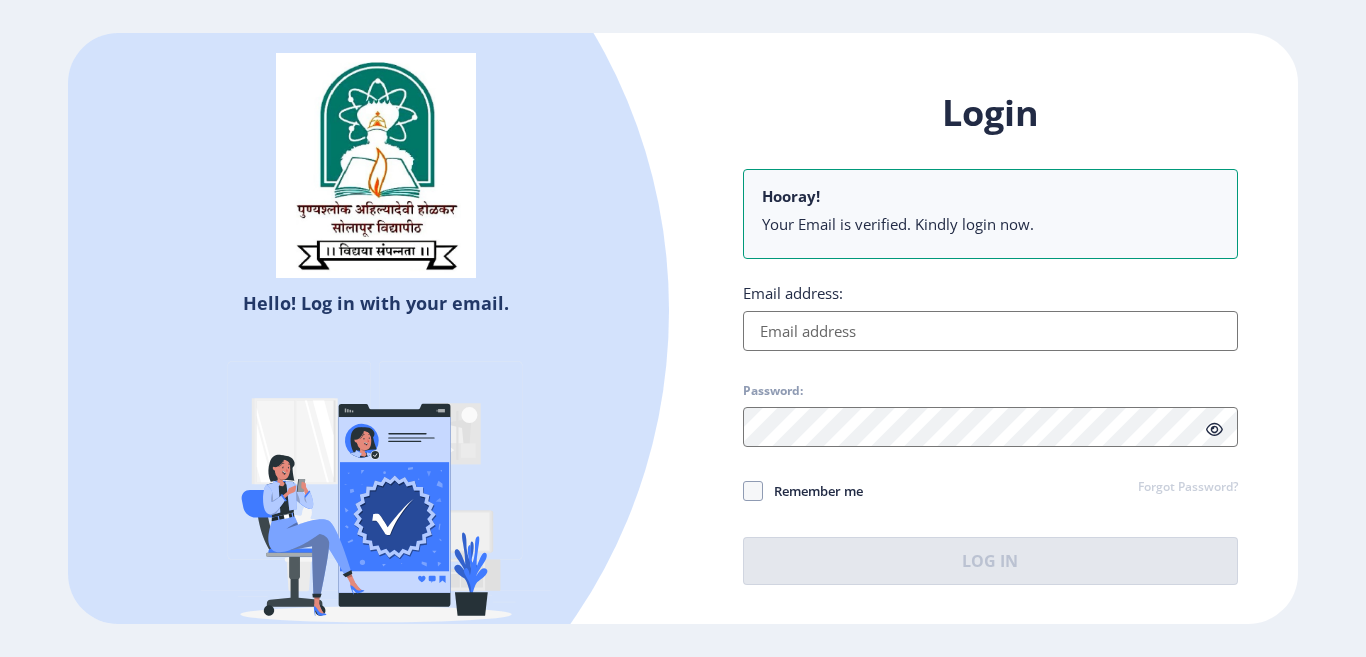 click on "Email address:" at bounding box center (990, 331) 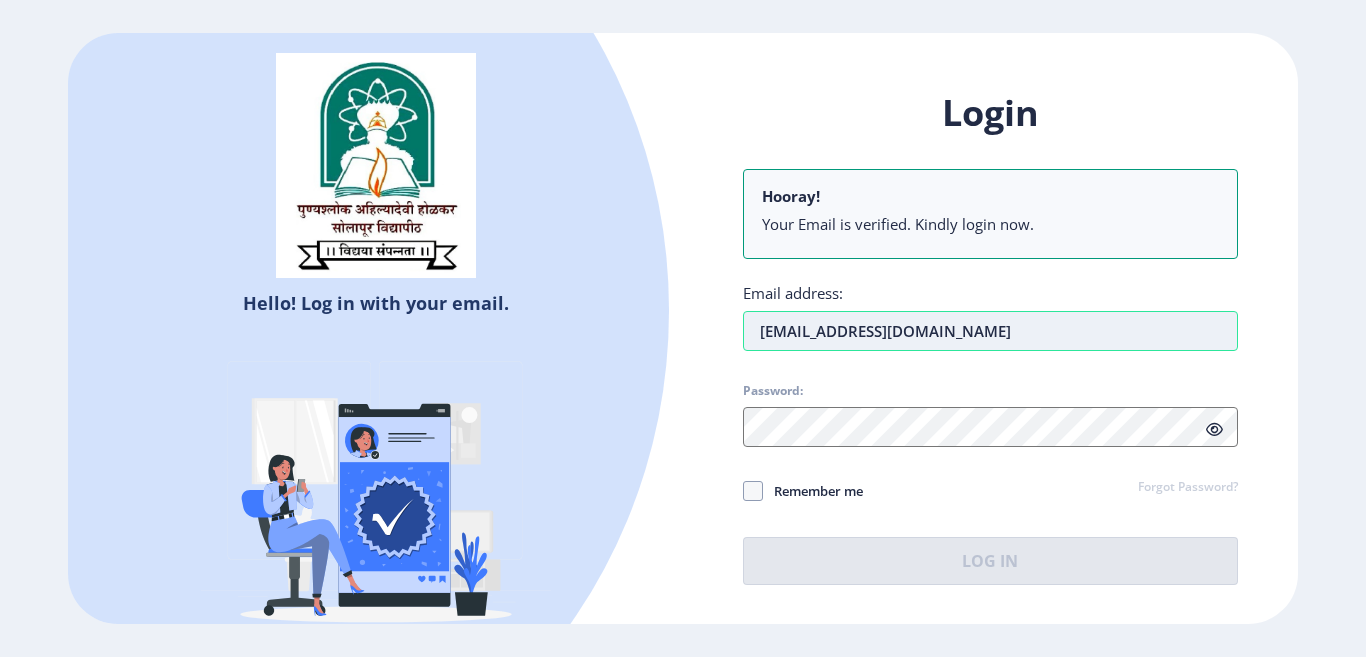 type on "[EMAIL_ADDRESS][DOMAIN_NAME]" 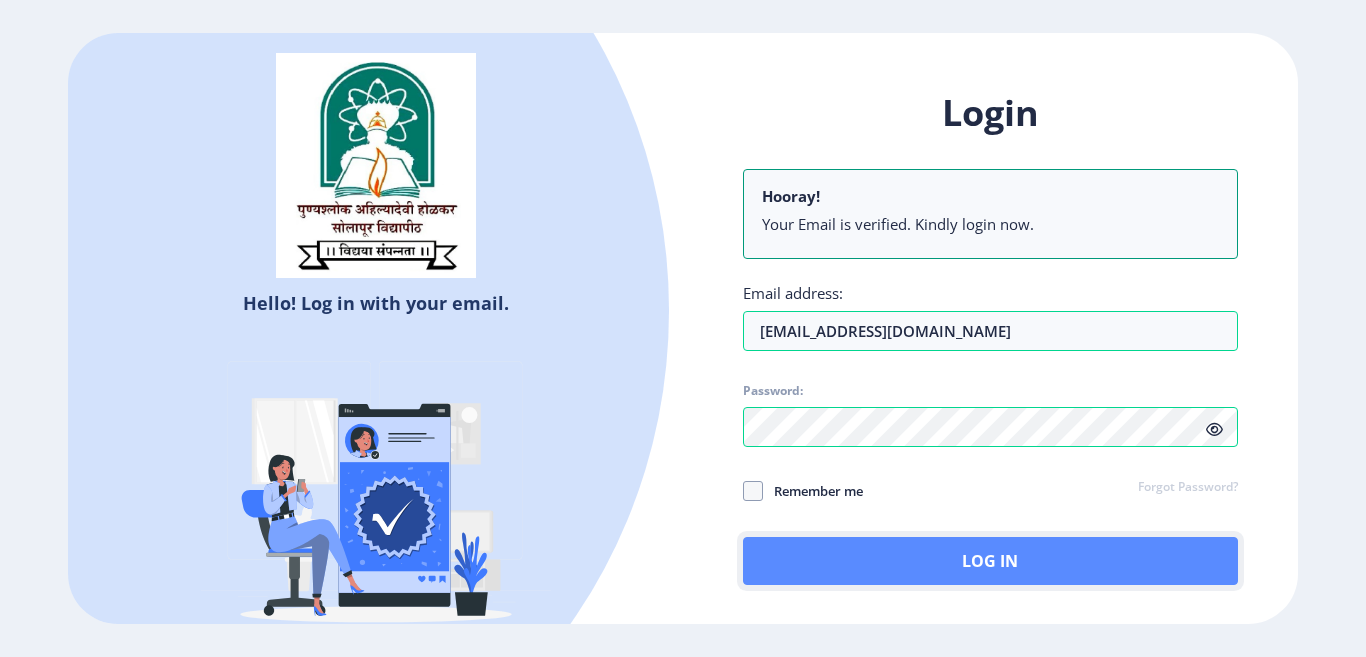 click on "Log In" 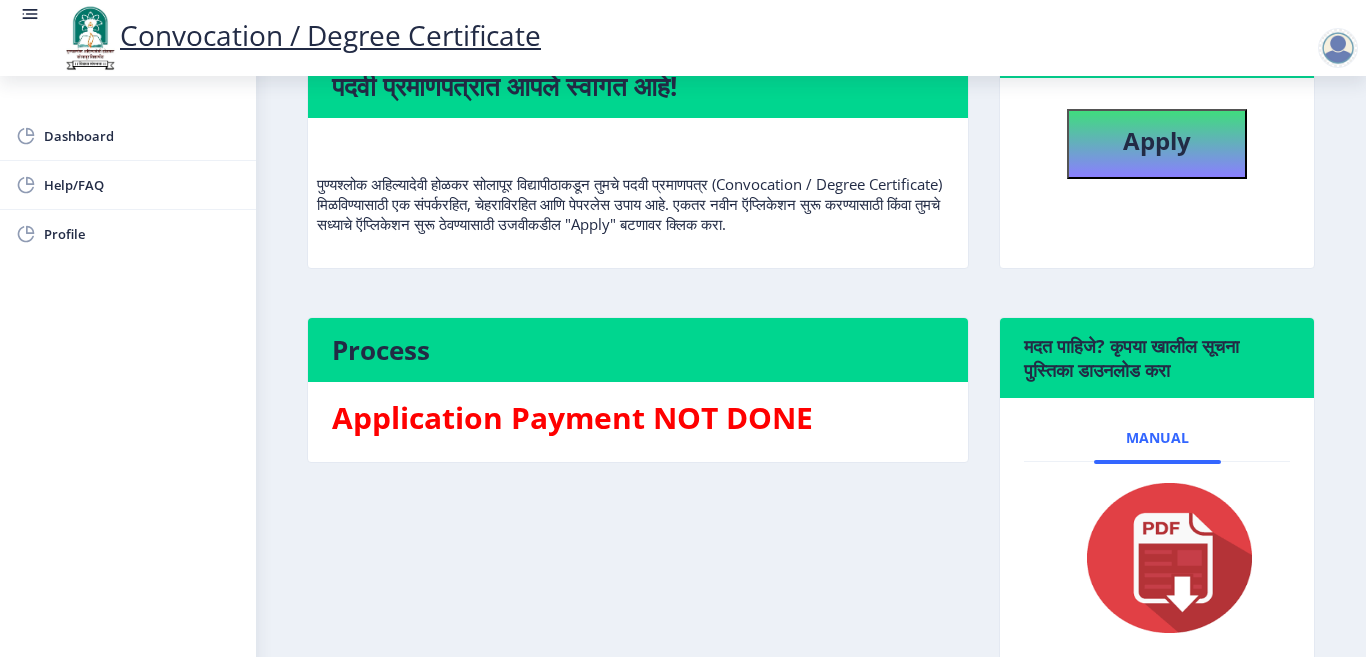 scroll, scrollTop: 200, scrollLeft: 0, axis: vertical 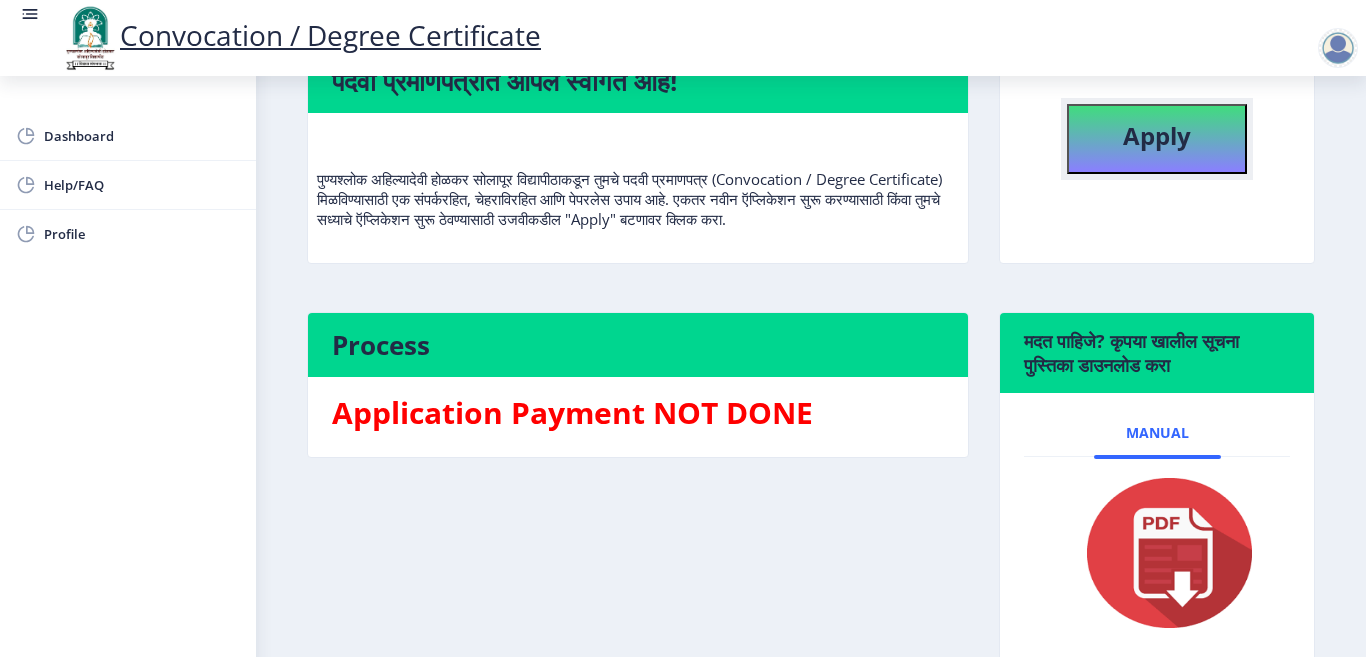 click on "Apply" 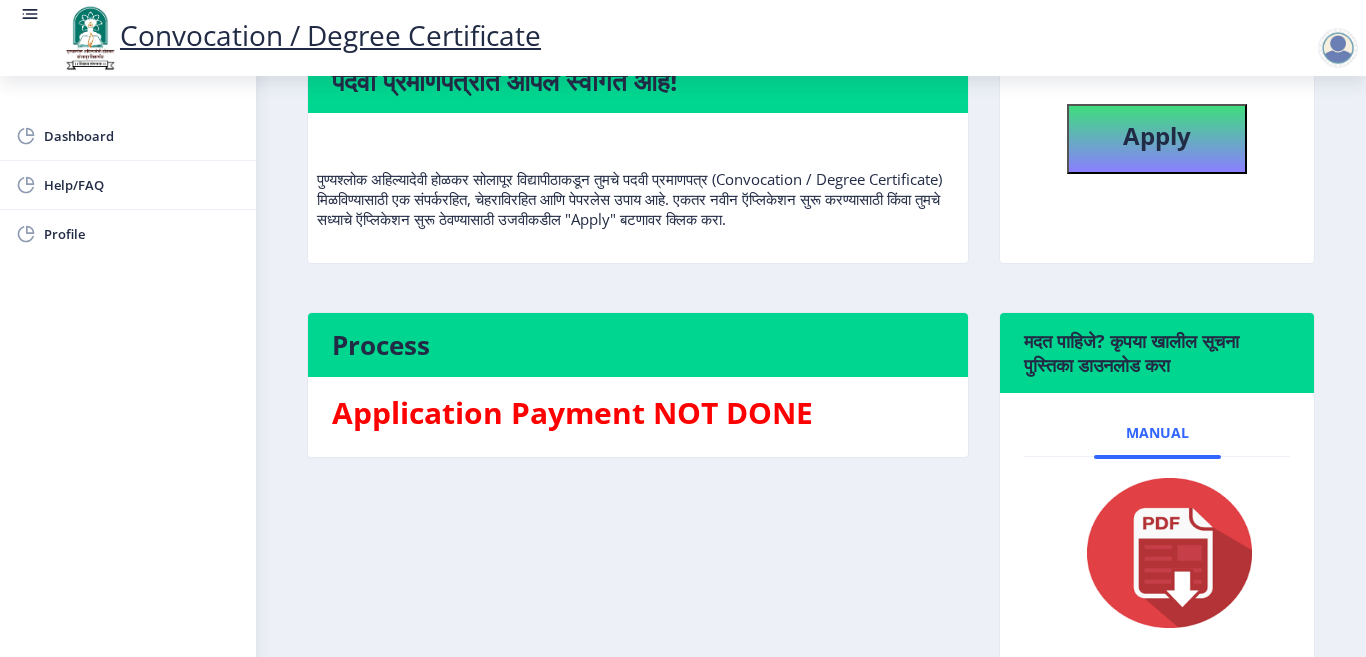 select 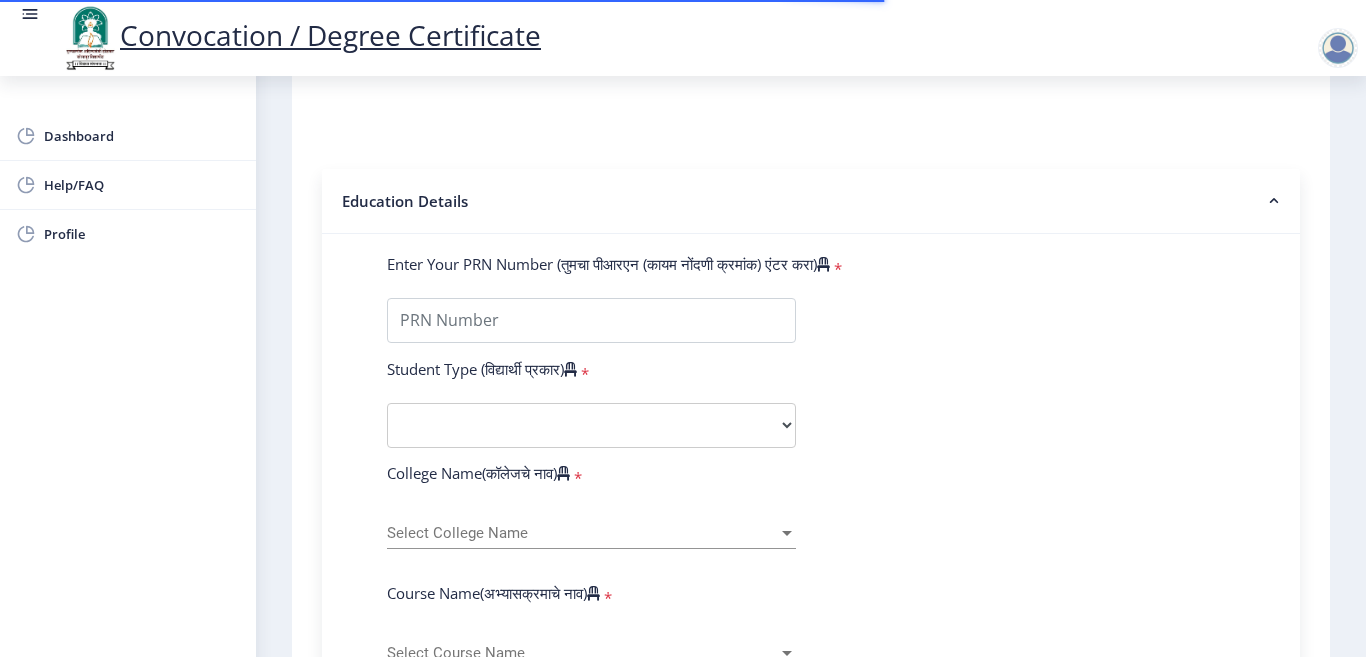 scroll, scrollTop: 400, scrollLeft: 0, axis: vertical 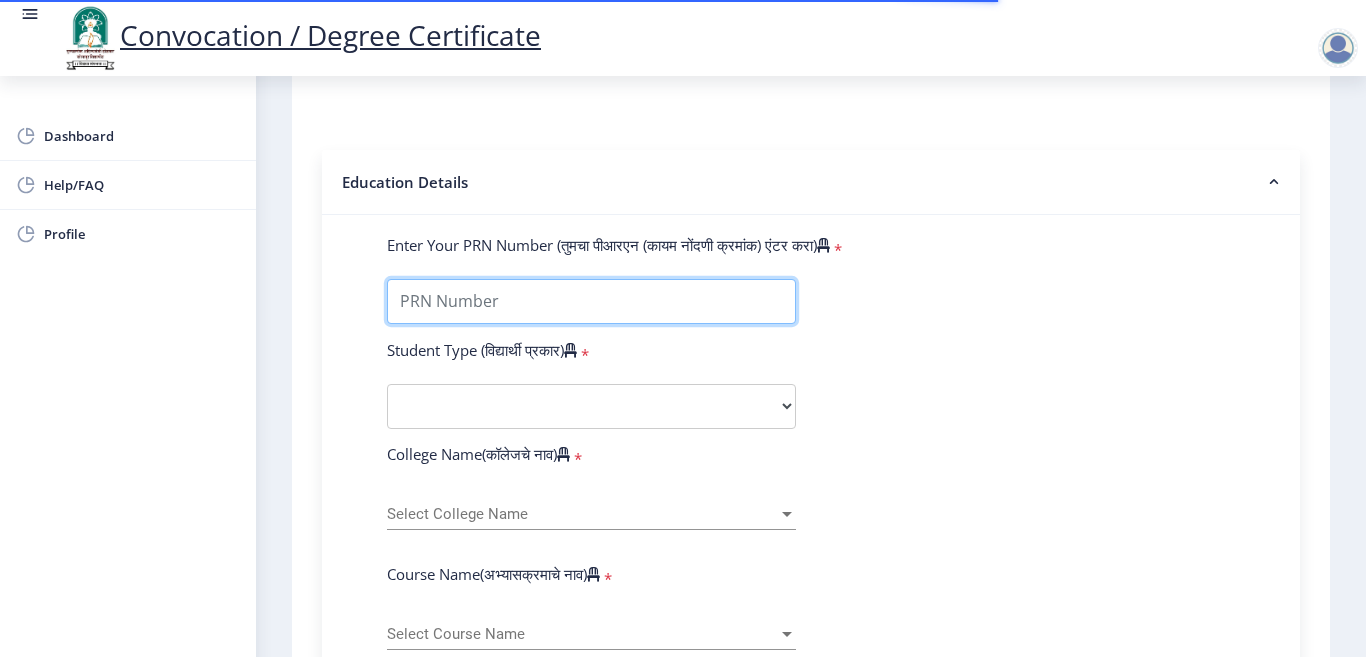 click on "Enter Your PRN Number (तुमचा पीआरएन (कायम नोंदणी क्रमांक) एंटर करा)" at bounding box center [591, 301] 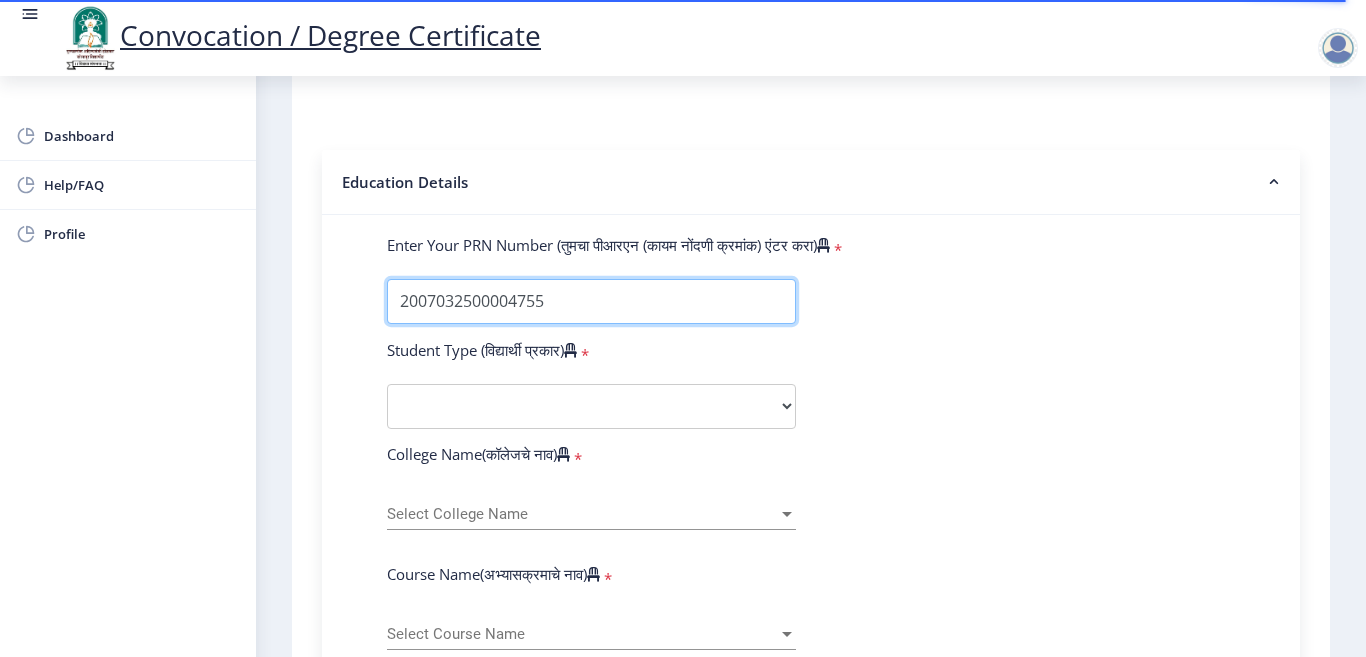 type on "2007032500004755" 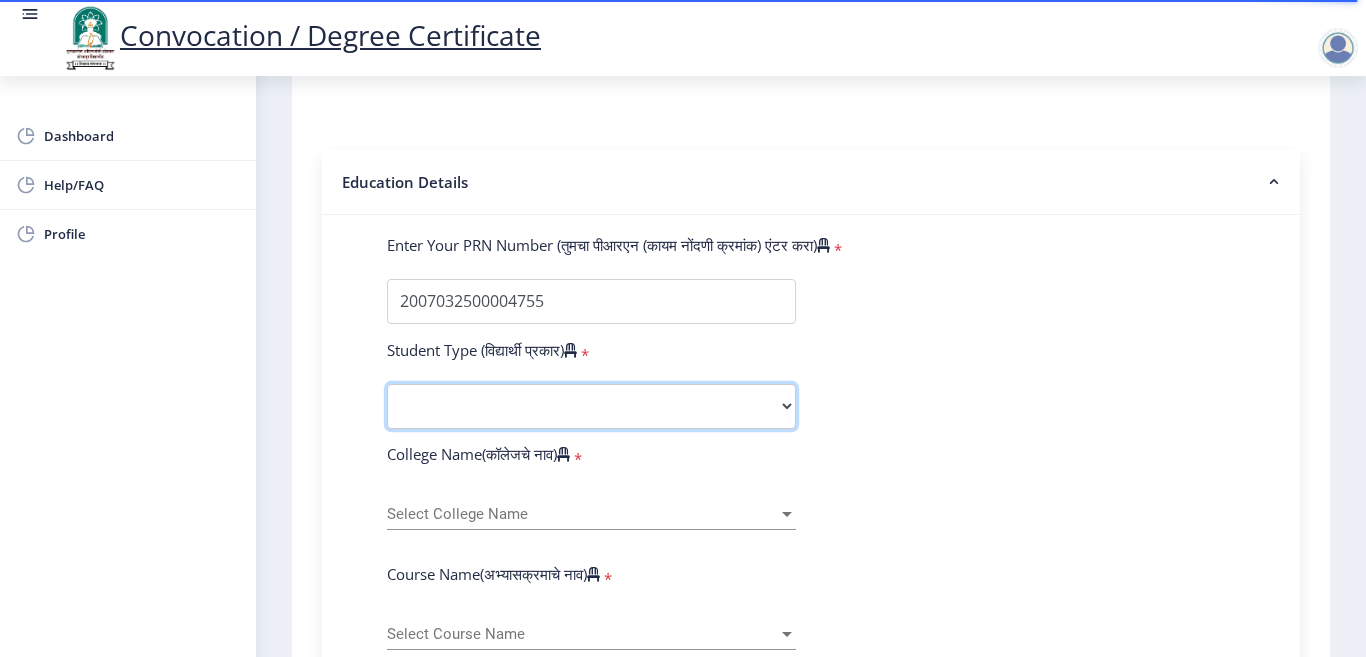 click on "Select Student Type Regular External" at bounding box center [591, 406] 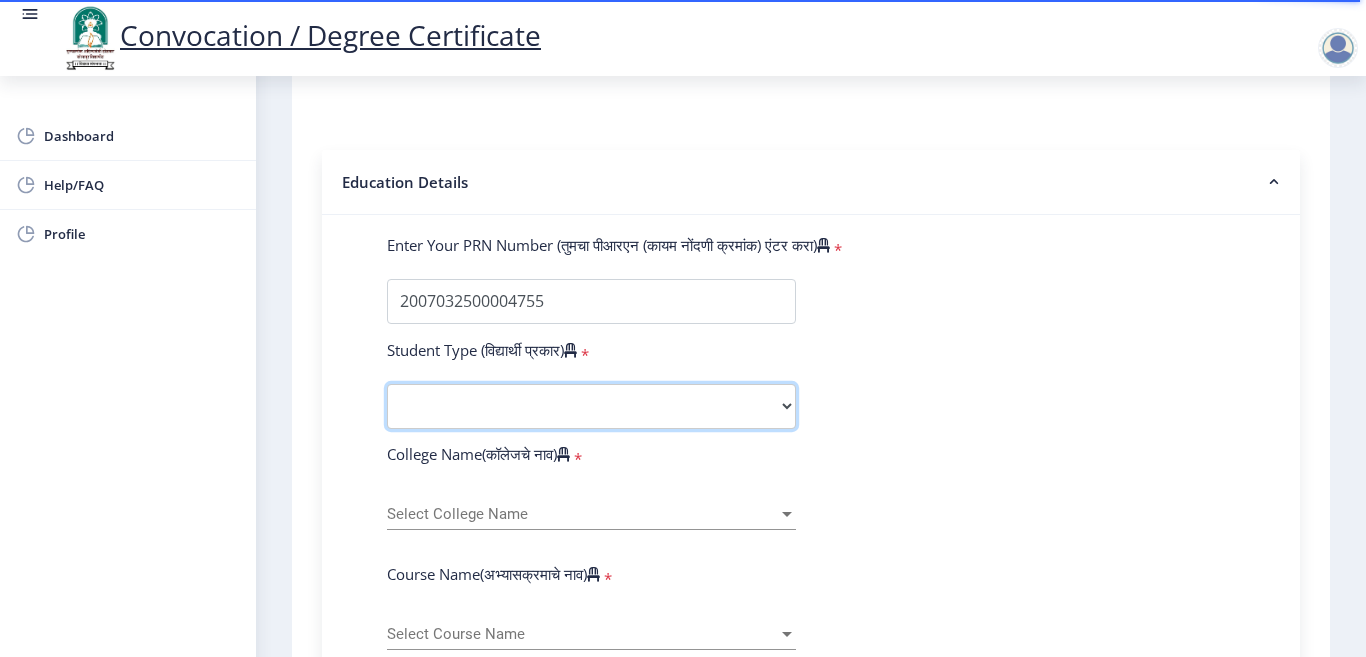 select on "Regular" 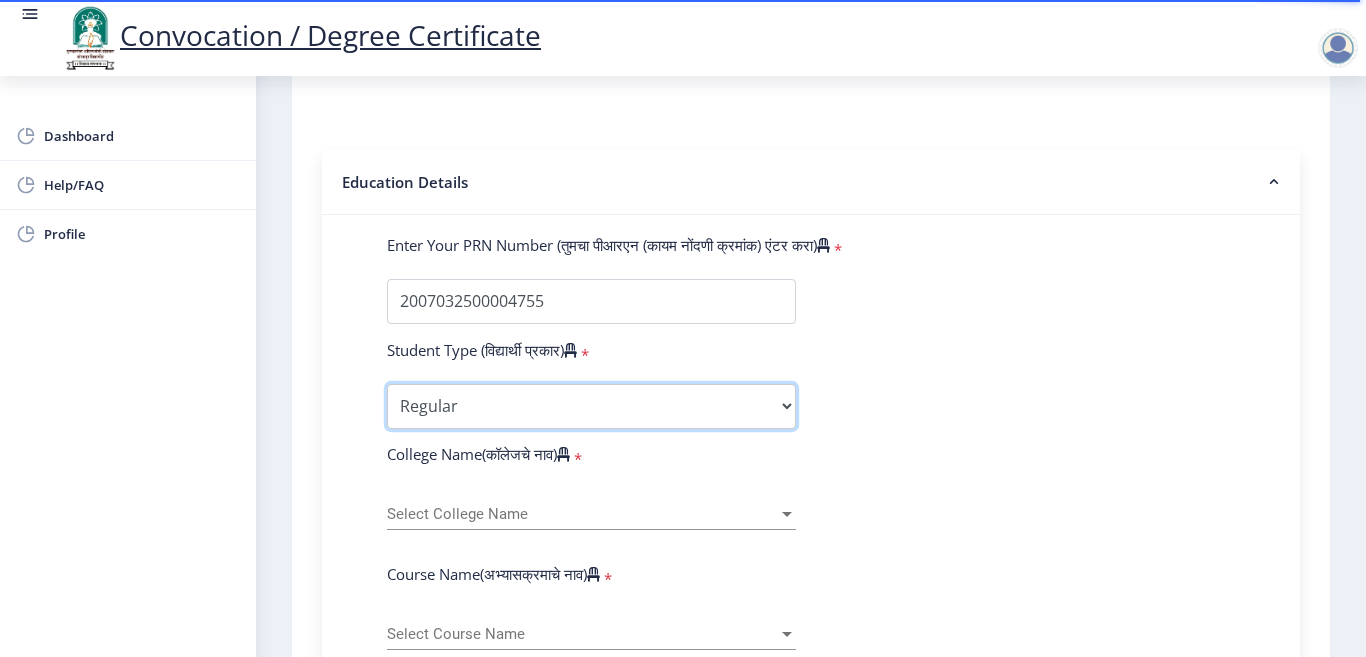 click on "Select Student Type Regular External" at bounding box center (591, 406) 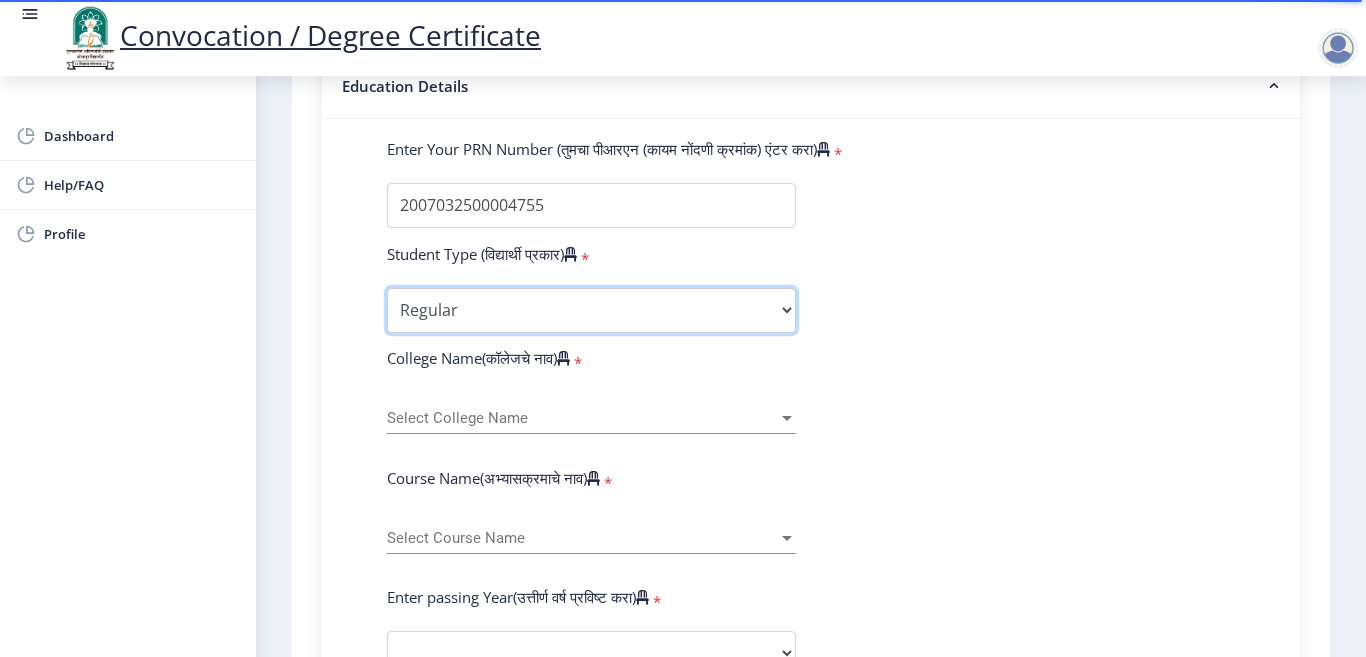 scroll, scrollTop: 500, scrollLeft: 0, axis: vertical 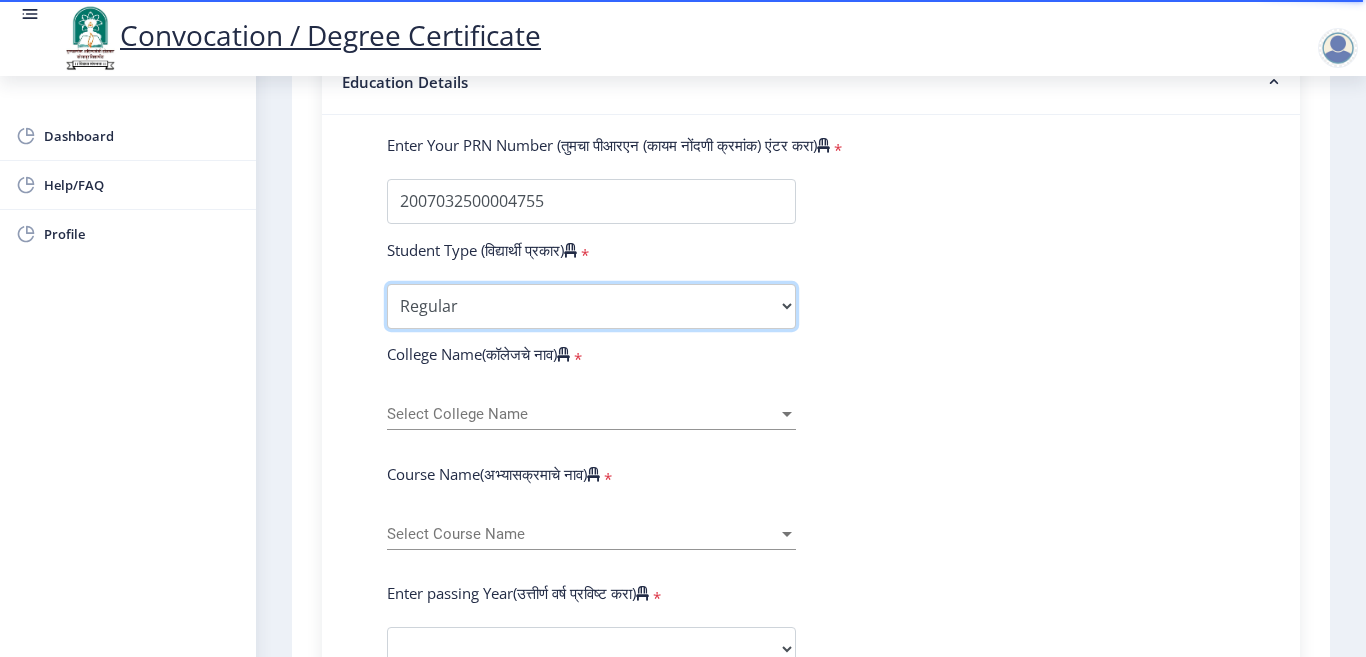 click on "Select Student Type Regular External" at bounding box center (591, 306) 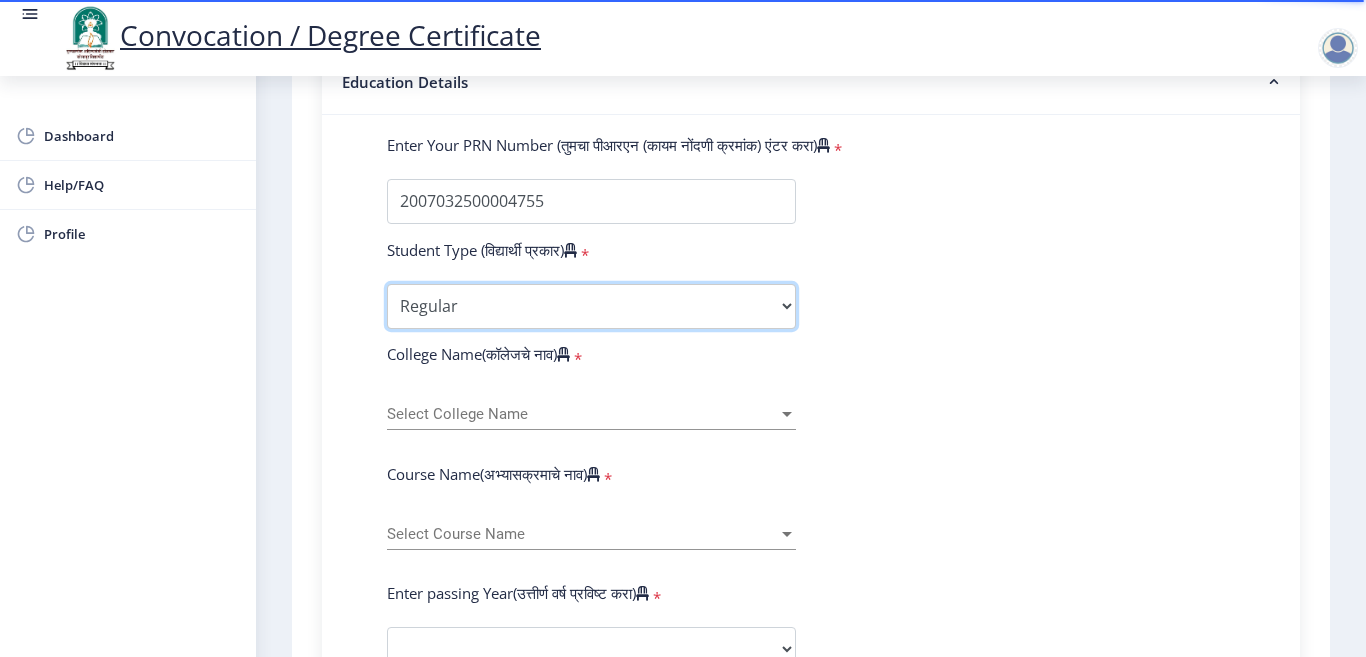 click on "Select Student Type Regular External" at bounding box center [591, 306] 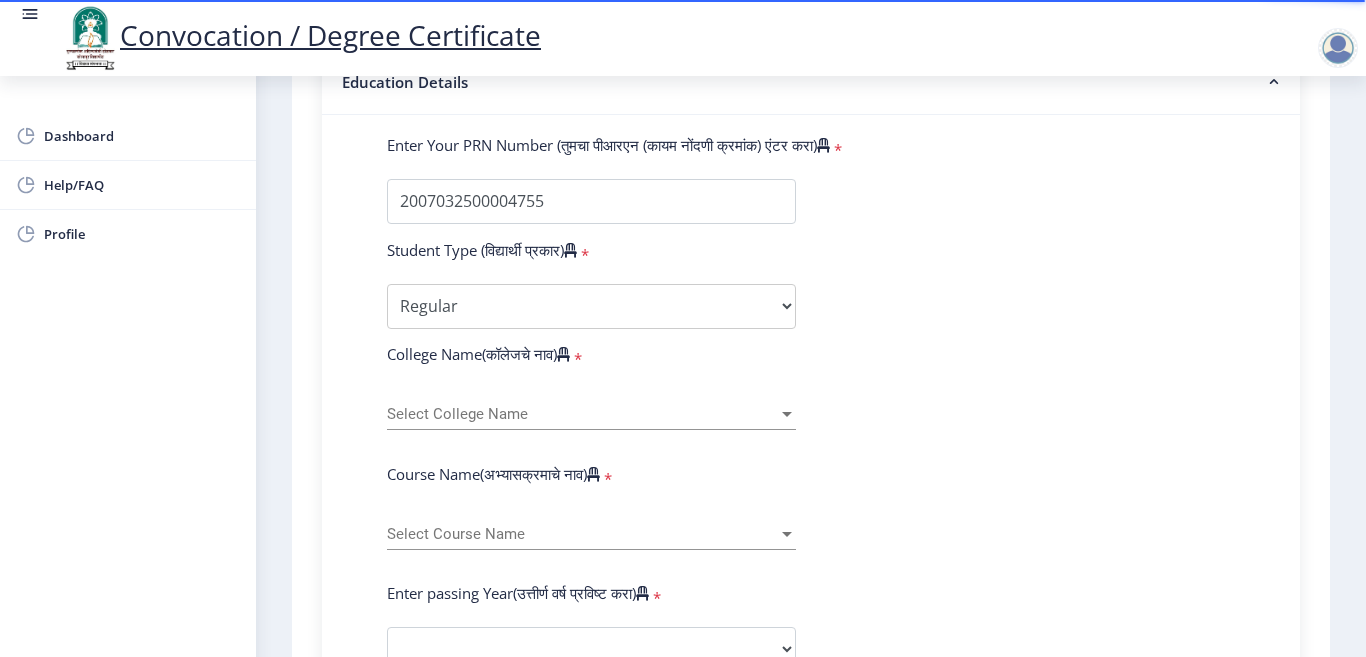 click on "Select College Name" at bounding box center (582, 414) 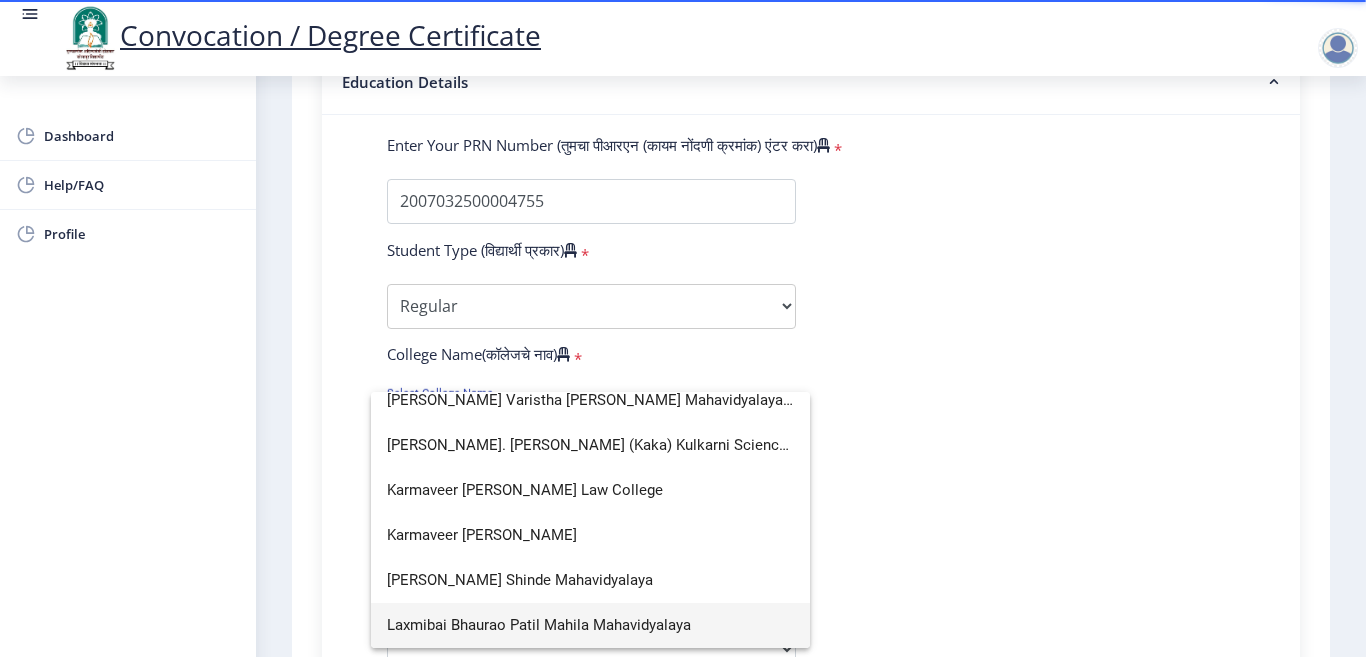 scroll, scrollTop: 0, scrollLeft: 0, axis: both 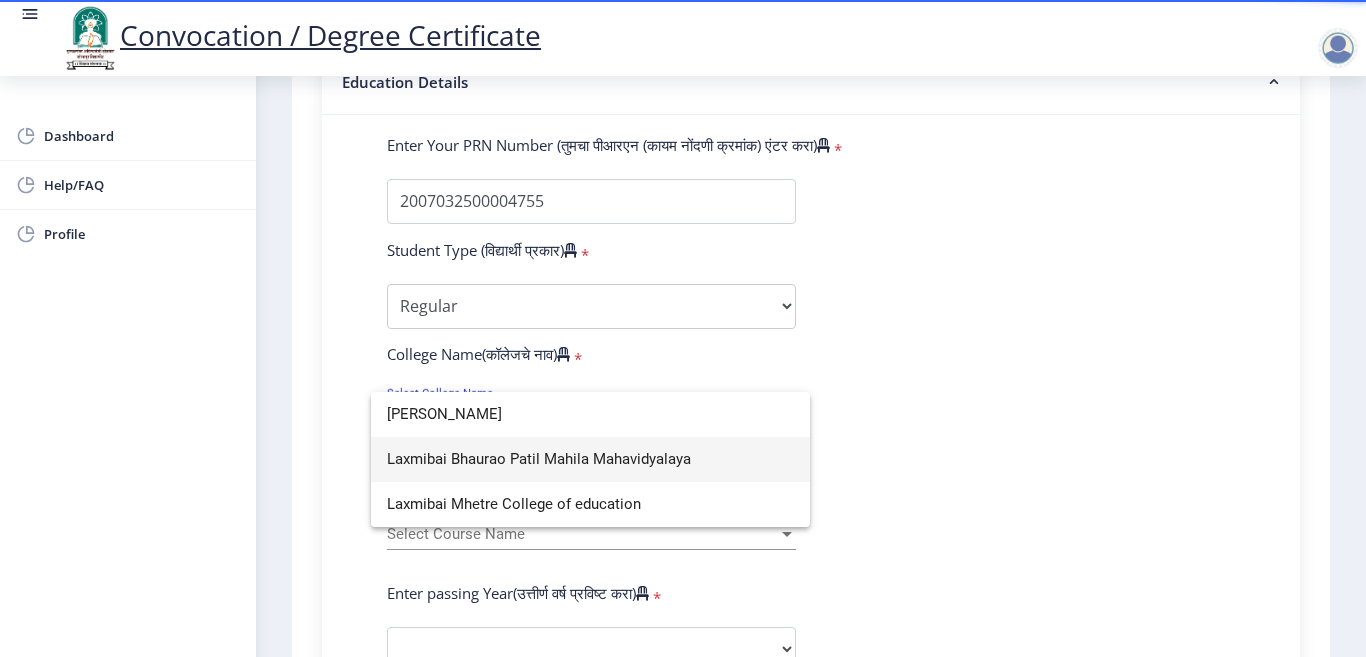type on "[PERSON_NAME]" 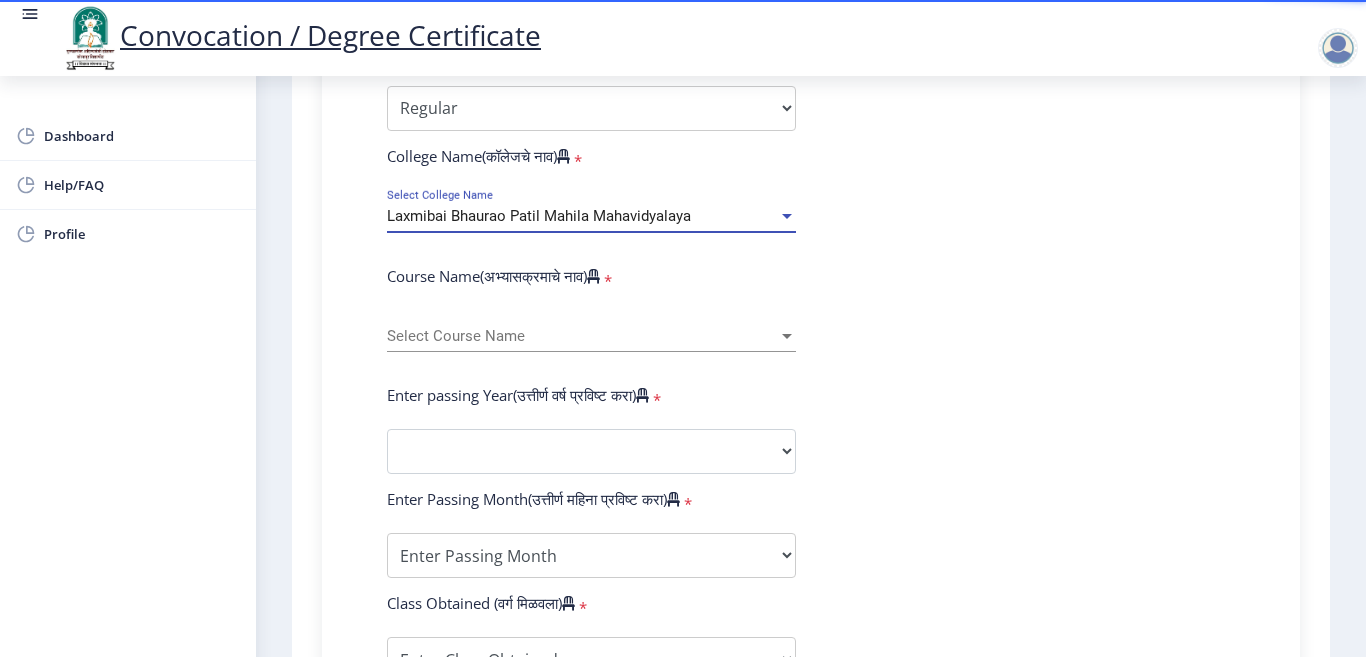 scroll, scrollTop: 700, scrollLeft: 0, axis: vertical 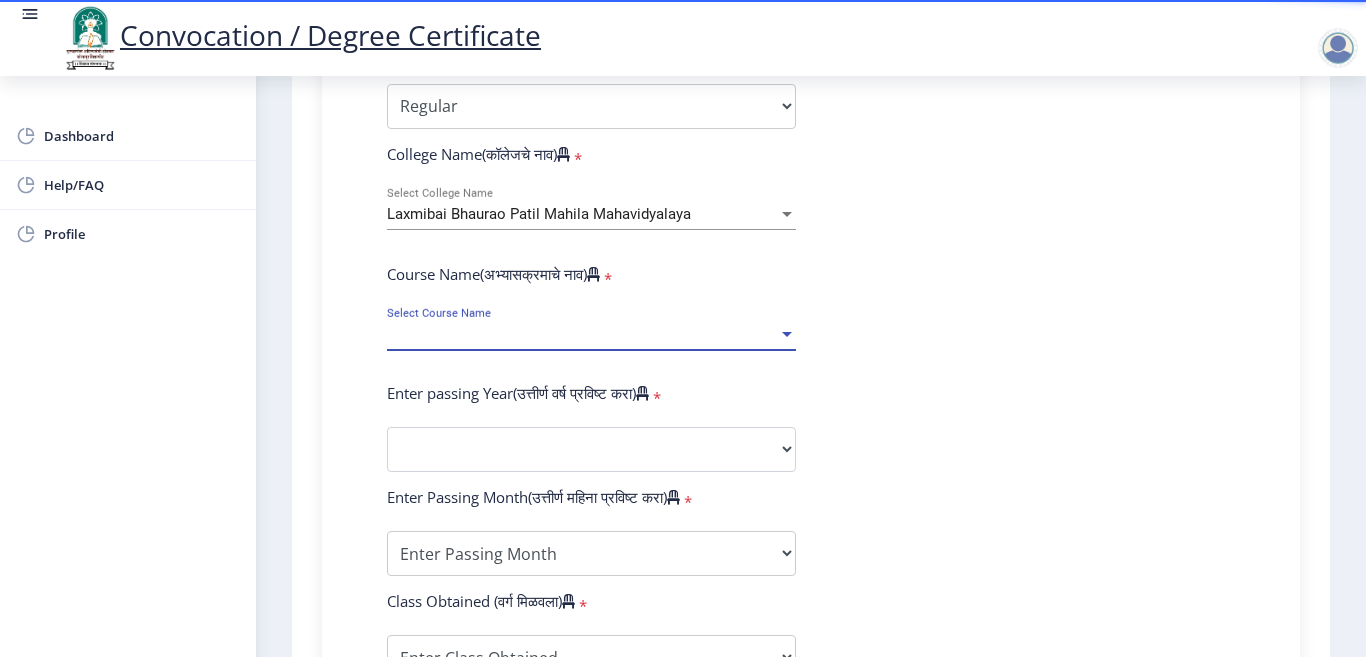 click on "Select Course Name" at bounding box center [582, 334] 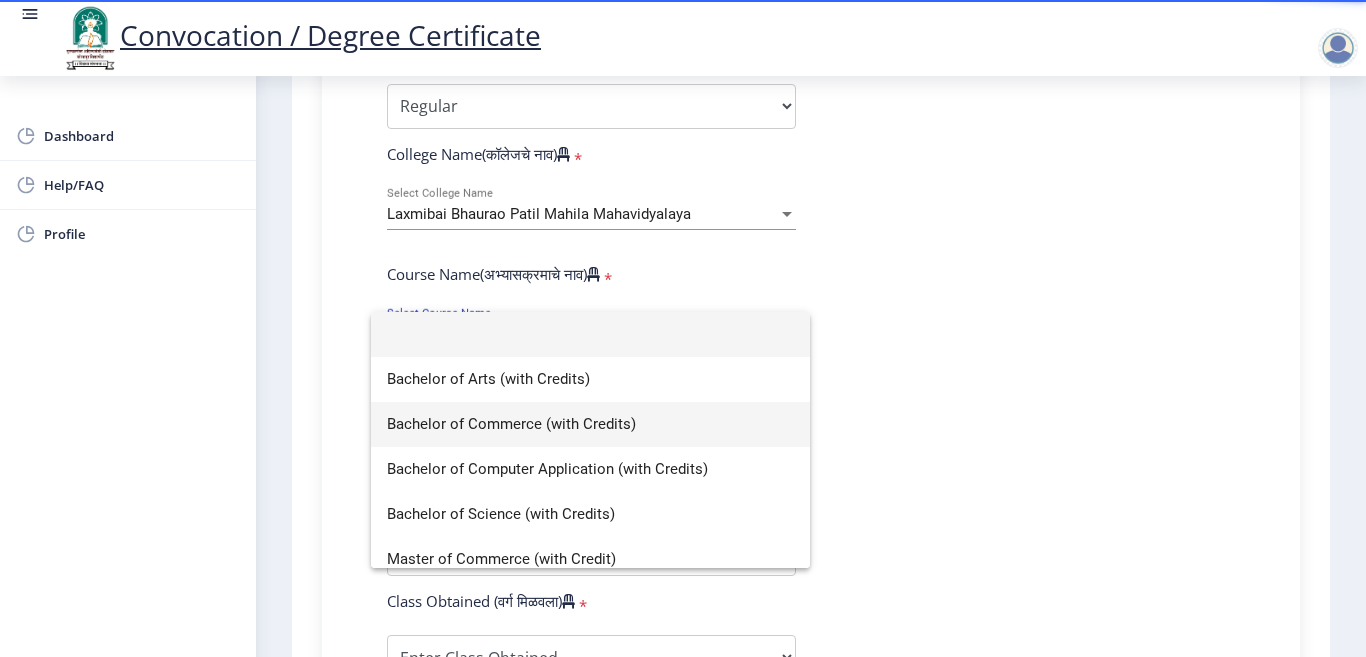 scroll, scrollTop: 14, scrollLeft: 0, axis: vertical 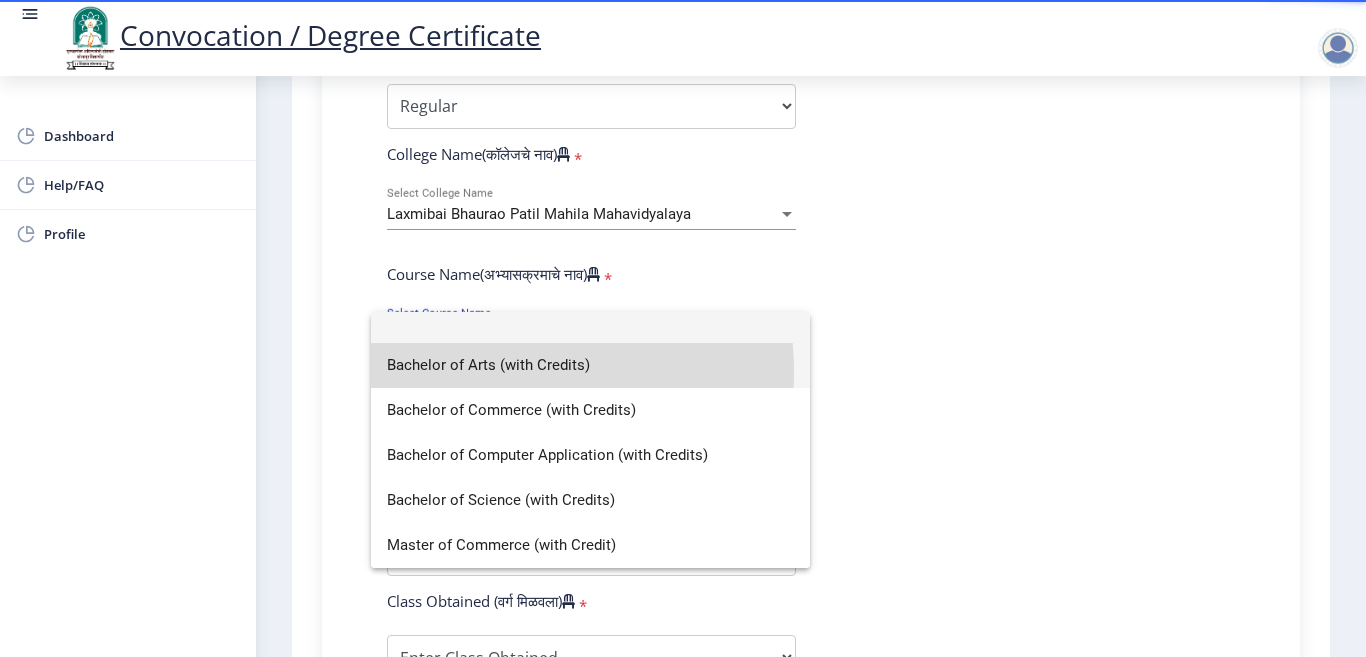 click on "Bachelor of Arts (with Credits)" at bounding box center [590, 365] 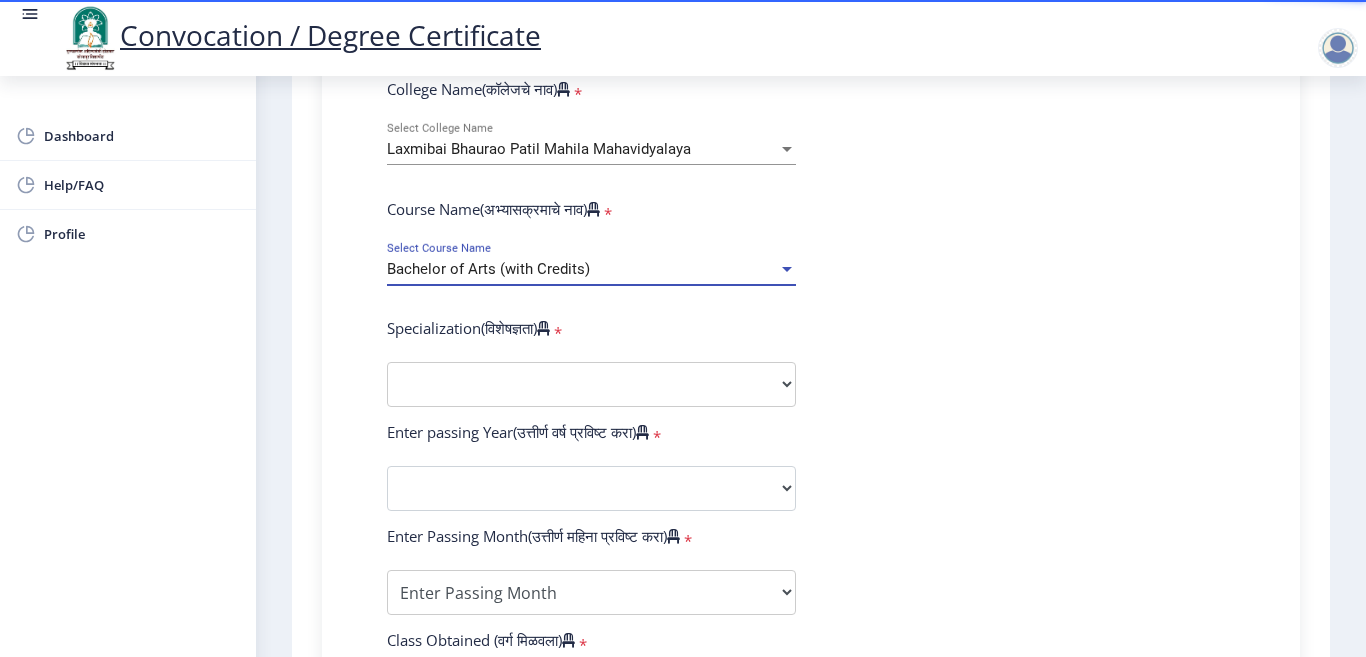scroll, scrollTop: 800, scrollLeft: 0, axis: vertical 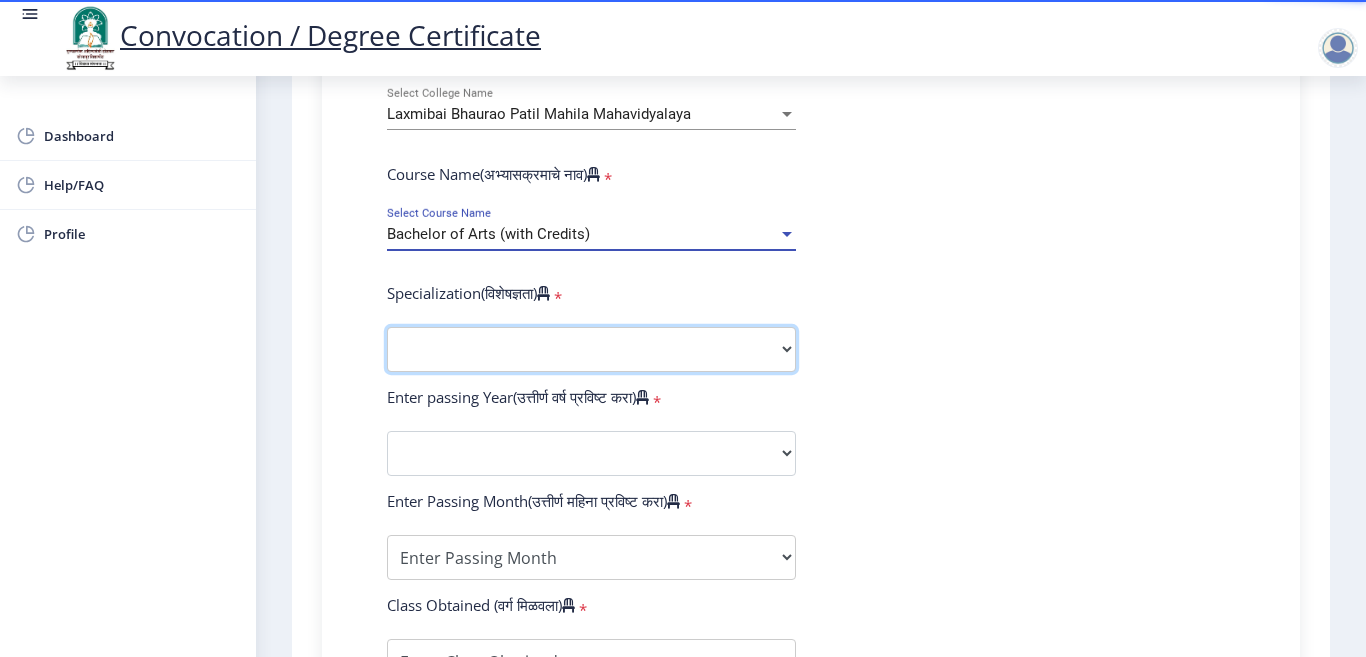 click on "Specialization English Geography Hindi Marathi Music Sanskrit Urdu Ancient Indian History Culture & Archaeology Economics History Physical Education Political Science Psychology Sociology Kannada Philosophy Other" at bounding box center (591, 349) 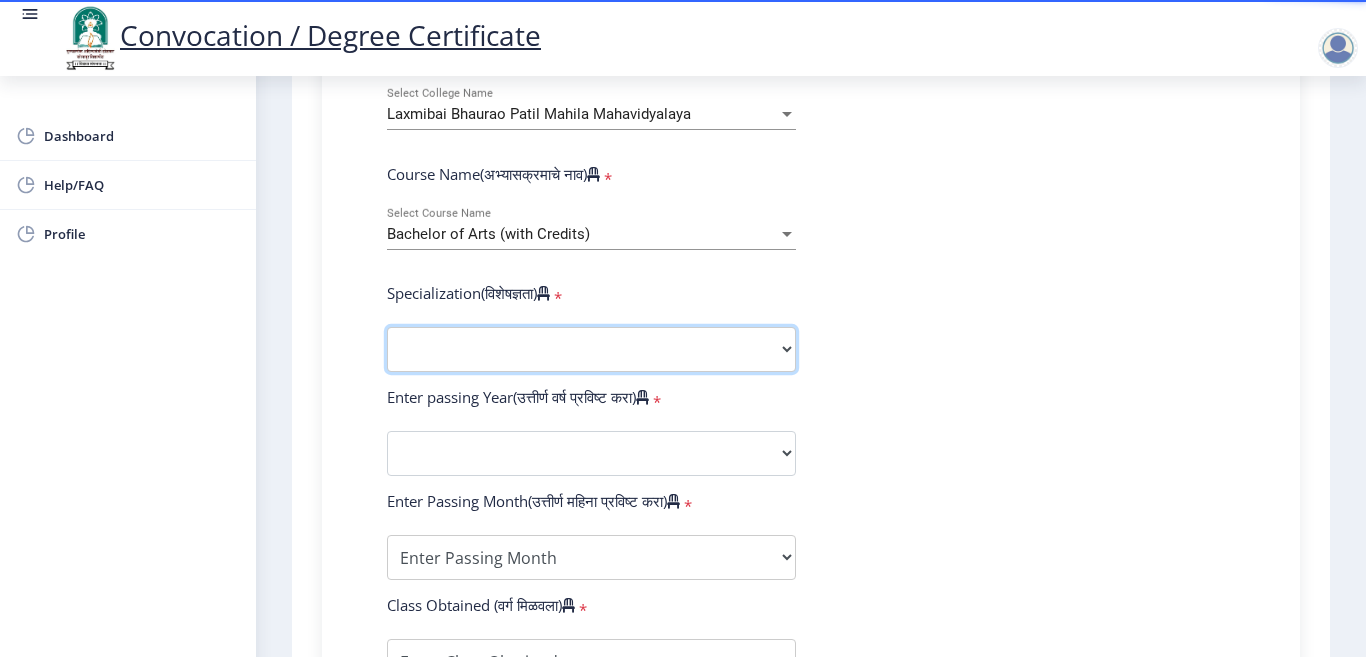 select on "Hindi" 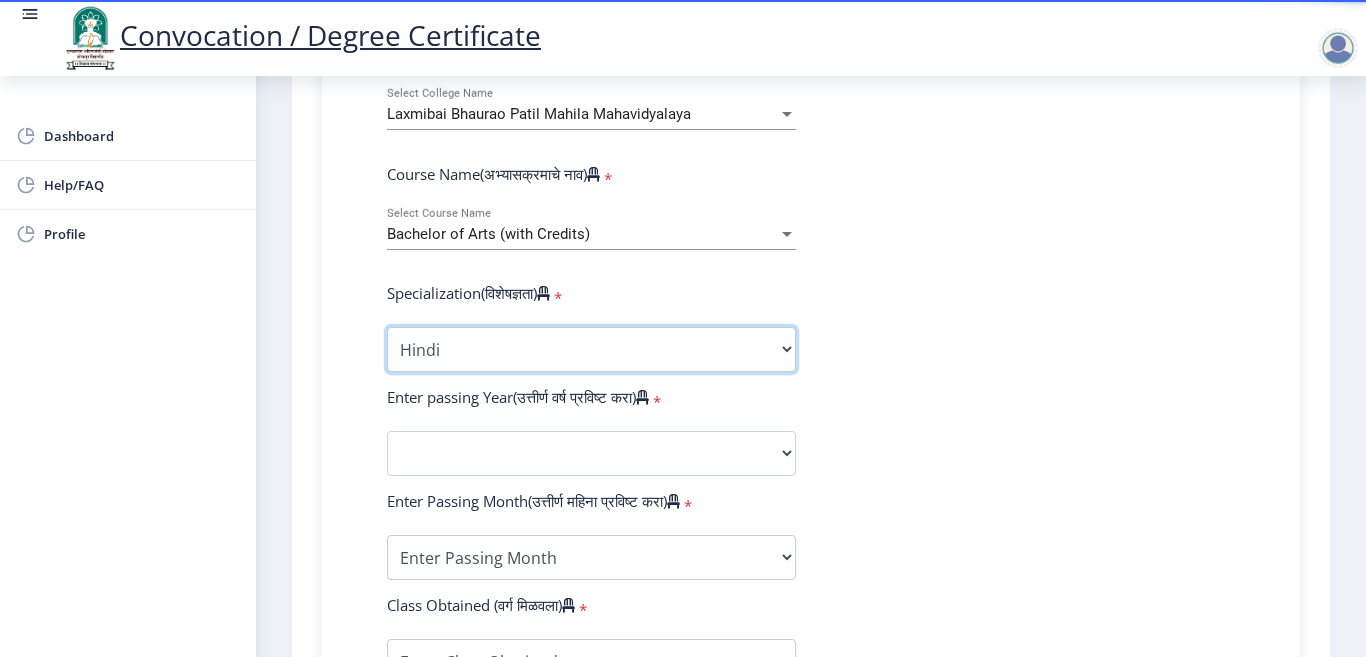 click on "Specialization English Geography Hindi Marathi Music Sanskrit Urdu Ancient Indian History Culture & Archaeology Economics History Physical Education Political Science Psychology Sociology Kannada Philosophy Other" at bounding box center [591, 349] 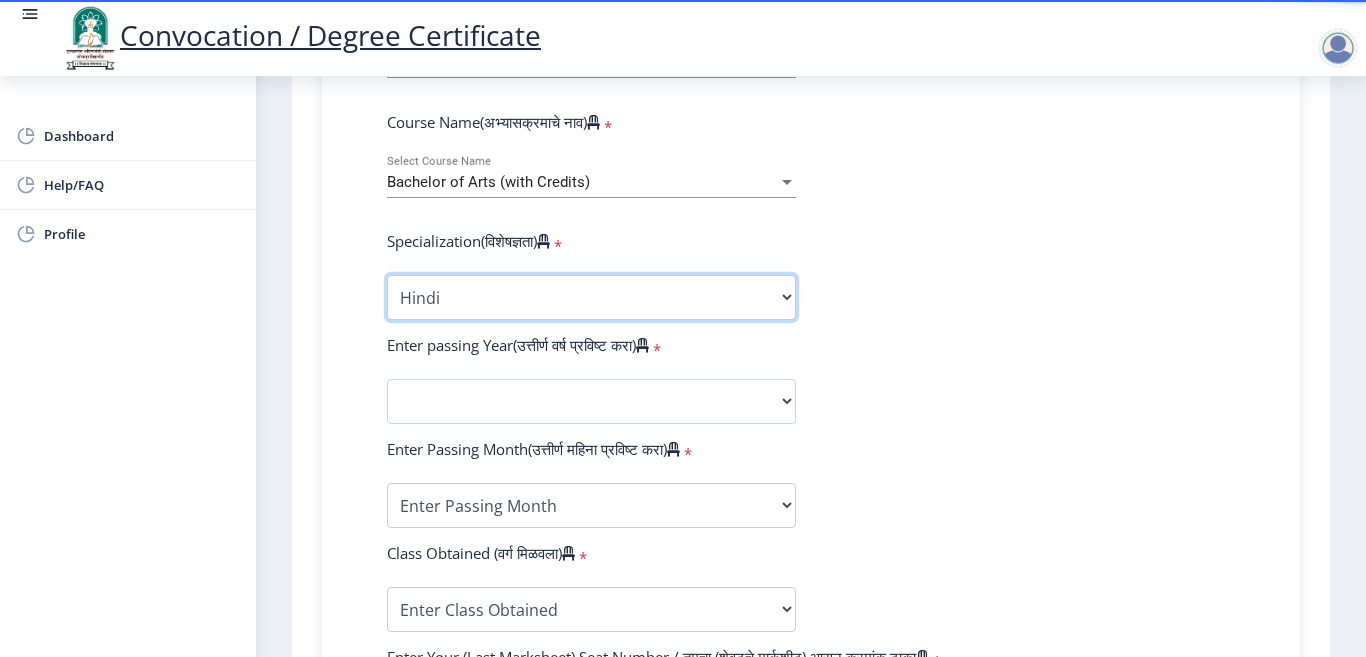 scroll, scrollTop: 900, scrollLeft: 0, axis: vertical 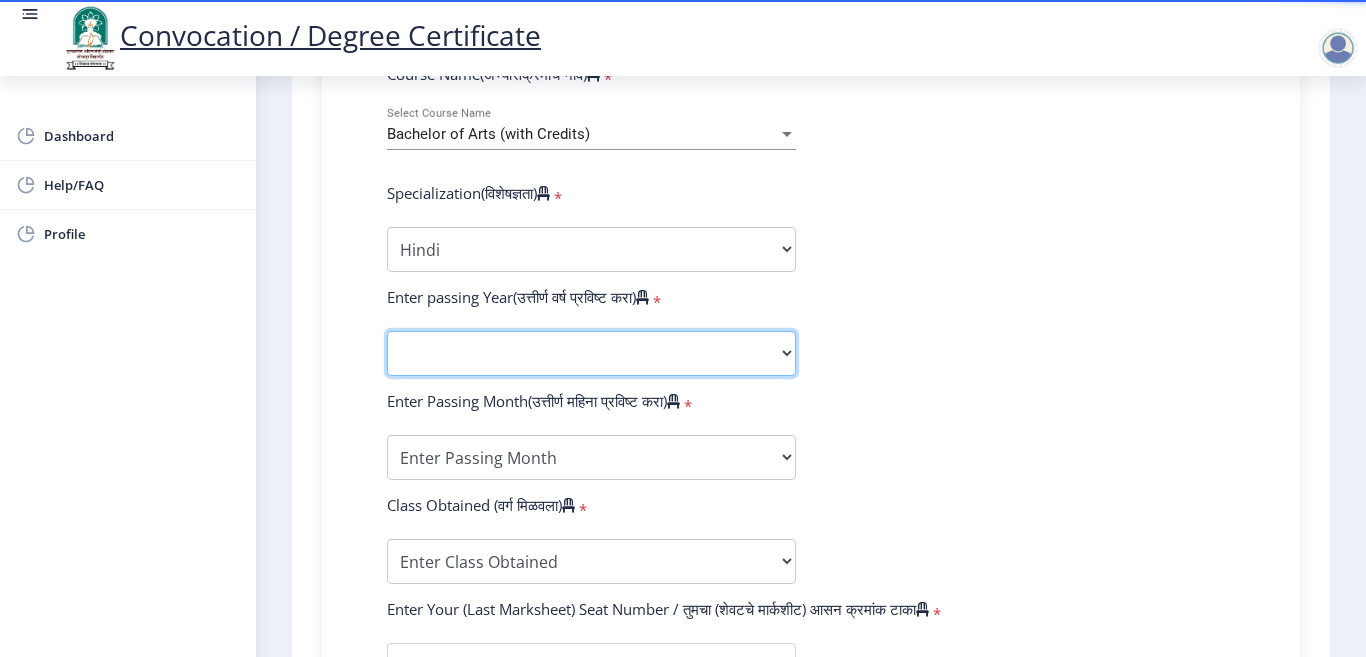 click on "2025   2024   2023   2022   2021   2020   2019   2018   2017   2016   2015   2014   2013   2012   2011   2010   2009   2008   2007   2006   2005   2004   2003   2002   2001   2000   1999   1998   1997   1996   1995   1994   1993   1992   1991   1990   1989   1988   1987   1986   1985   1984   1983   1982   1981   1980   1979   1978   1977   1976" 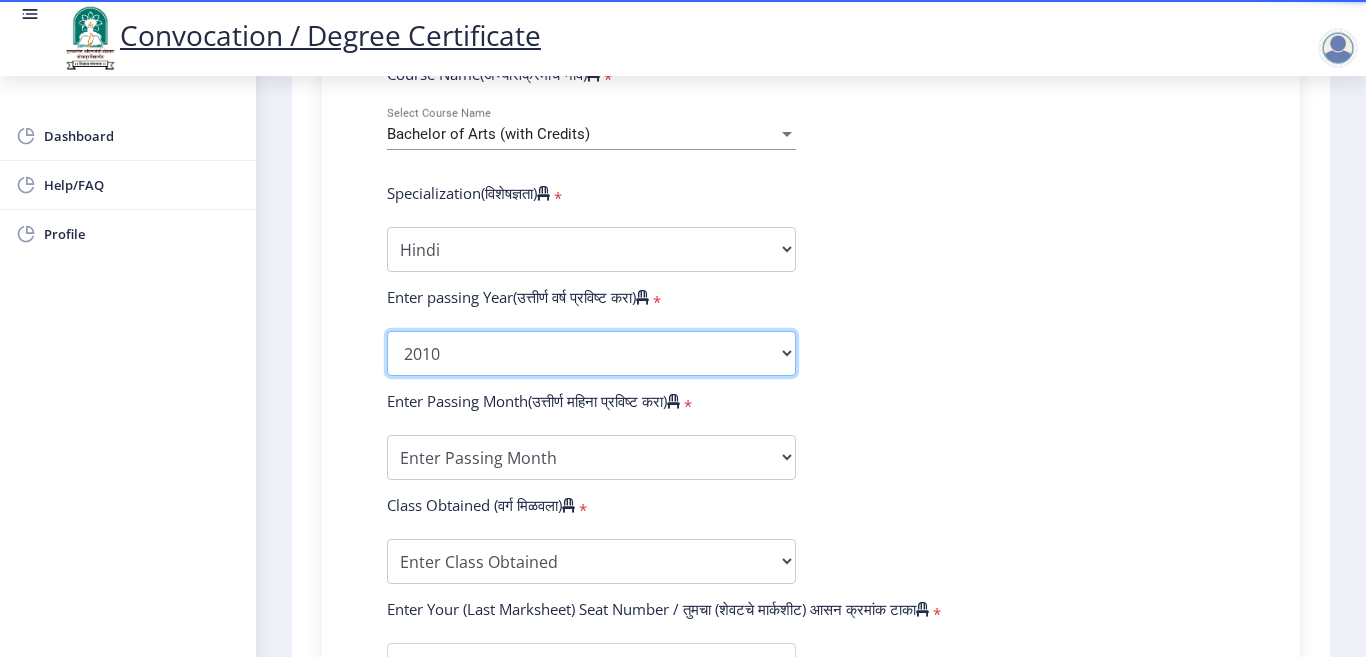 click on "2025   2024   2023   2022   2021   2020   2019   2018   2017   2016   2015   2014   2013   2012   2011   2010   2009   2008   2007   2006   2005   2004   2003   2002   2001   2000   1999   1998   1997   1996   1995   1994   1993   1992   1991   1990   1989   1988   1987   1986   1985   1984   1983   1982   1981   1980   1979   1978   1977   1976" 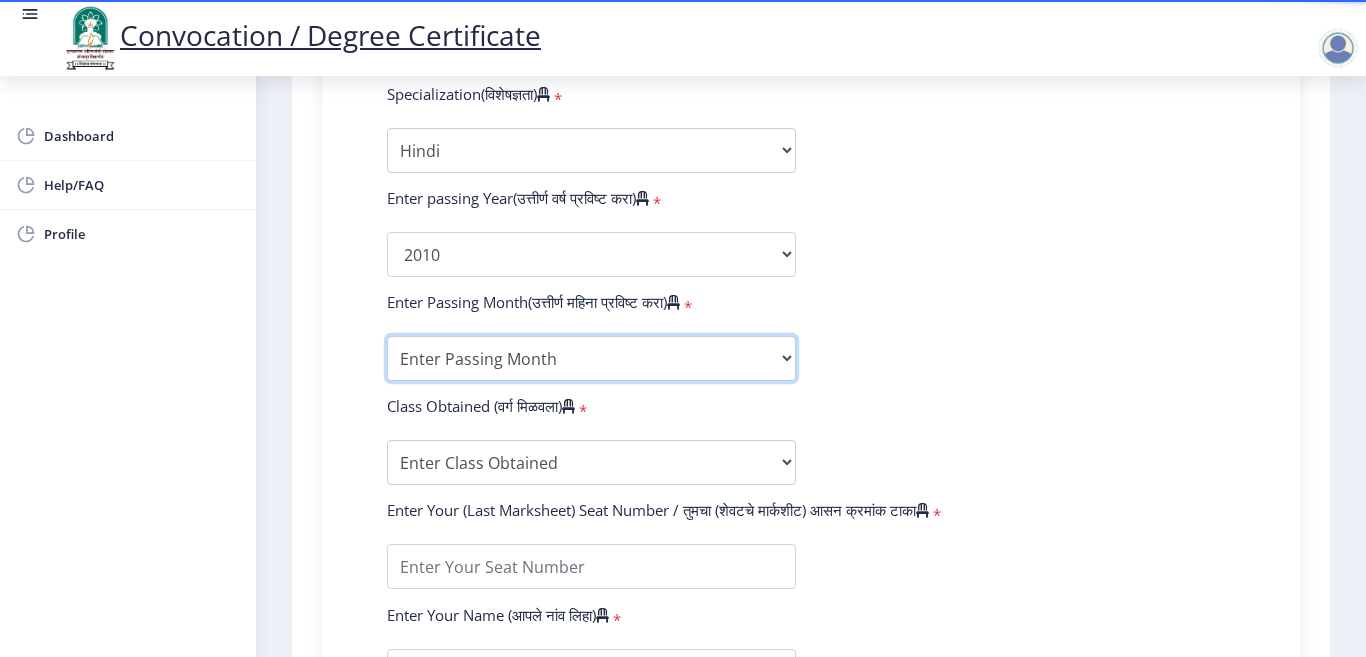 scroll, scrollTop: 1000, scrollLeft: 0, axis: vertical 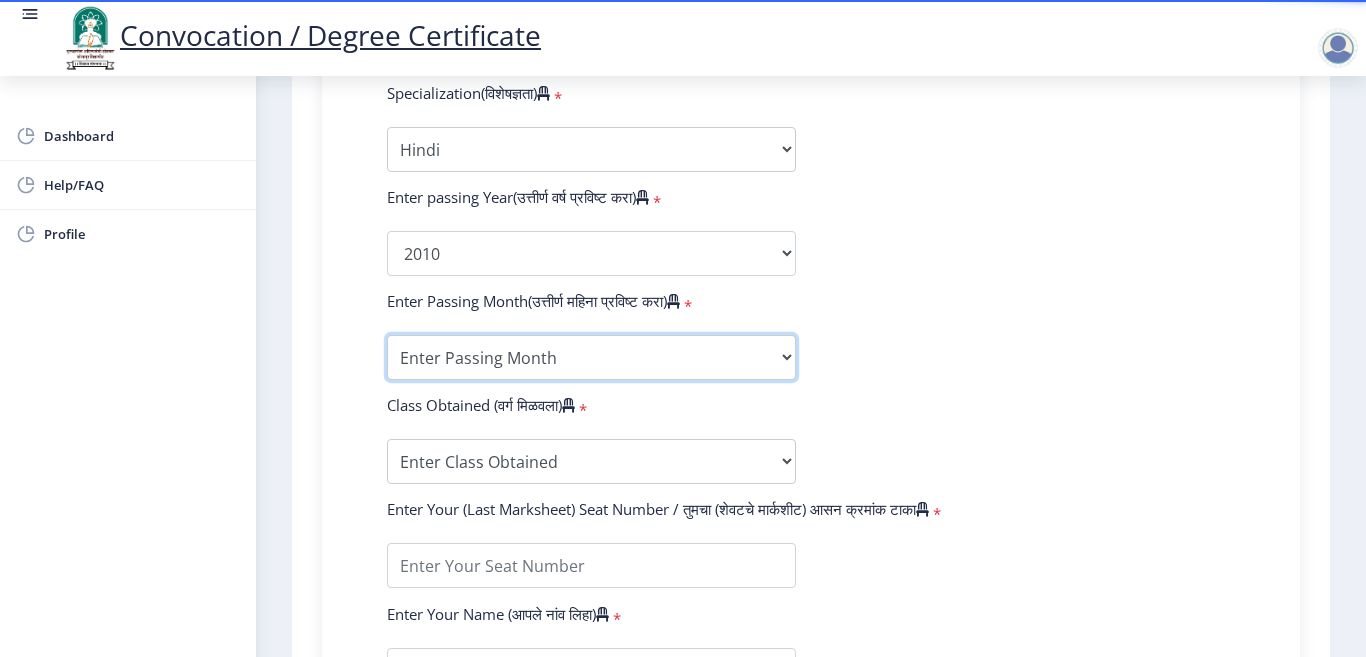 click on "Enter Passing Month March April May October November December" at bounding box center (591, 357) 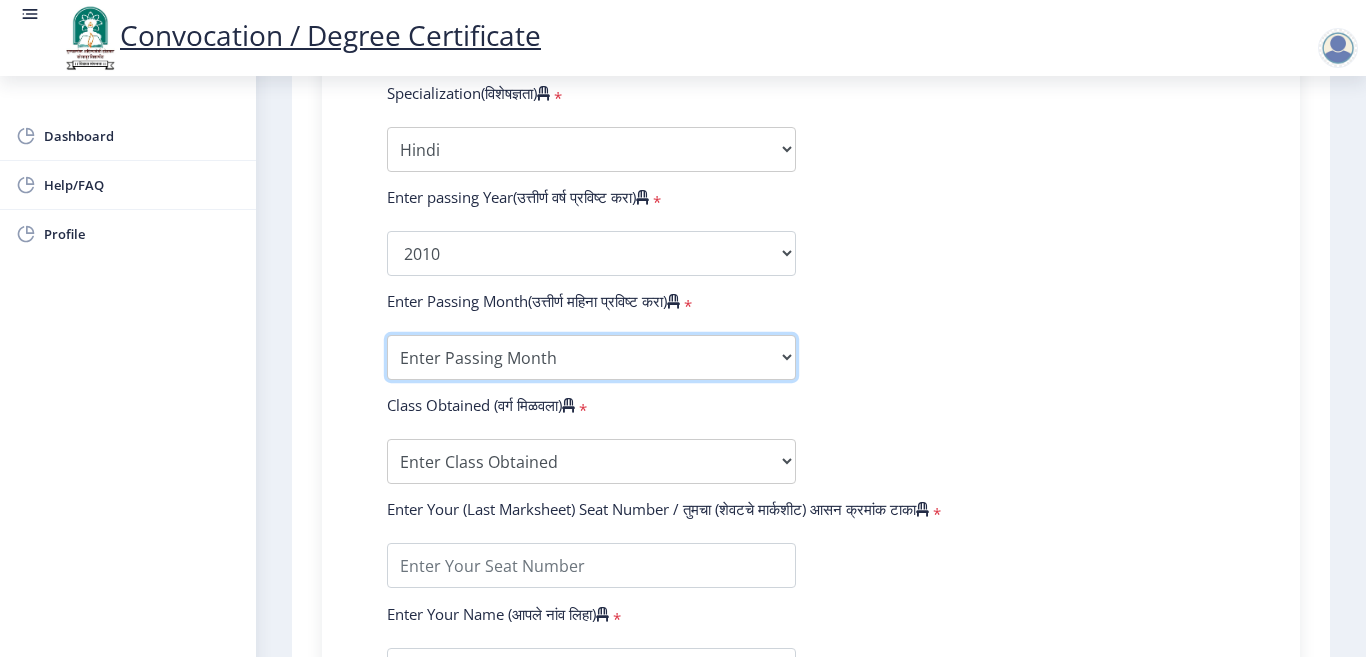 select on "March" 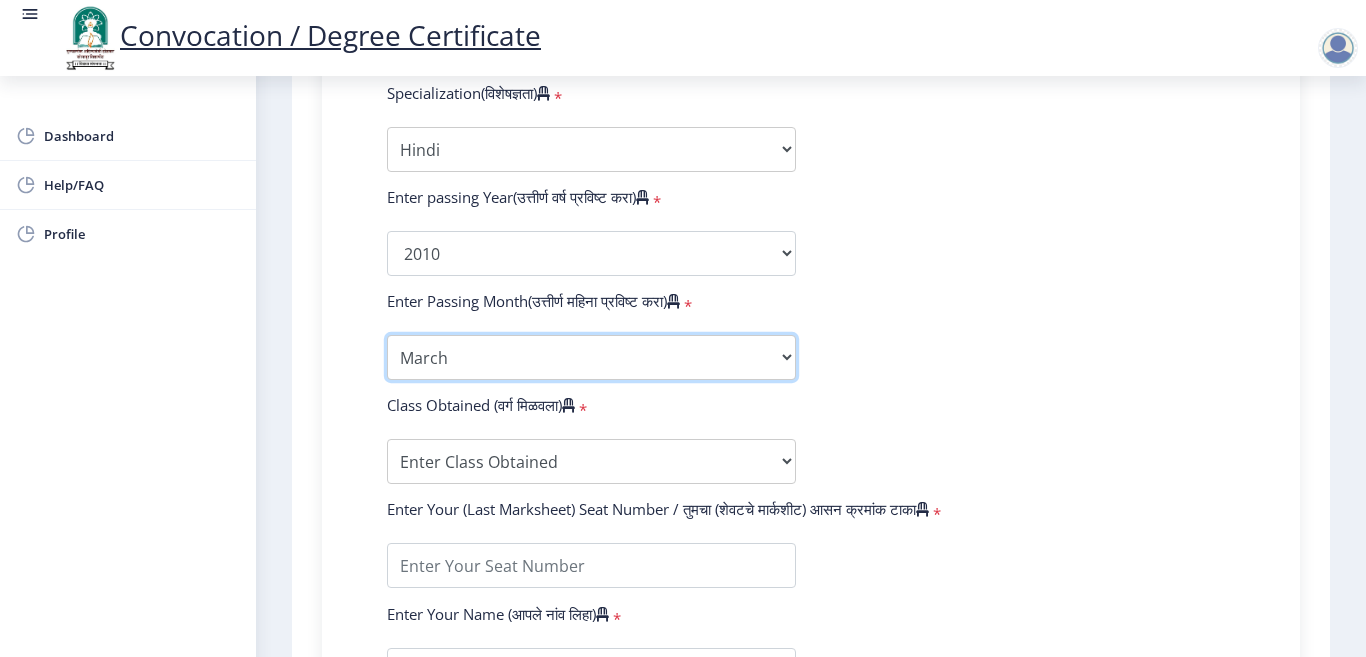 click on "Enter Passing Month March April May October November December" at bounding box center [591, 357] 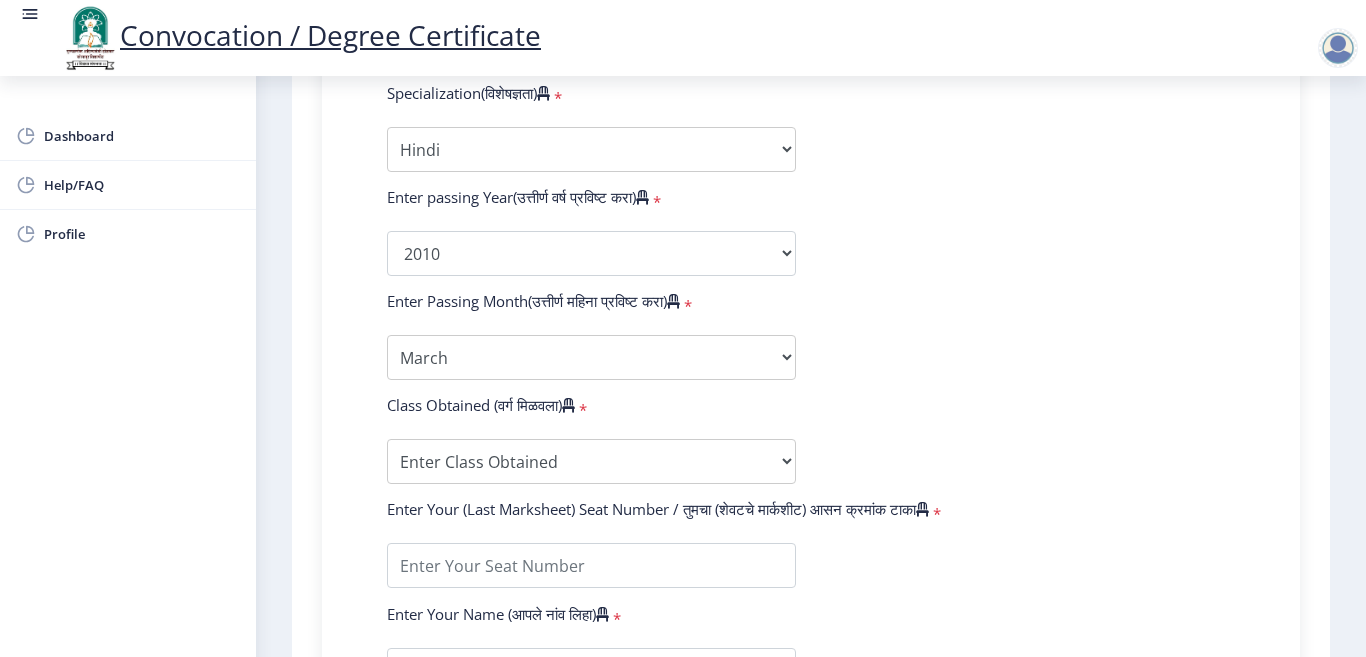 click on "Class Obtained (वर्ग मिळवला)" 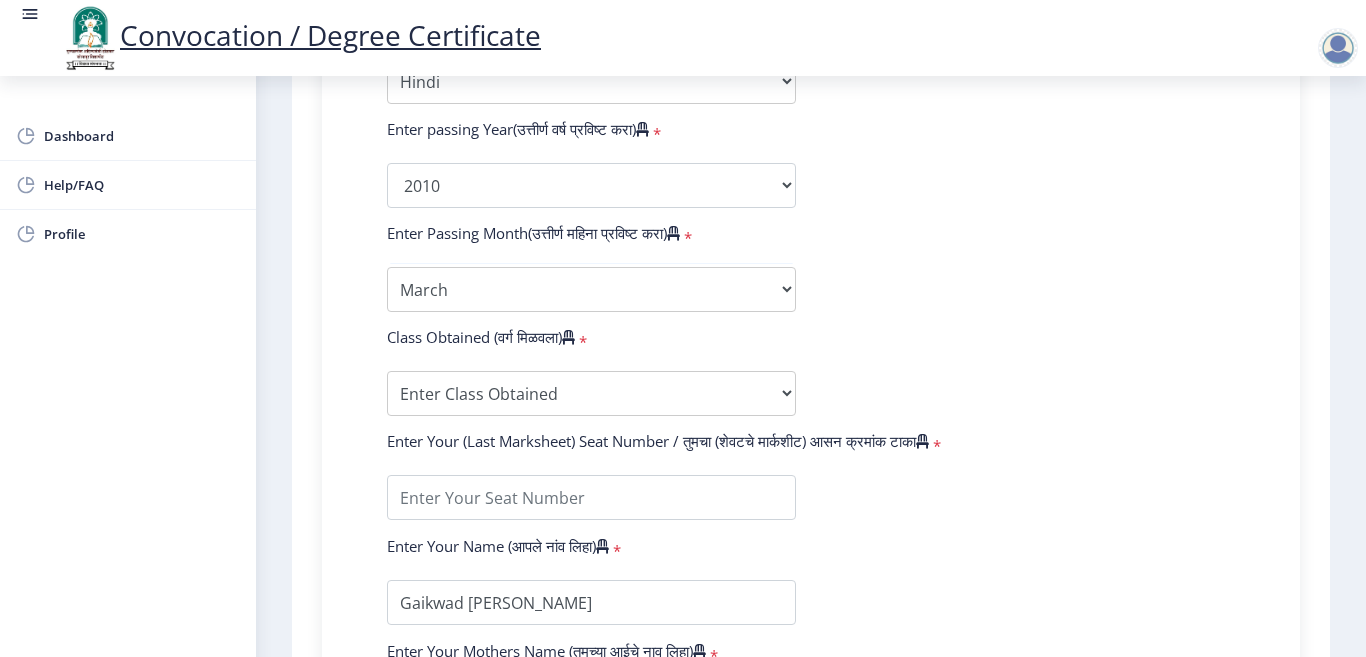 scroll, scrollTop: 1100, scrollLeft: 0, axis: vertical 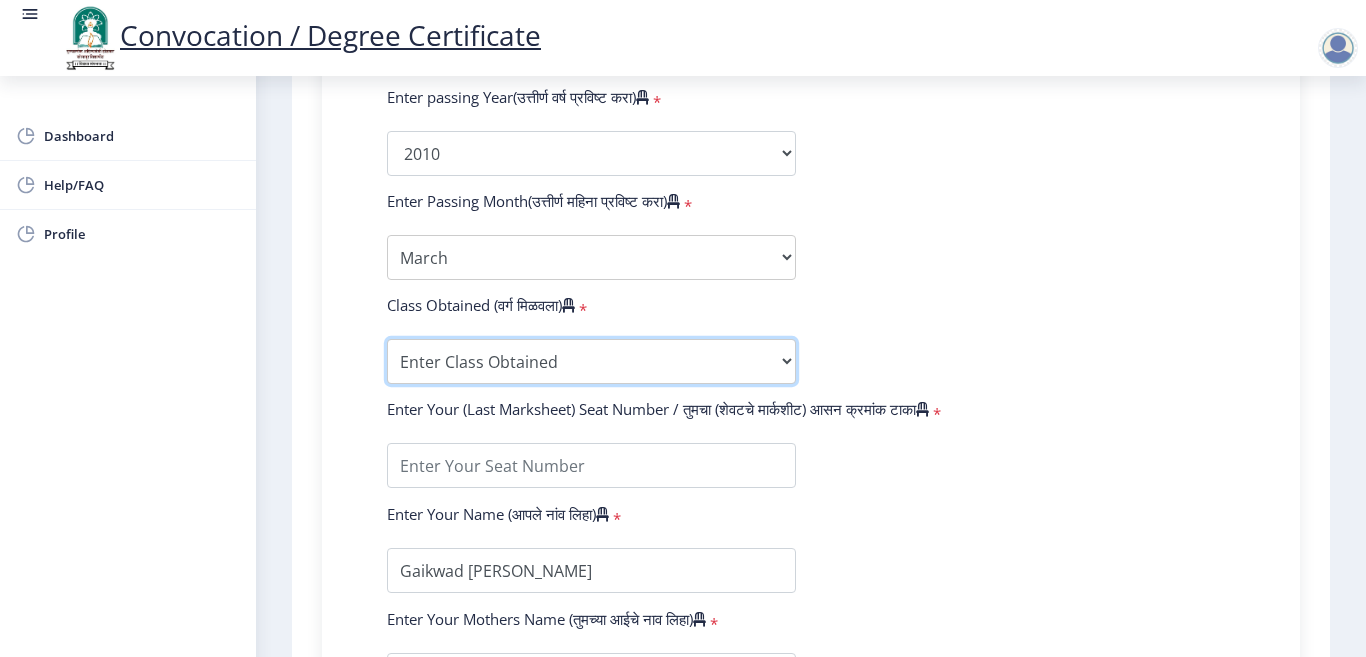 click on "Enter Class Obtained FIRST CLASS WITH DISTINCTION FIRST CLASS HIGHER SECOND CLASS SECOND CLASS PASS CLASS Grade O Grade A+ Grade A Grade B+ Grade B Grade C+ Grade C Grade D Grade E" at bounding box center (591, 361) 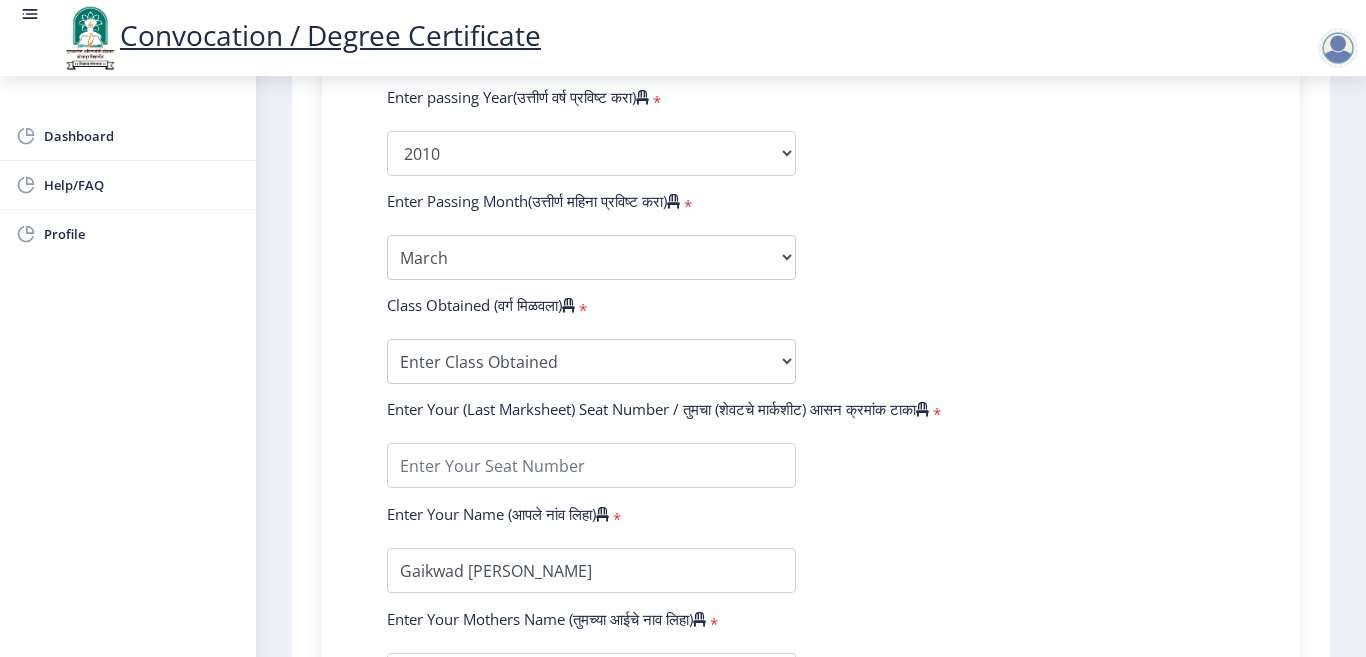 click on "Enter Your PRN Number (तुमचा पीआरएन (कायम नोंदणी क्रमांक) एंटर करा)   * Student Type (विद्यार्थी प्रकार)    * Select Student Type Regular External College Name(कॉलेजचे नाव)   * Laxmibai [PERSON_NAME] Mahila Mahavidyalaya Select College Name Course Name(अभ्यासक्रमाचे नाव)   * Bachelor of Arts (with Credits) Select Course Name  Specialization(विशेषज्ञता)   * Specialization English Geography Hindi Marathi Music Sanskrit Urdu Ancient Indian History Culture & Archaeology Economics History Physical Education Political Science Psychology Sociology Kannada Philosophy Other Enter passing Year(उत्तीर्ण वर्ष प्रविष्ट करा)   *  2025   2024   2023   2022   2021   2020   2019   2018   2017   2016   2015   2014   2013   2012   2011   2010   2009   2008   2007   2006   2005   2004   2003   2002" 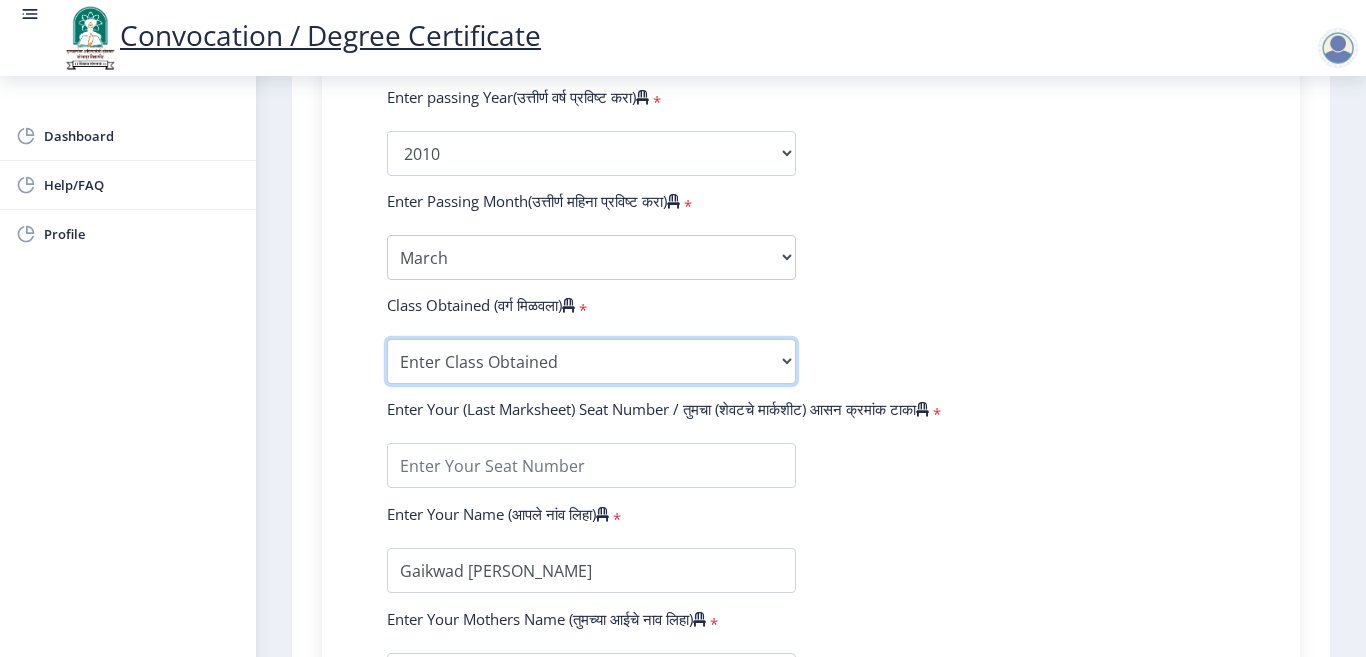 click on "Enter Class Obtained FIRST CLASS WITH DISTINCTION FIRST CLASS HIGHER SECOND CLASS SECOND CLASS PASS CLASS Grade O Grade A+ Grade A Grade B+ Grade B Grade C+ Grade C Grade D Grade E" at bounding box center [591, 361] 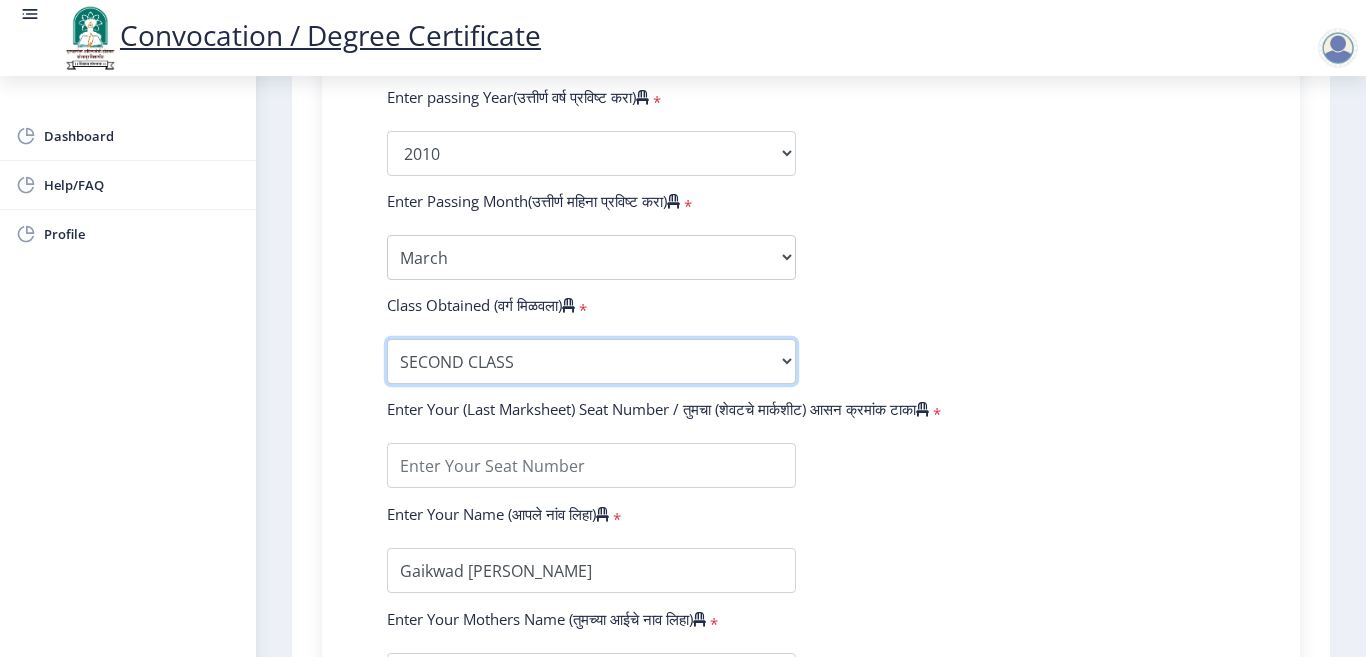 click on "Enter Class Obtained FIRST CLASS WITH DISTINCTION FIRST CLASS HIGHER SECOND CLASS SECOND CLASS PASS CLASS Grade O Grade A+ Grade A Grade B+ Grade B Grade C+ Grade C Grade D Grade E" at bounding box center [591, 361] 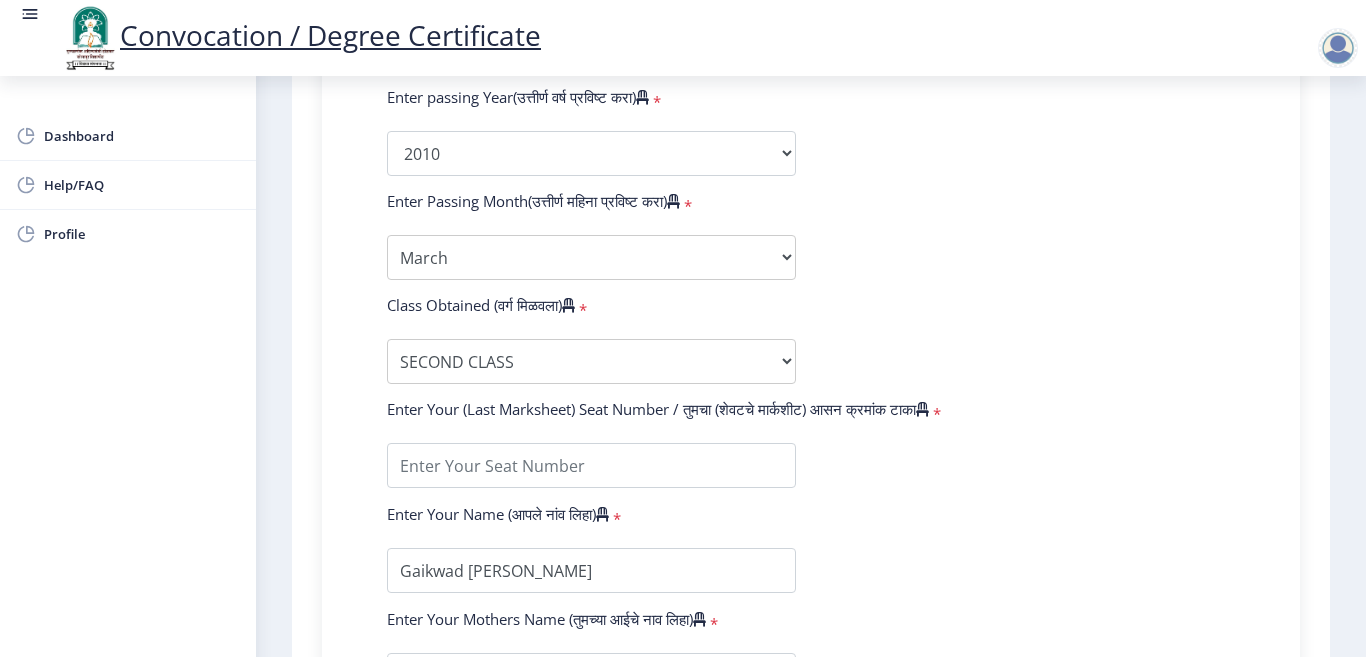 click on "Enter passing Year(उत्तीर्ण वर्ष प्रविष्ट करा)" 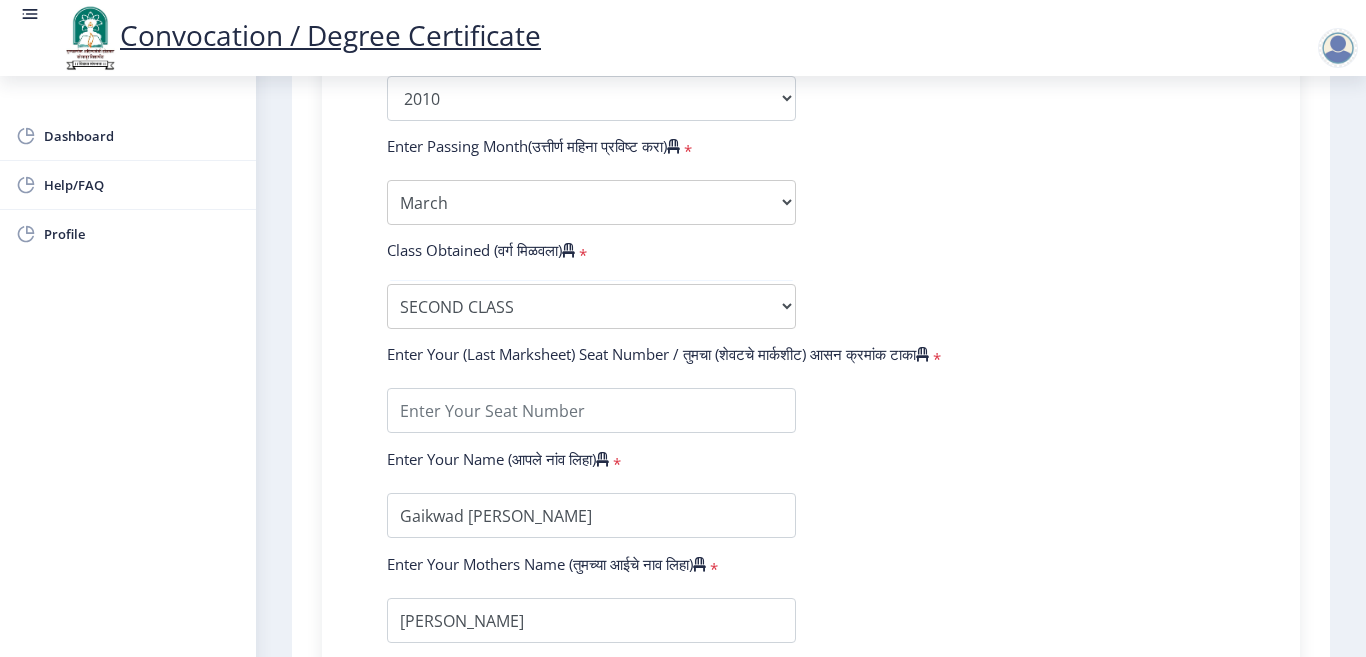 scroll, scrollTop: 1300, scrollLeft: 0, axis: vertical 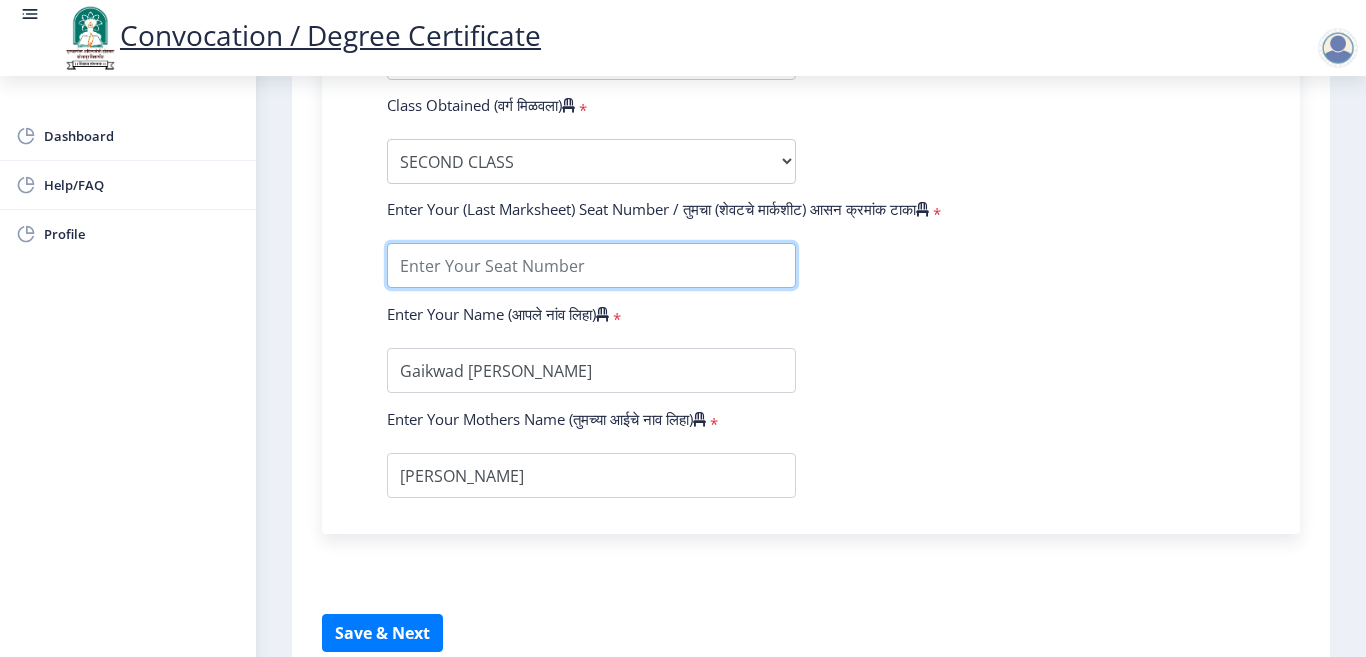 click at bounding box center [591, 265] 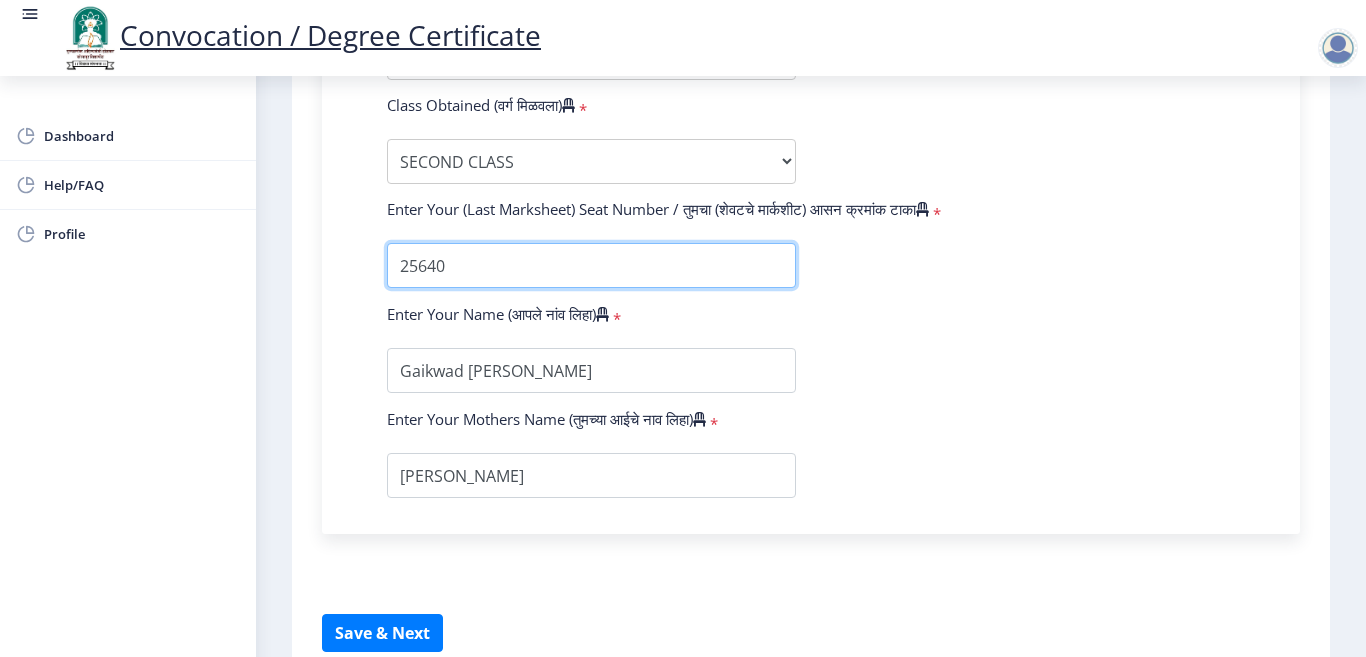 type on "25640" 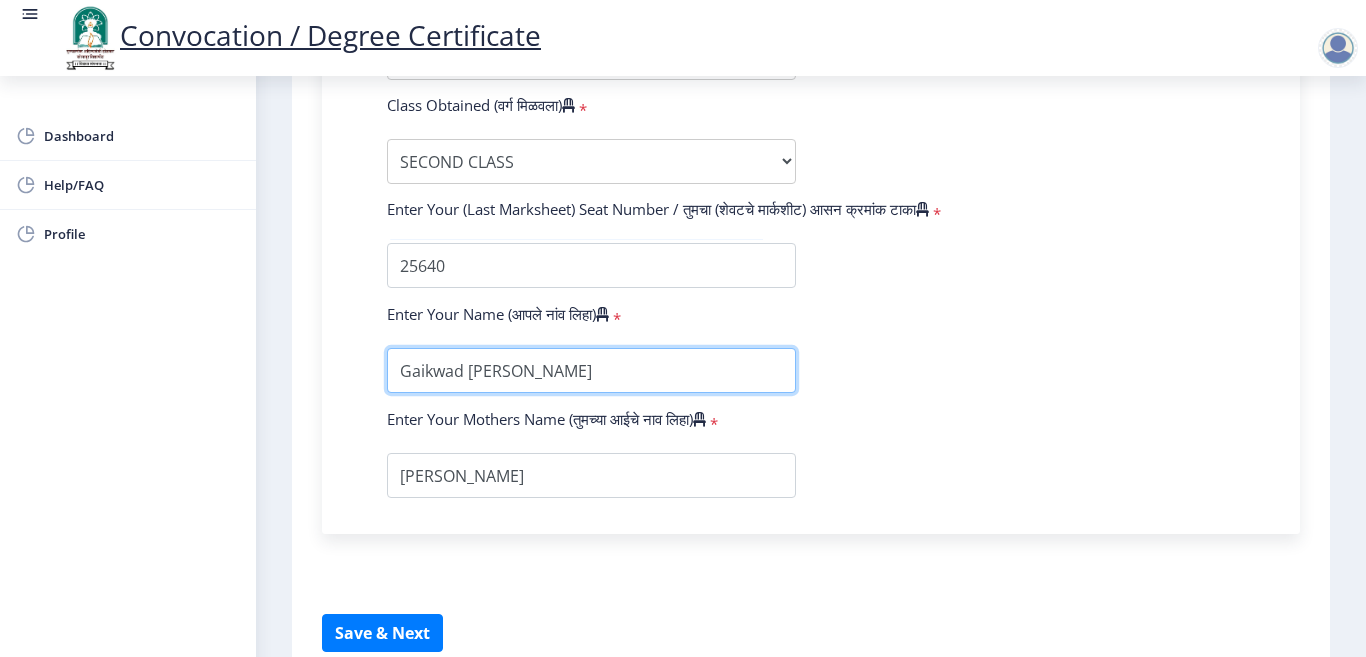 click at bounding box center (591, 370) 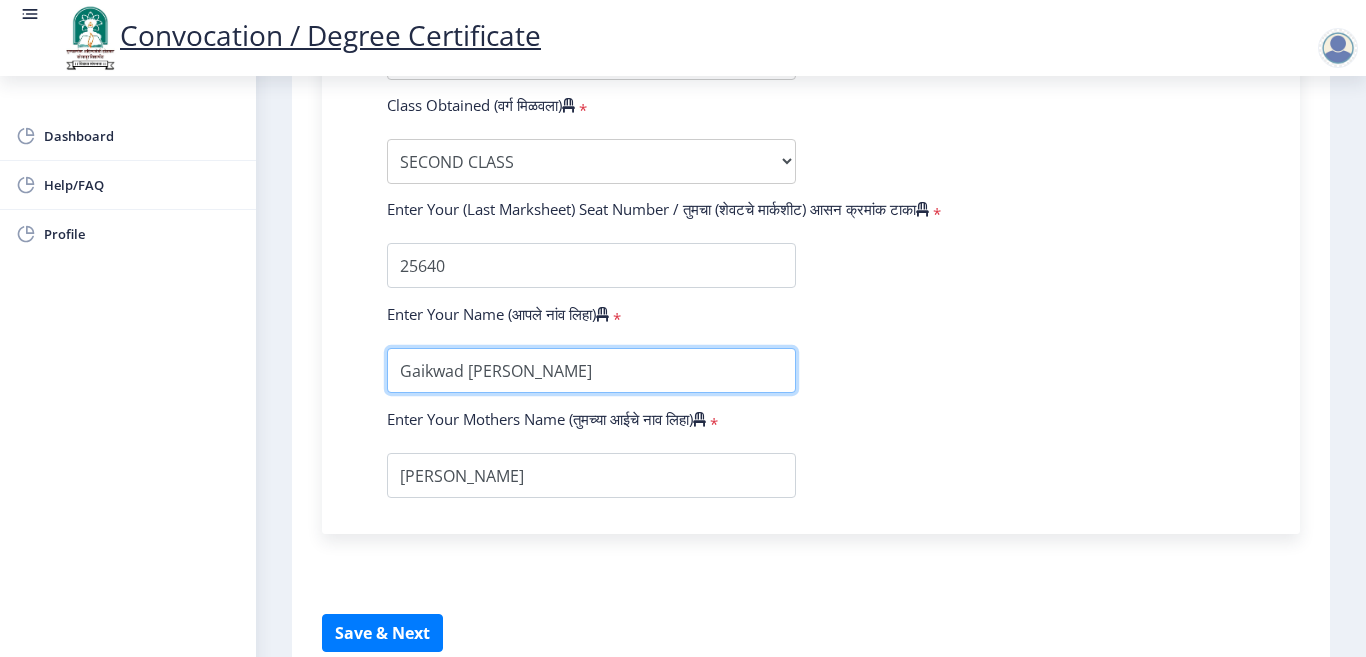 scroll, scrollTop: 1398, scrollLeft: 0, axis: vertical 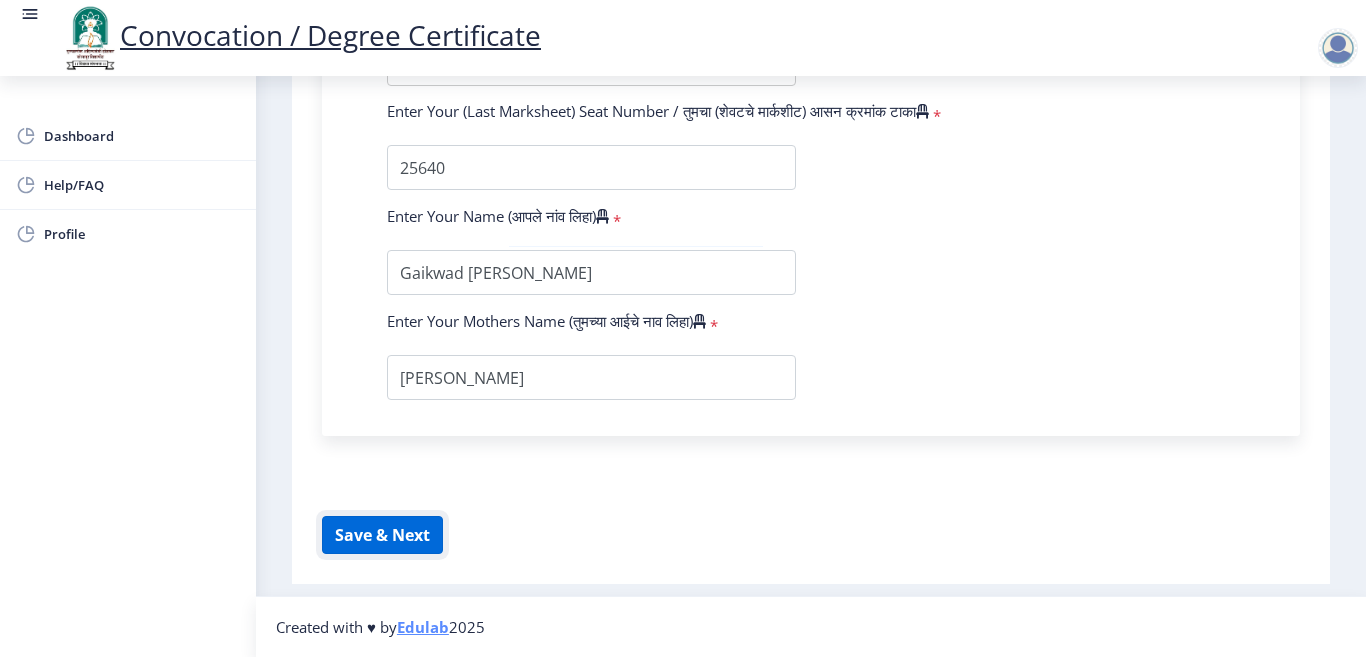 click on "Save & Next" 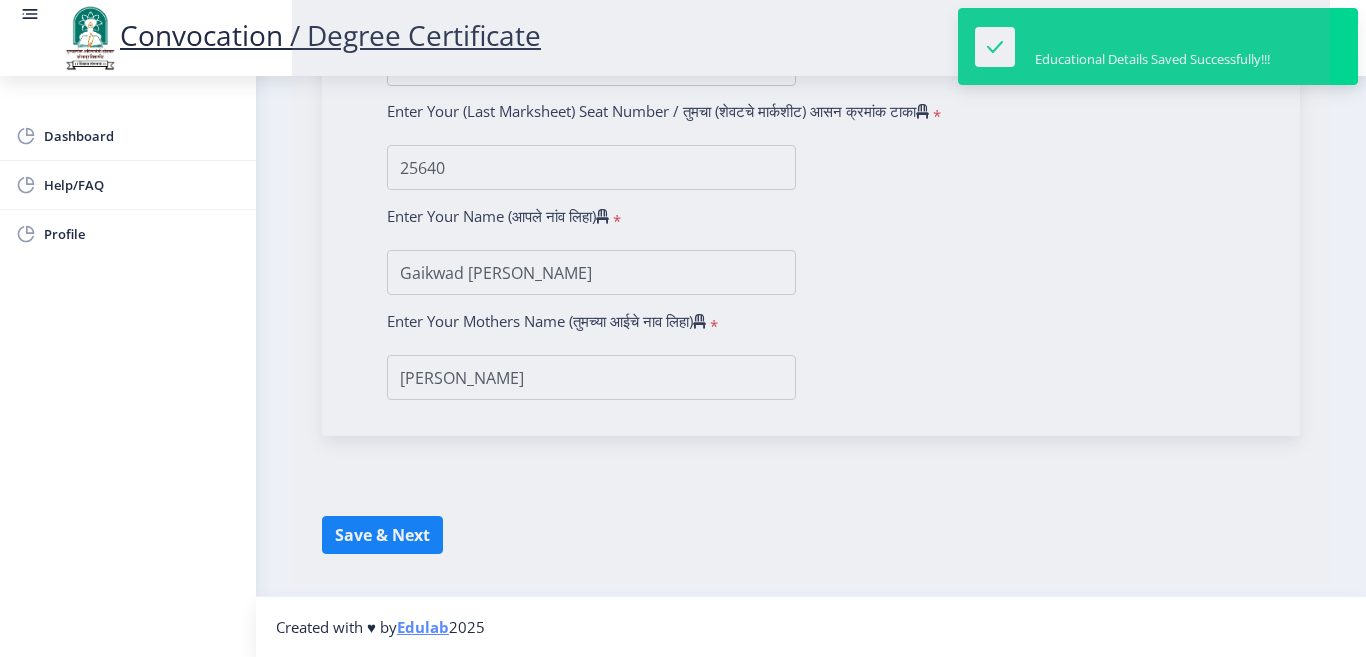 select 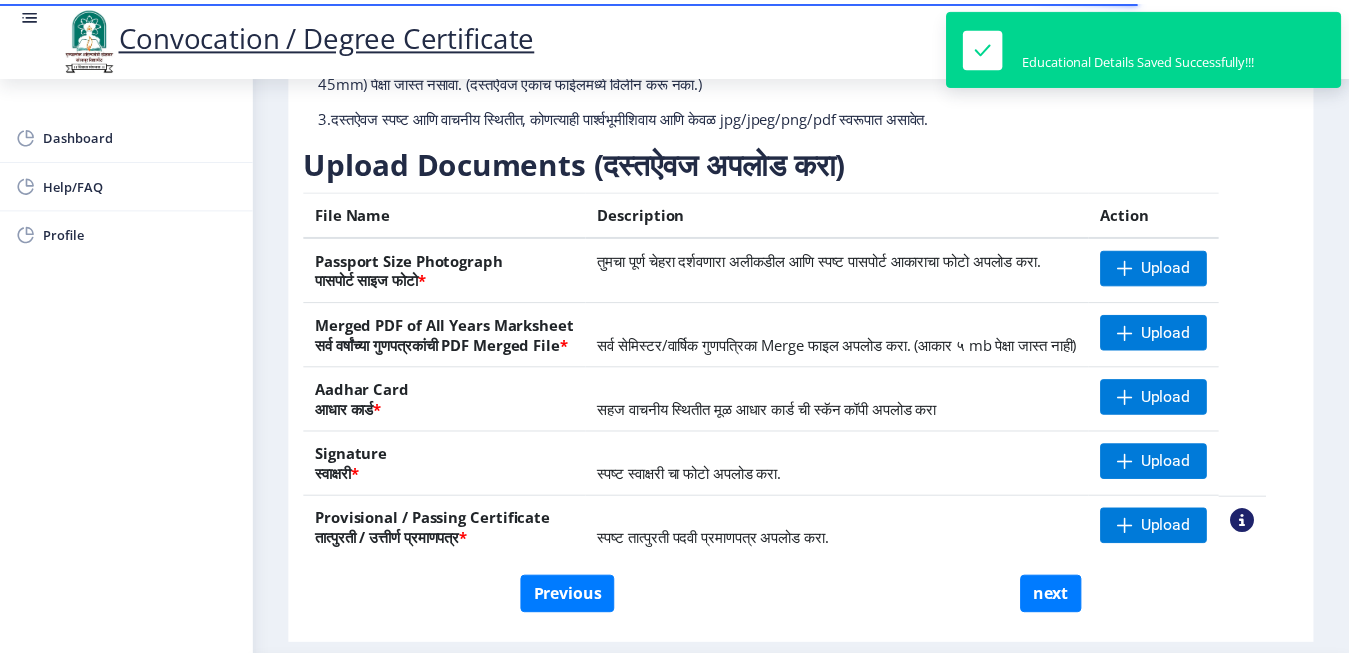 scroll, scrollTop: 300, scrollLeft: 0, axis: vertical 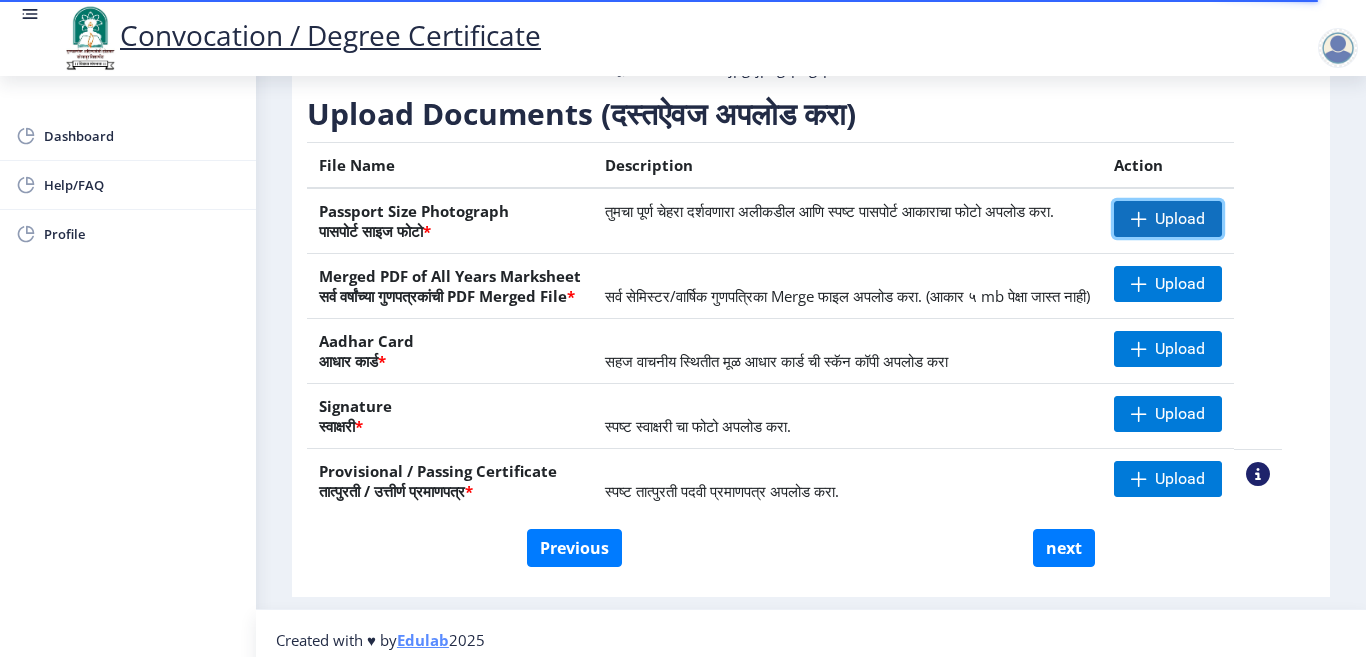 click on "Upload" 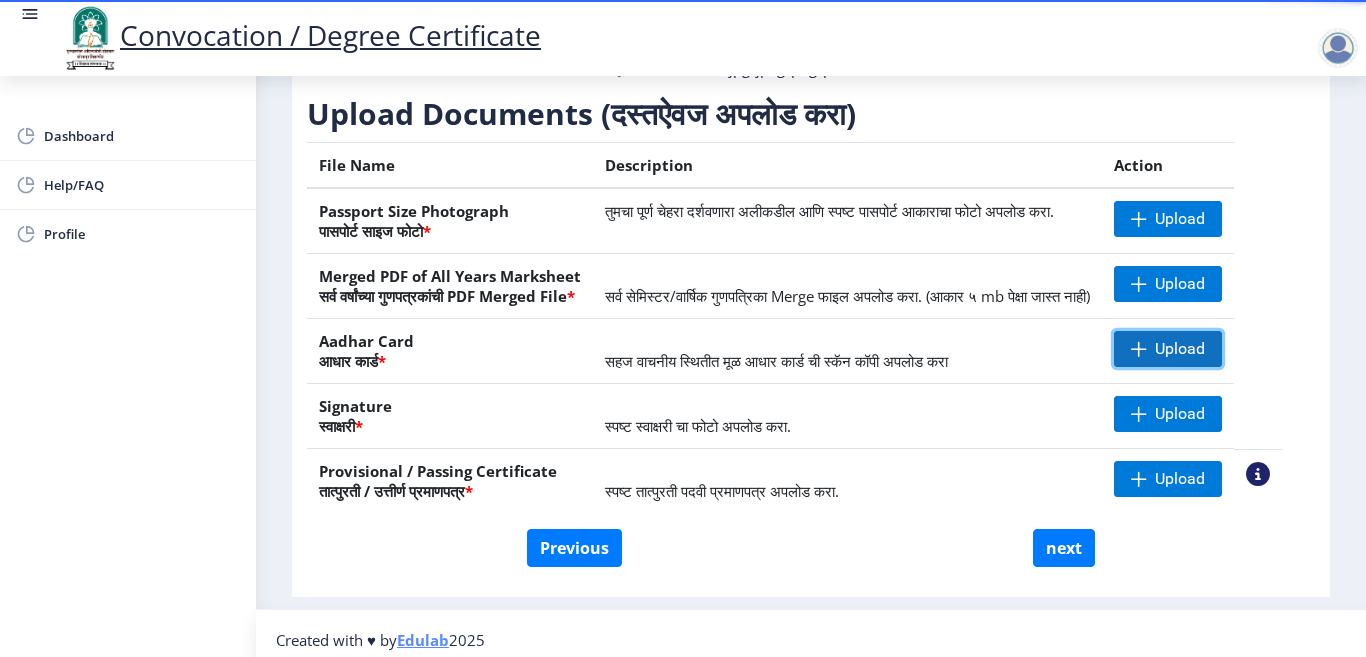 click on "Upload" 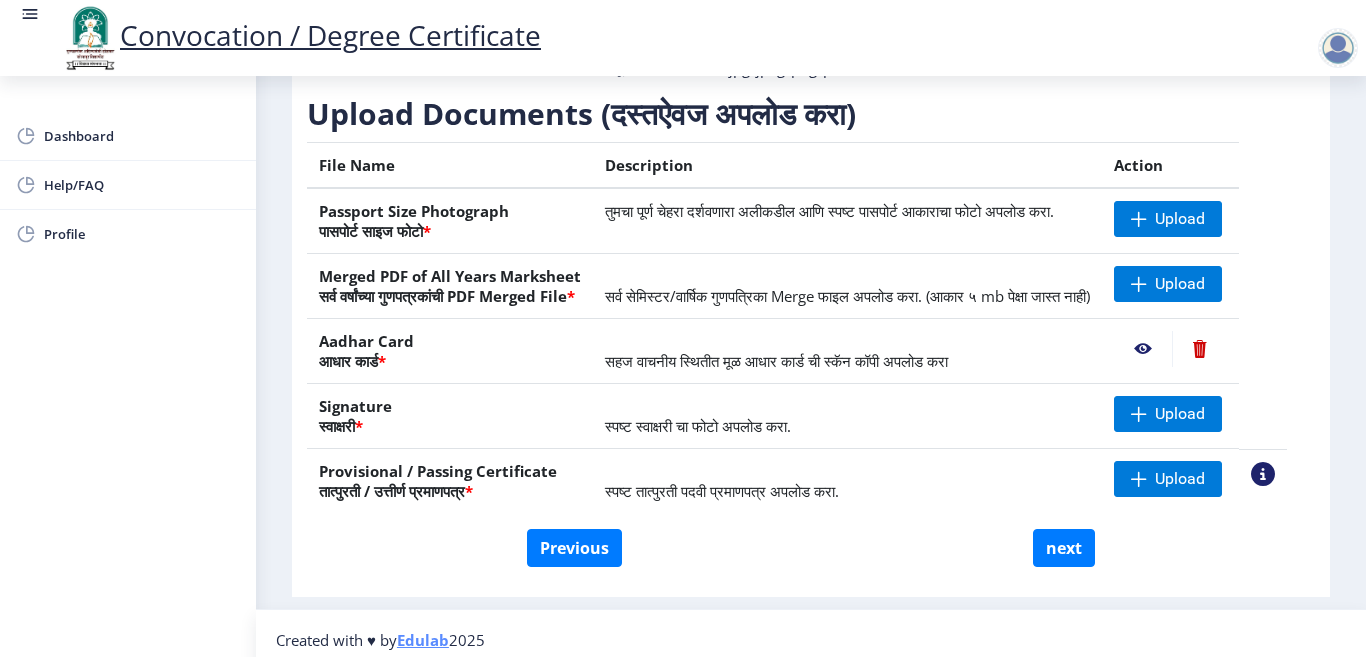 click on "Upload" 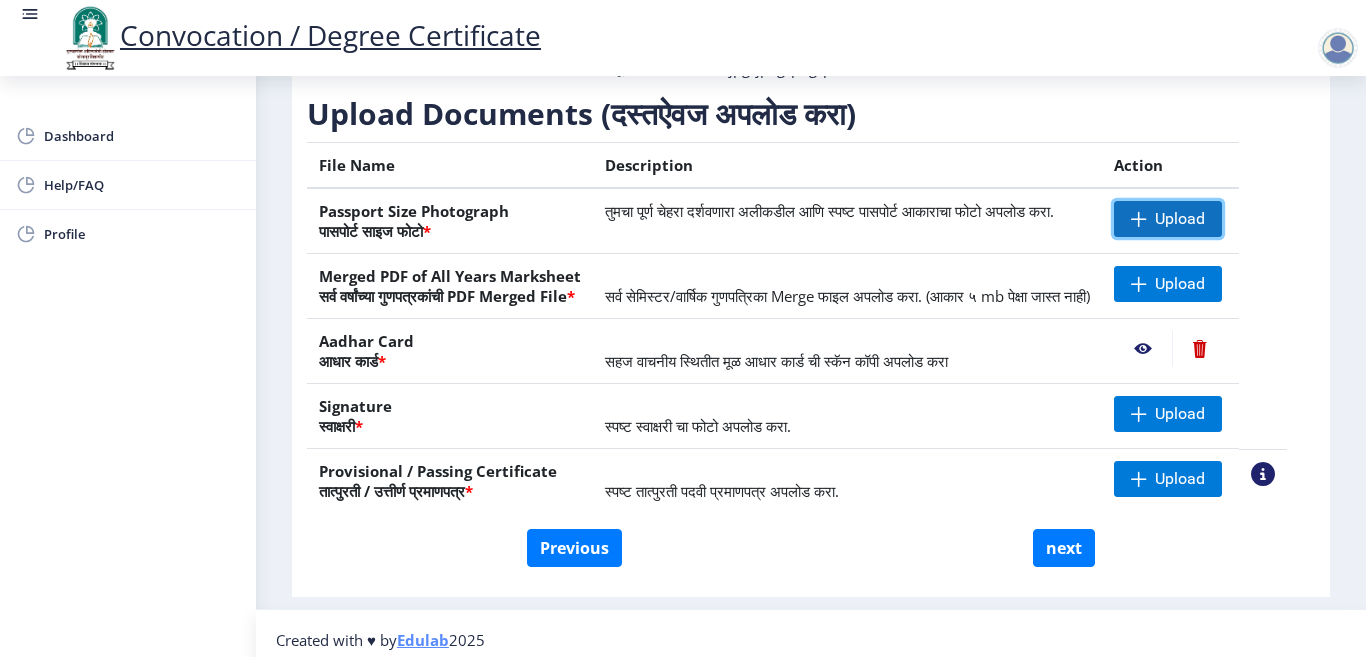 click on "Upload" 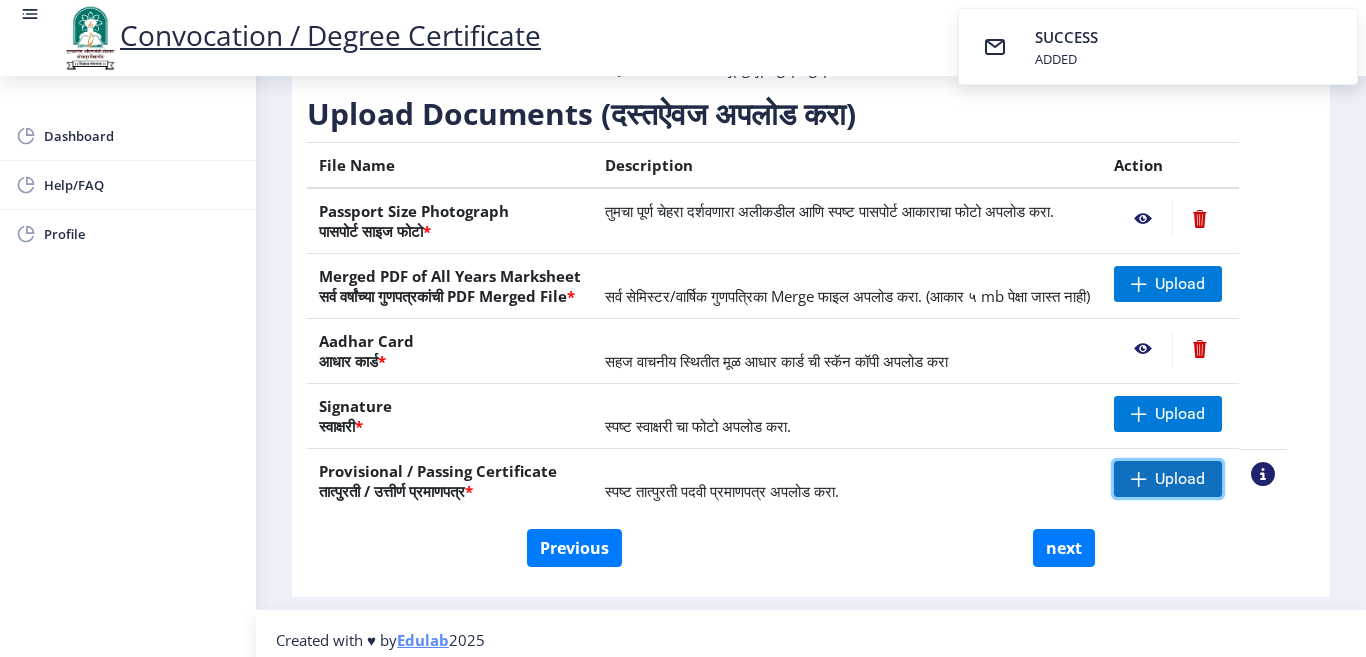 click on "Upload" 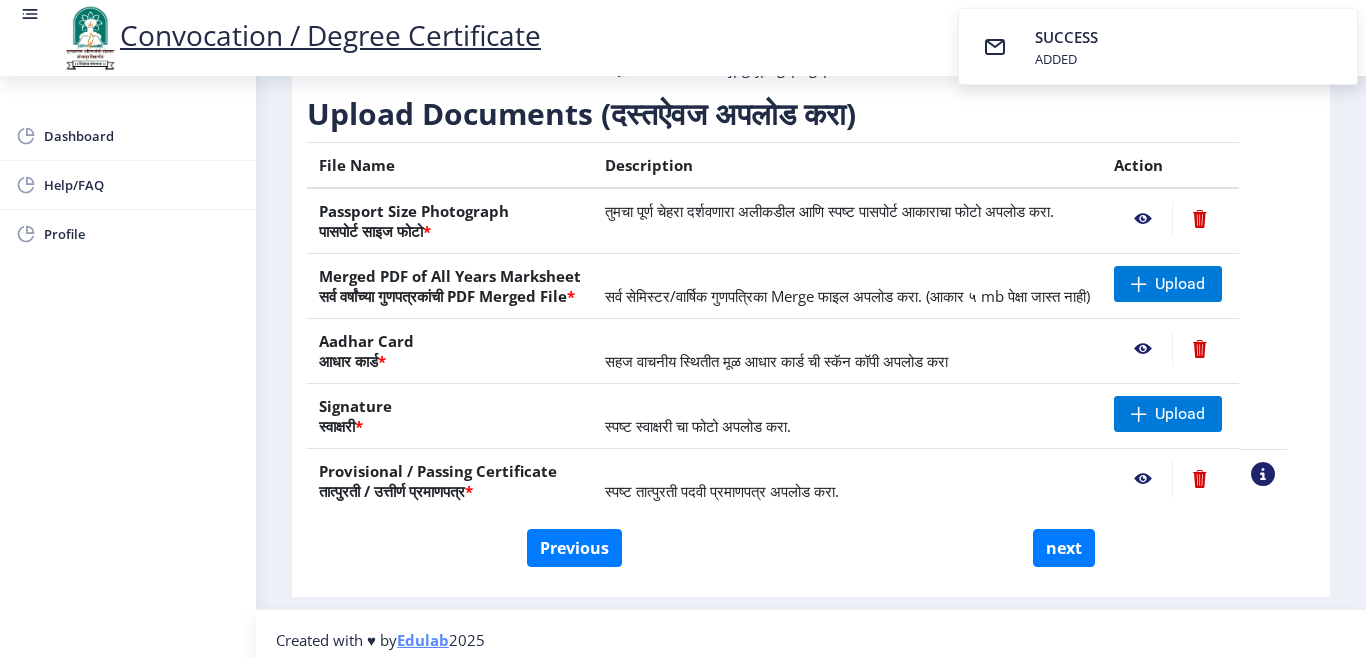 click 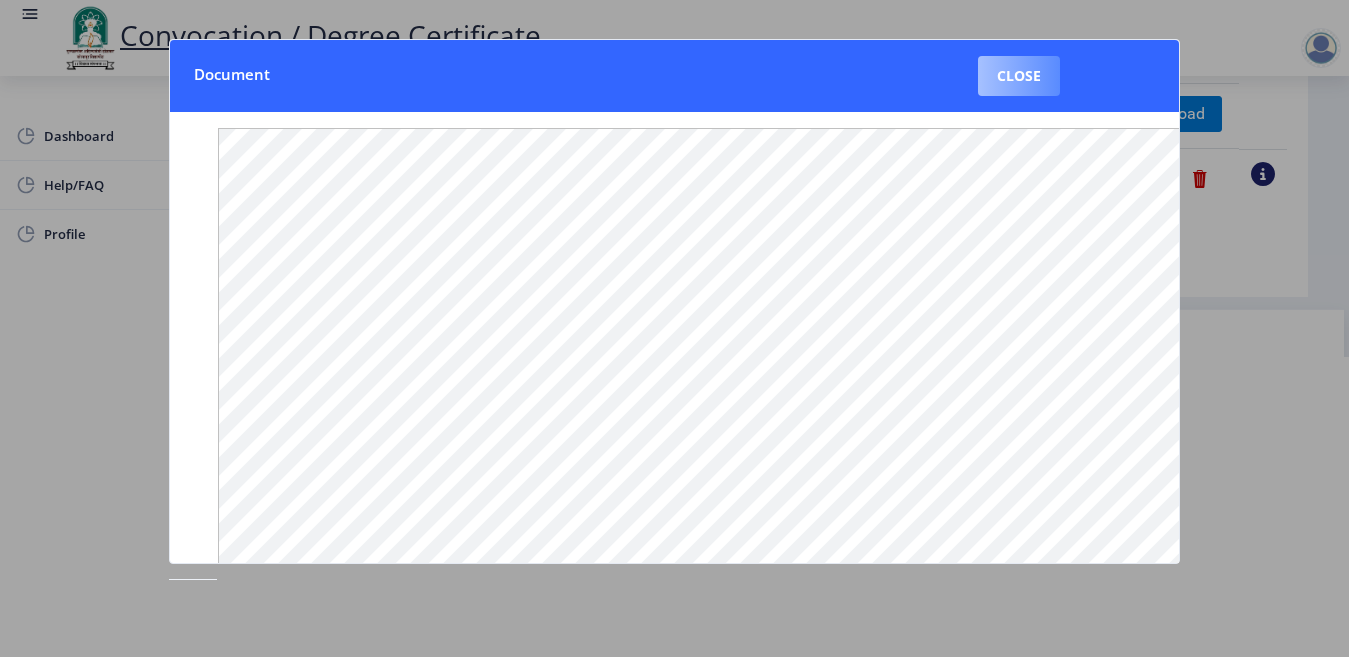 click on "Close" at bounding box center (1019, 76) 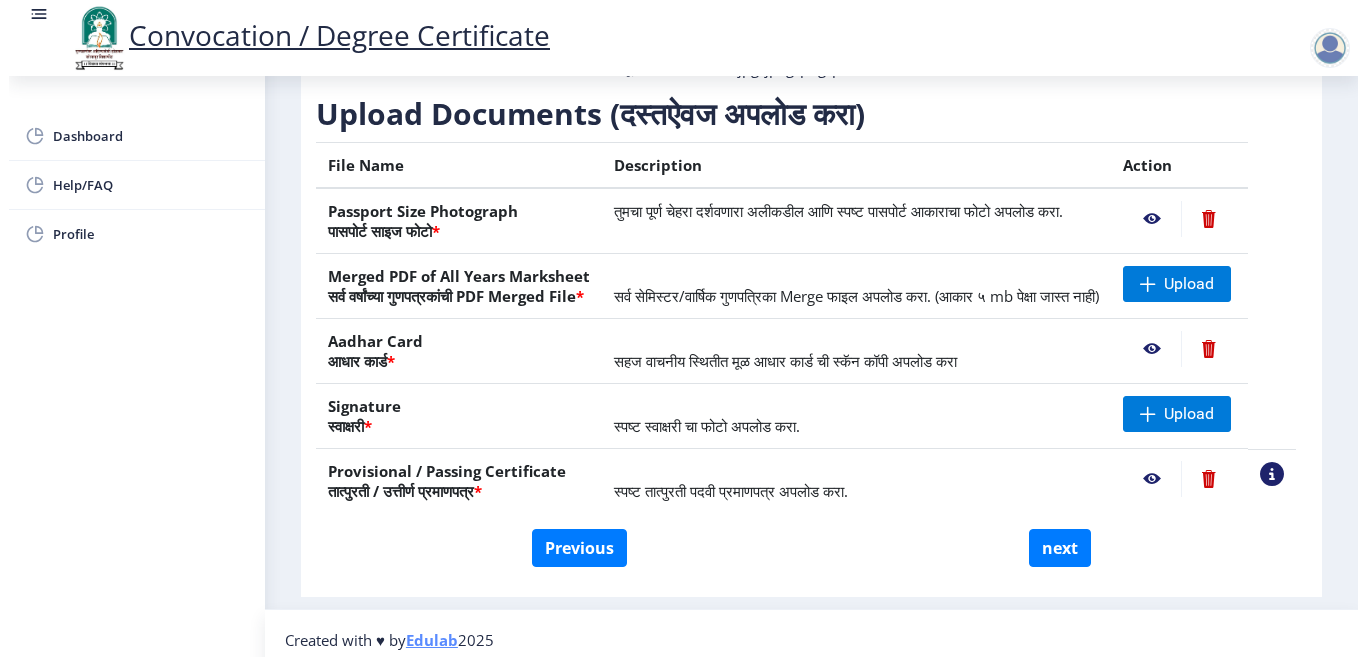 scroll, scrollTop: 157, scrollLeft: 0, axis: vertical 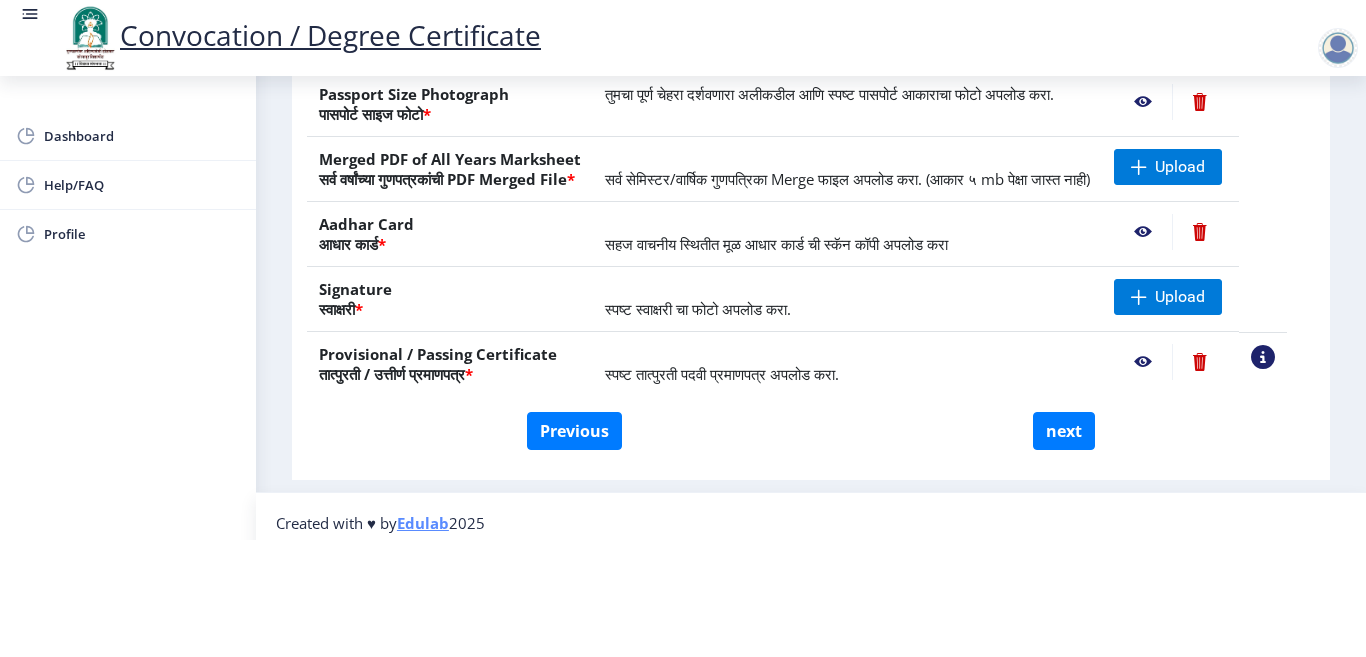 click on "Convocation / Degree Certificate Dashboard Help/FAQ Profile First step 2 Second step 3 Third step Instructions (सूचना) 1. कृपया लक्षात घ्या की तुम्हाला मूळ दस्तऐवजांच्या स्कॅन केलेल्या प्रती योग्य स्वरूपात आणि सरळ स्थितीत अपलोड कराव्या लागतील.  2. प्रत्येक दस्तऐवज स्वतंत्रपणे एक एक करून अपलोड करा आणि कृपया लक्षात ठेवा कि फाइलचा आकार 5MB (35mm X 45mm) पेक्षा जास्त नसावा. (दस्तऐवज एकाच फाईलमध्ये विलीन करू नका.)  Need Help? Email Us on   [EMAIL_ADDRESS][DOMAIN_NAME]  Upload Documents (दस्तऐवज अपलोड करा)  File Name Description *" at bounding box center [683, 211] 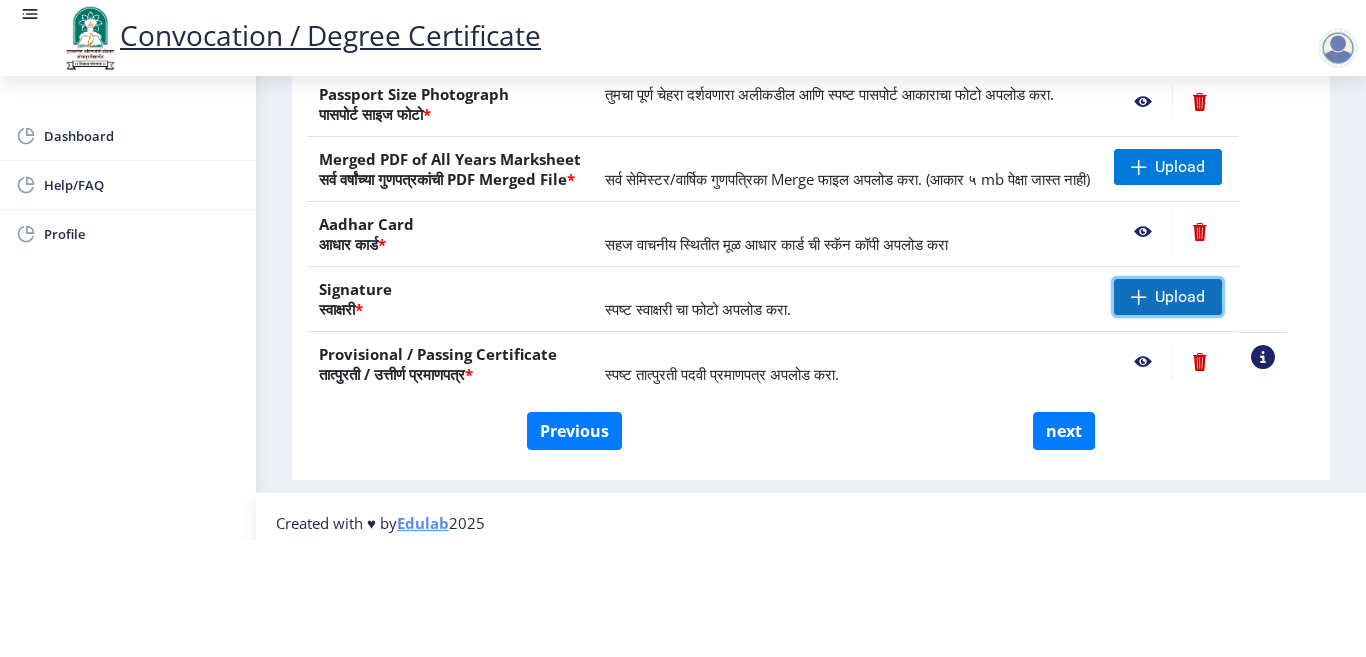 click on "Upload" 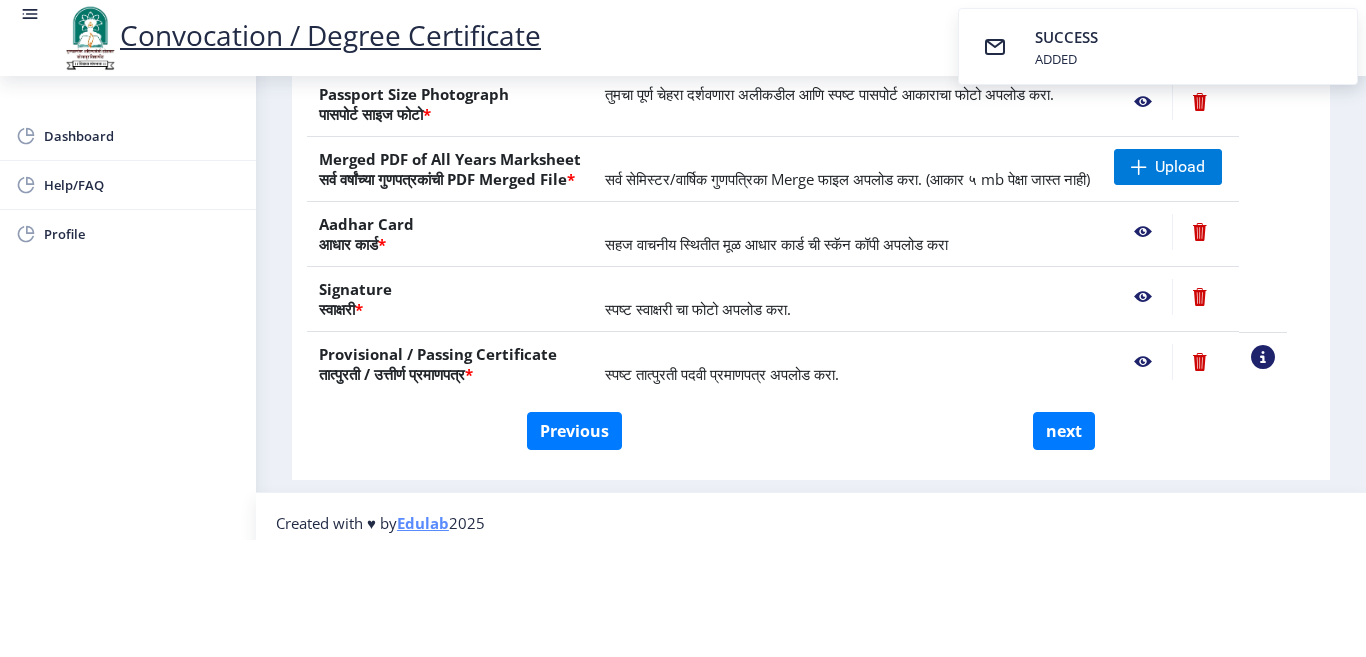 scroll, scrollTop: 200, scrollLeft: 0, axis: vertical 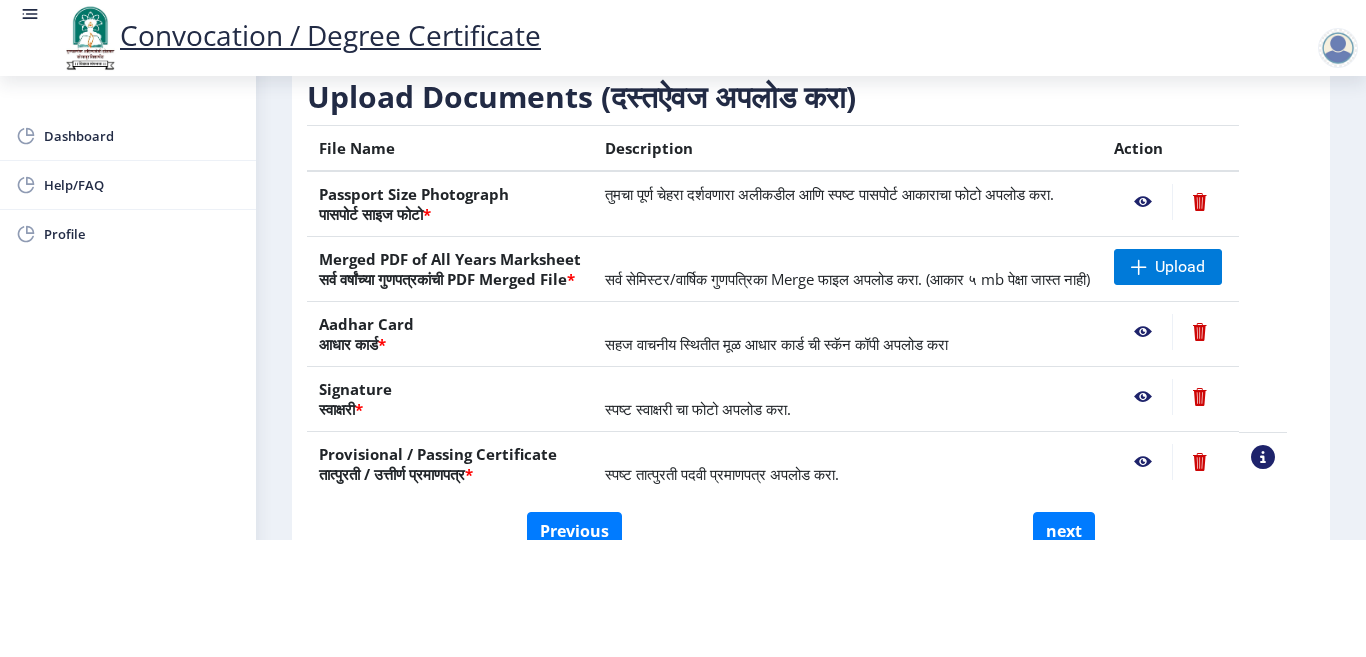 click on "Convocation / Degree Certificate Dashboard Help/FAQ Profile First step 2 Second step 3 Third step Instructions (सूचना) 1. कृपया लक्षात घ्या की तुम्हाला मूळ दस्तऐवजांच्या स्कॅन केलेल्या प्रती योग्य स्वरूपात आणि सरळ स्थितीत अपलोड कराव्या लागतील.  2. प्रत्येक दस्तऐवज स्वतंत्रपणे एक एक करून अपलोड करा आणि कृपया लक्षात ठेवा कि फाइलचा आकार 5MB (35mm X 45mm) पेक्षा जास्त नसावा. (दस्तऐवज एकाच फाईलमध्ये विलीन करू नका.)  Need Help? Email Us on   [EMAIL_ADDRESS][DOMAIN_NAME]  Upload Documents (दस्तऐवज अपलोड करा)  File Name Description *" at bounding box center (683, 211) 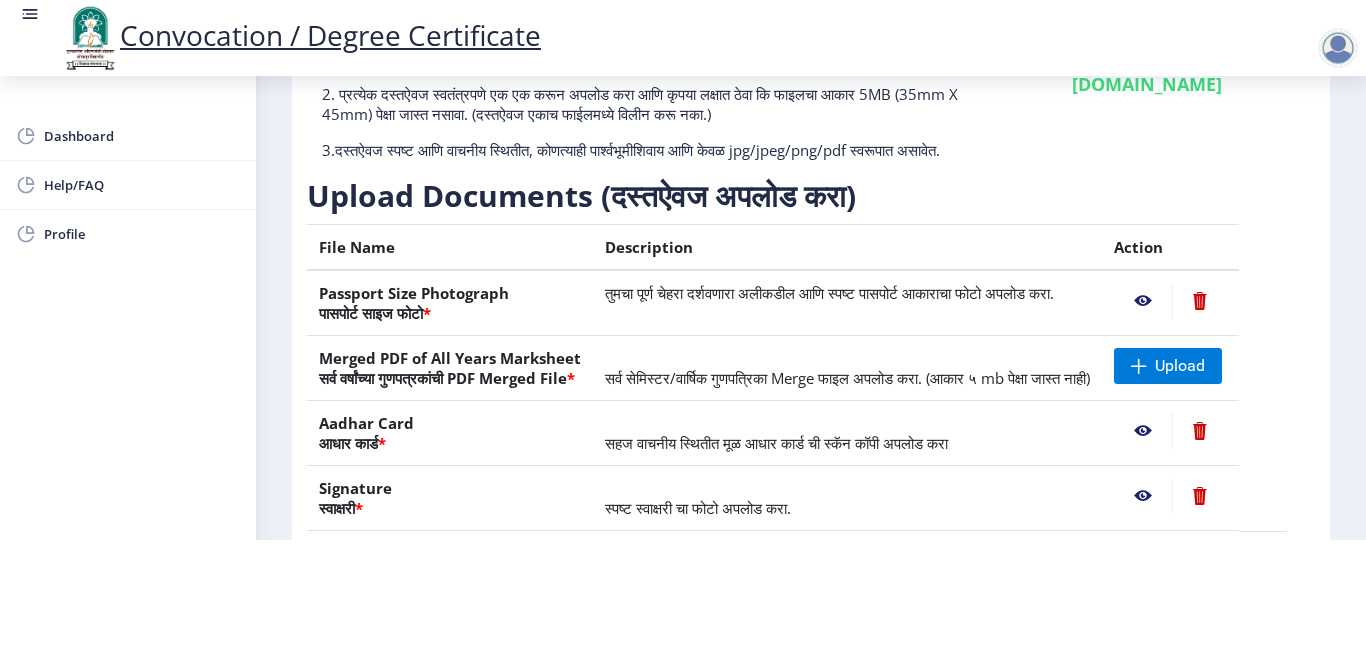 scroll, scrollTop: 100, scrollLeft: 0, axis: vertical 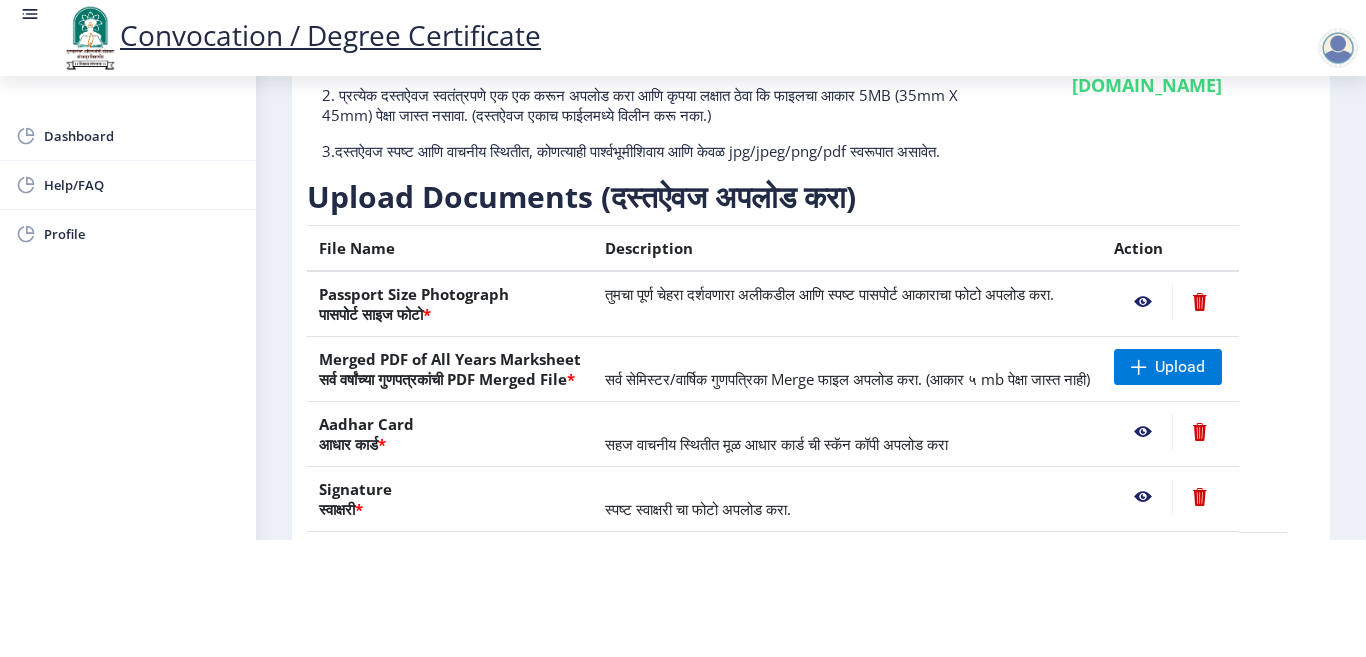 click on "Upload" 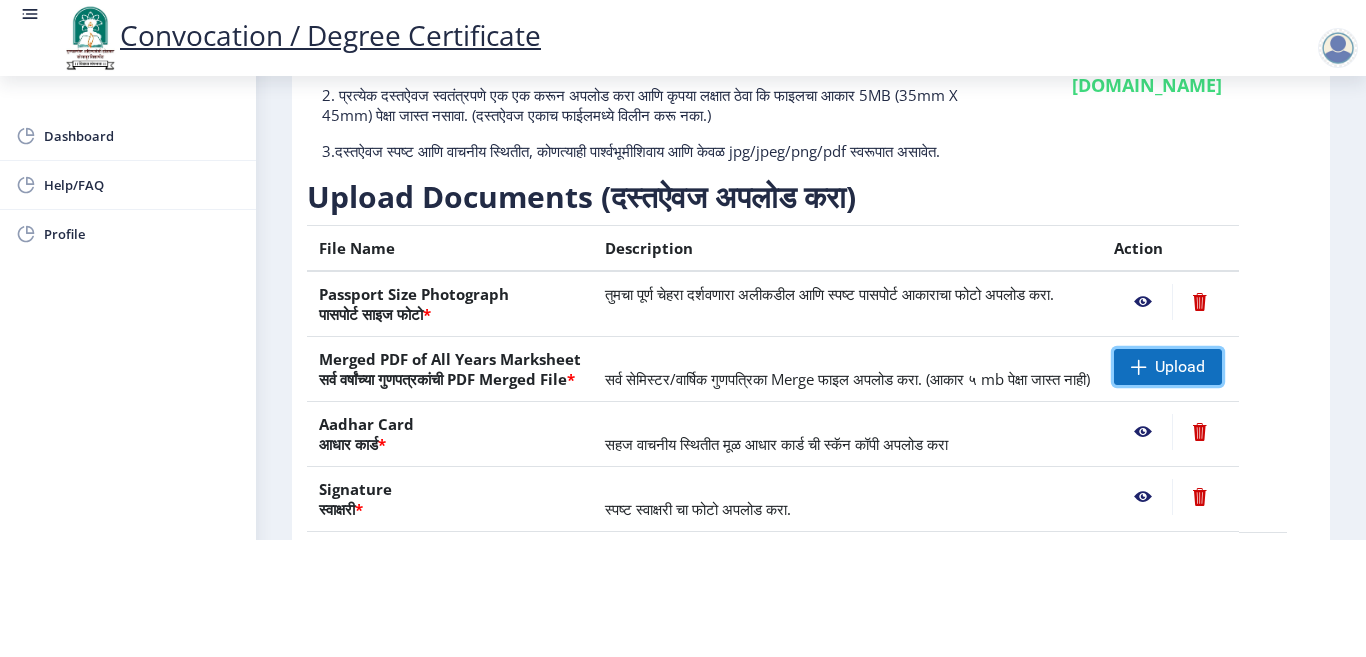click on "Upload" 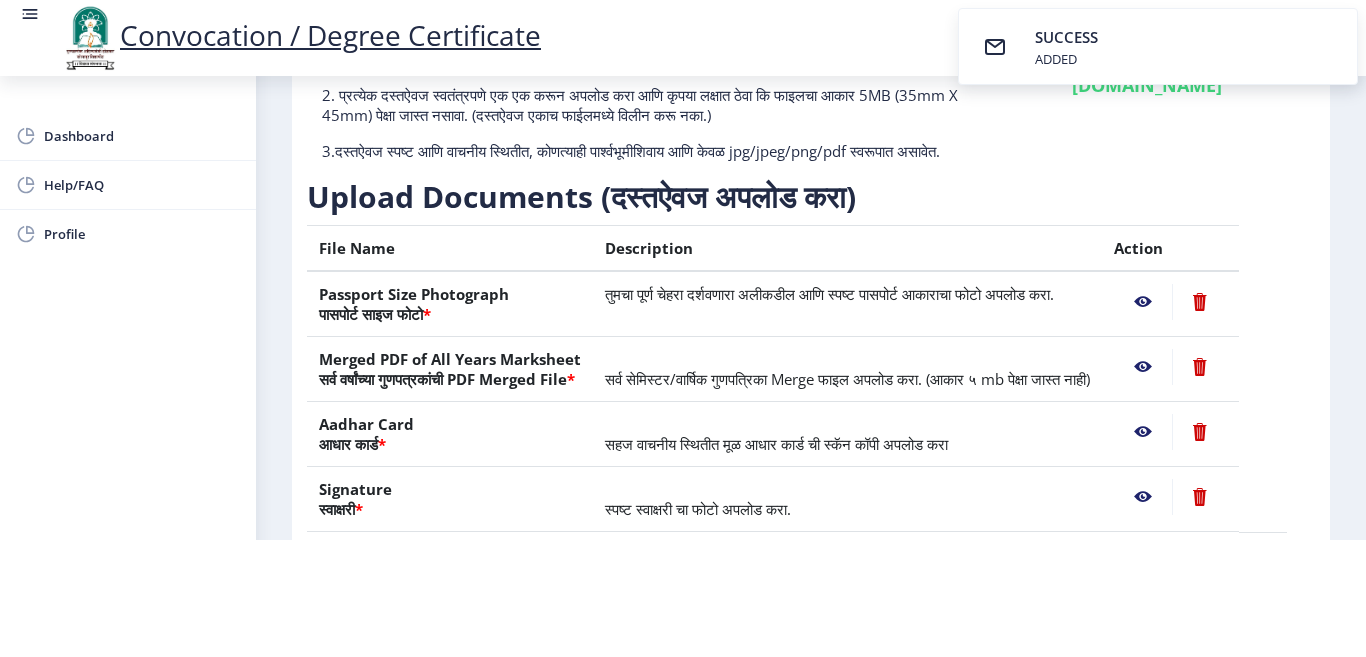 click 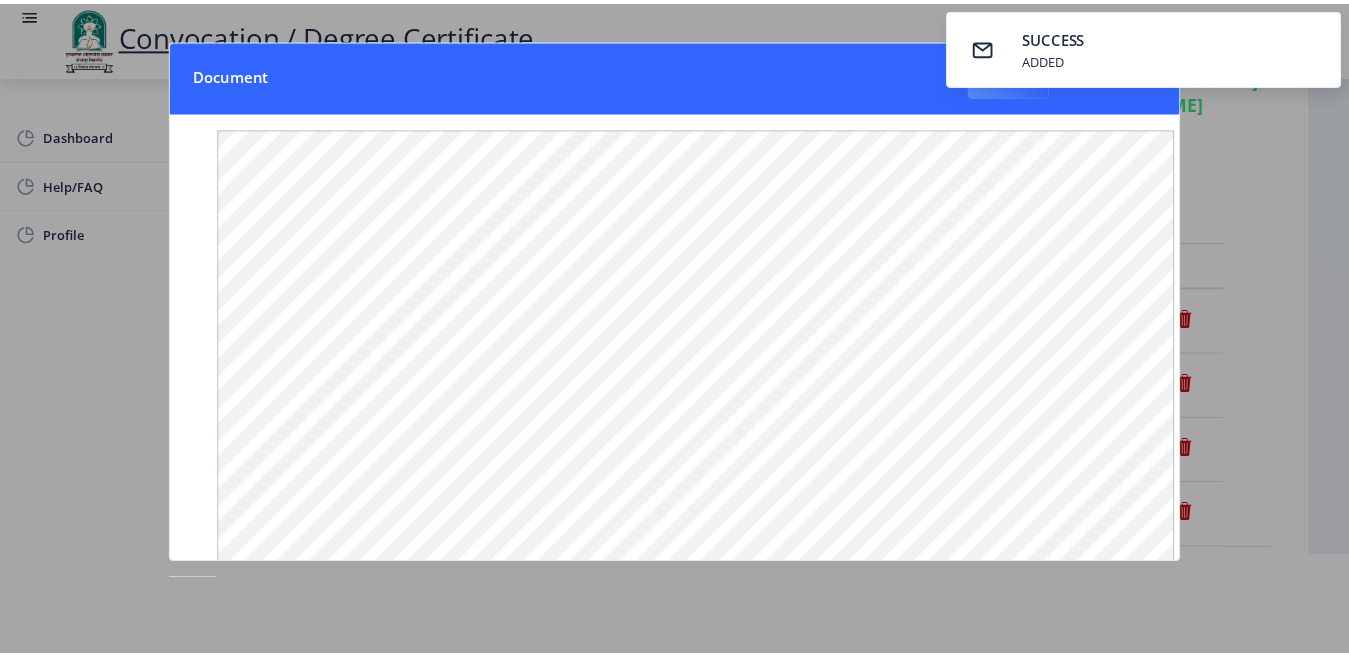 scroll, scrollTop: 0, scrollLeft: 0, axis: both 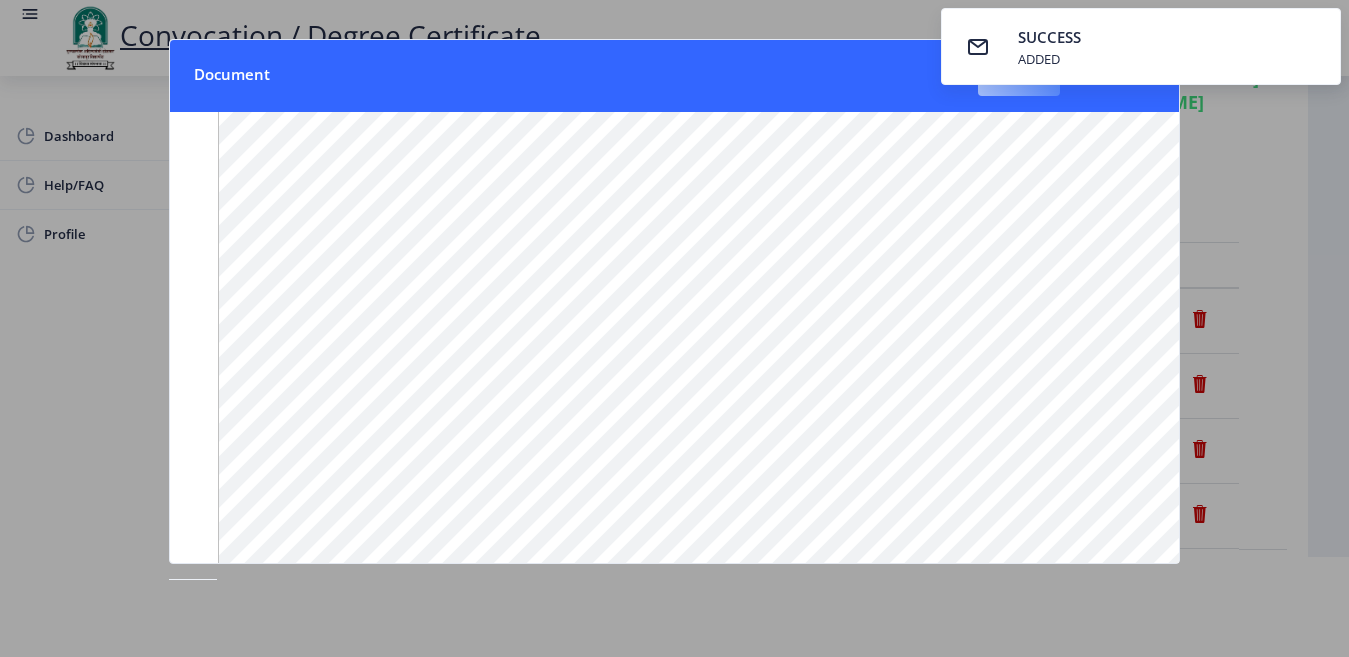 click on "Close" at bounding box center (1019, 76) 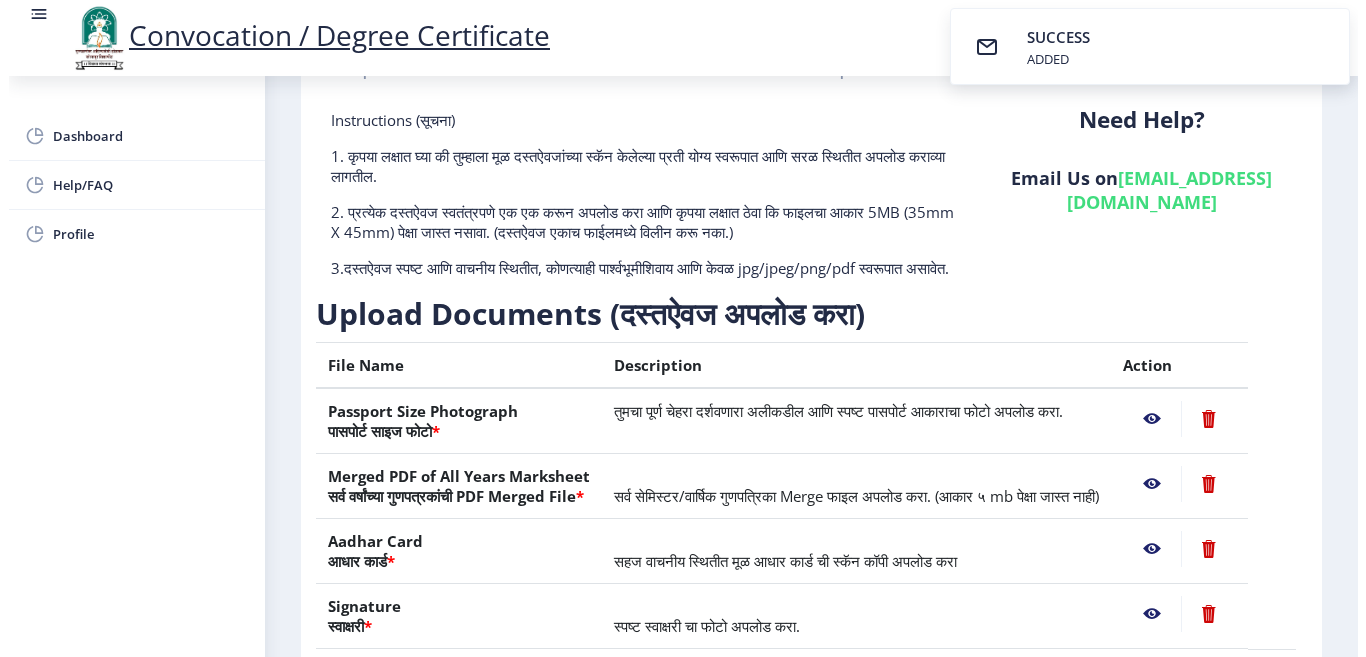 scroll, scrollTop: 100, scrollLeft: 0, axis: vertical 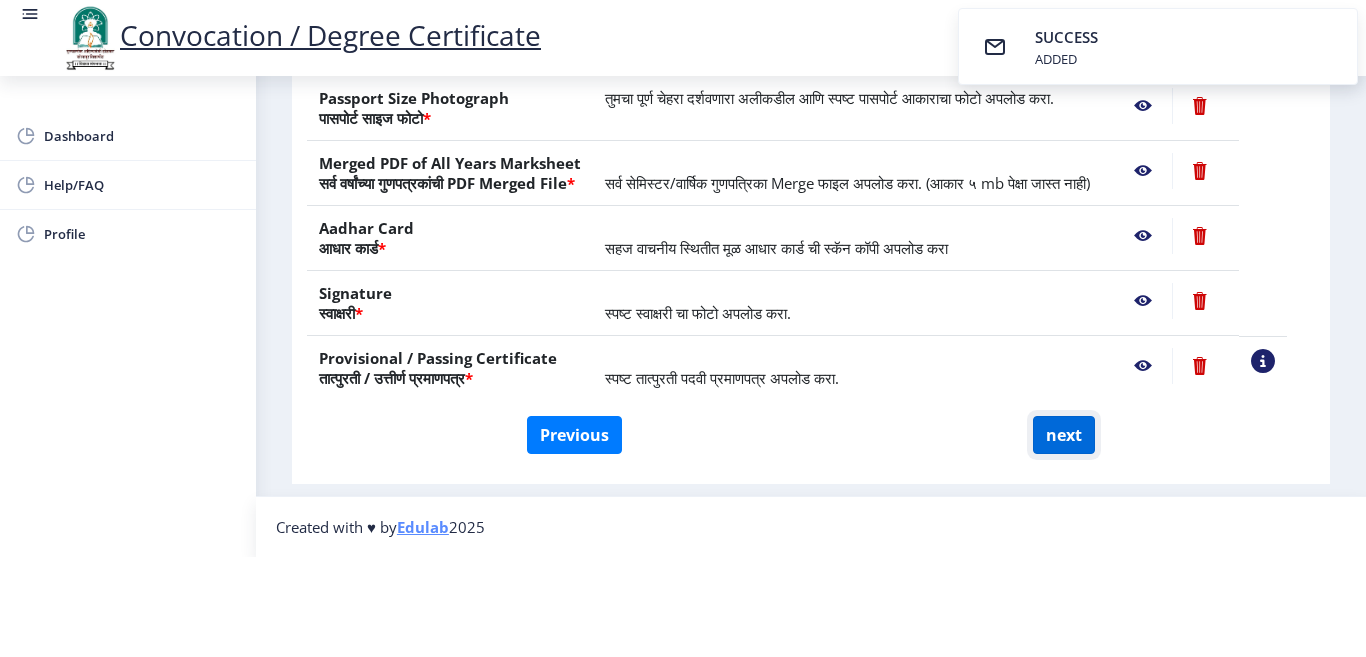 click on "next" 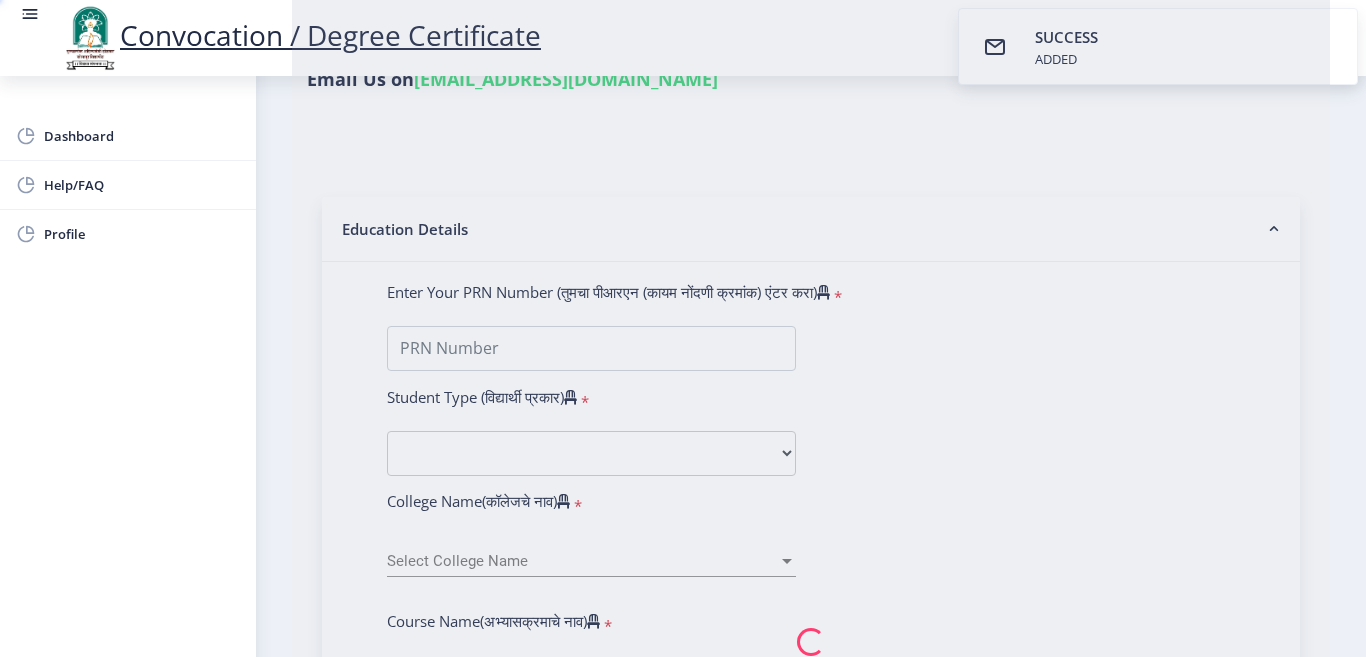 select 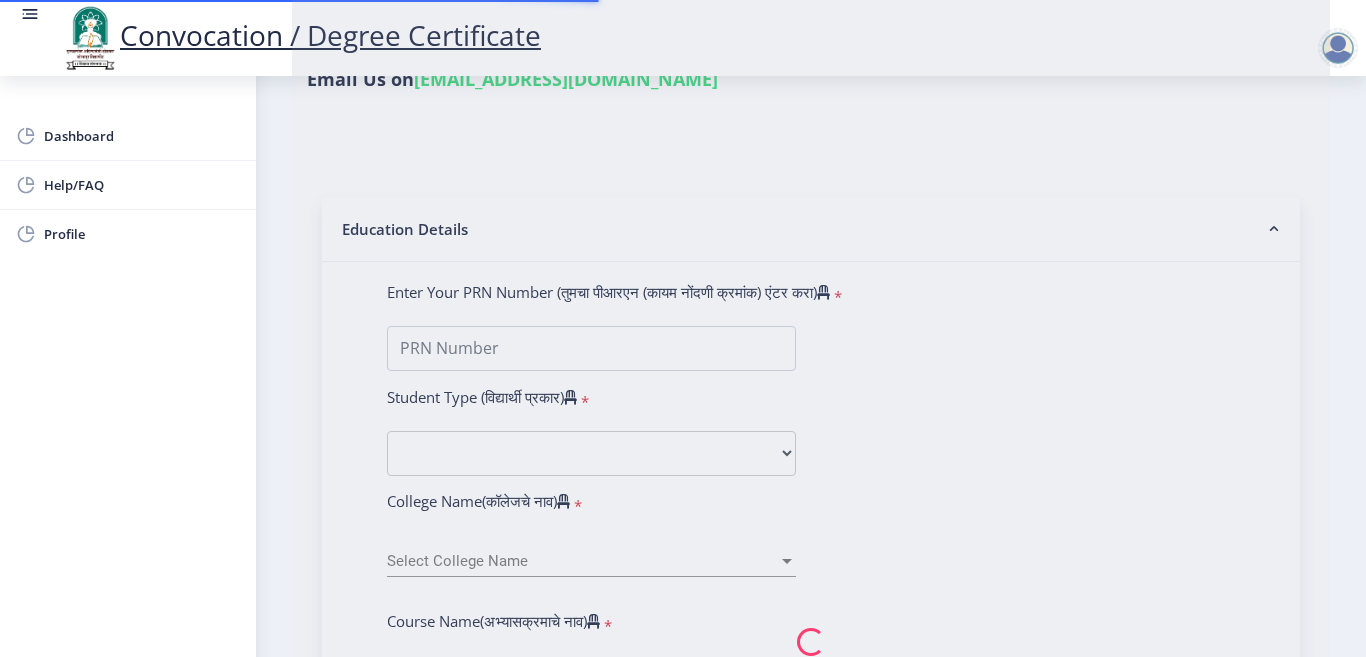 scroll, scrollTop: 0, scrollLeft: 0, axis: both 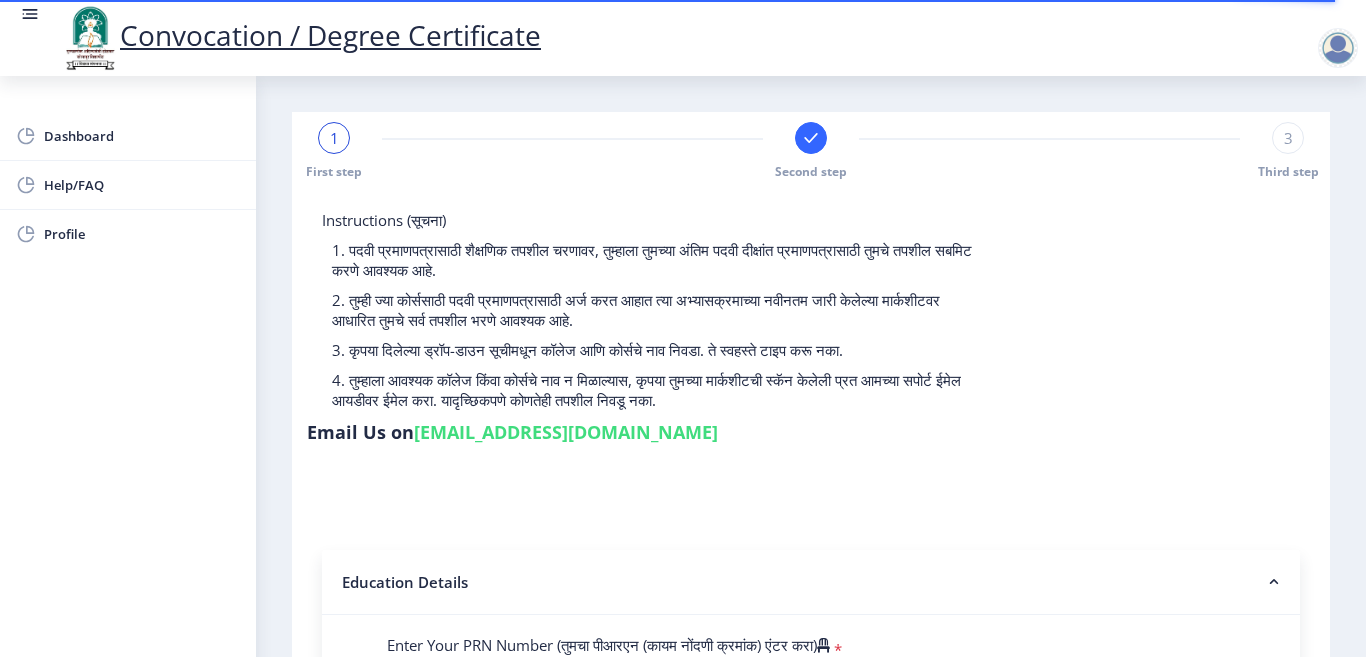 select 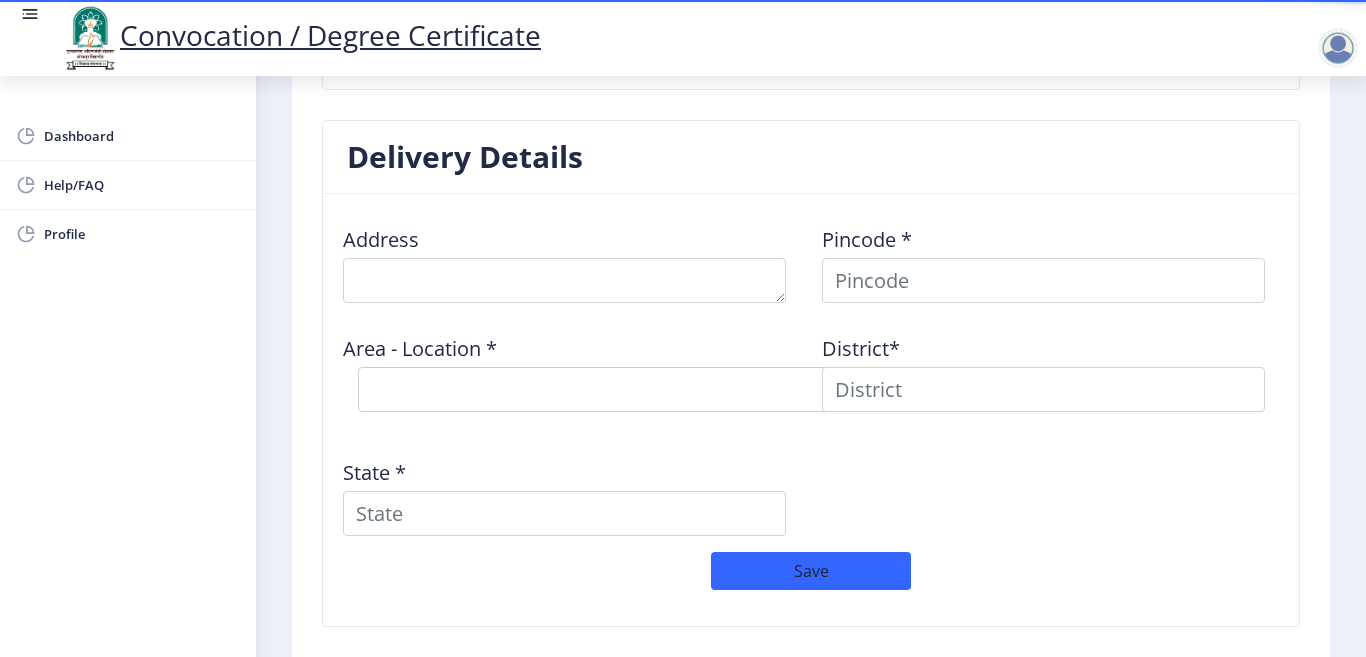 scroll, scrollTop: 1600, scrollLeft: 0, axis: vertical 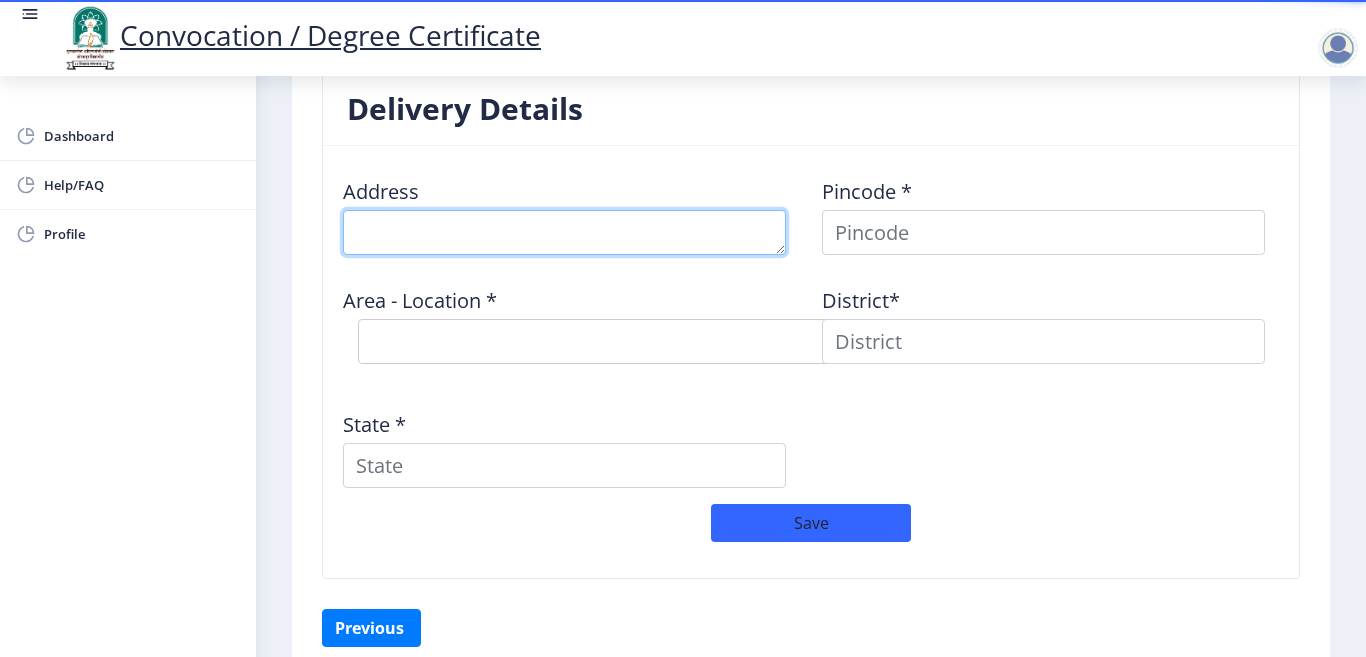 click at bounding box center (564, 232) 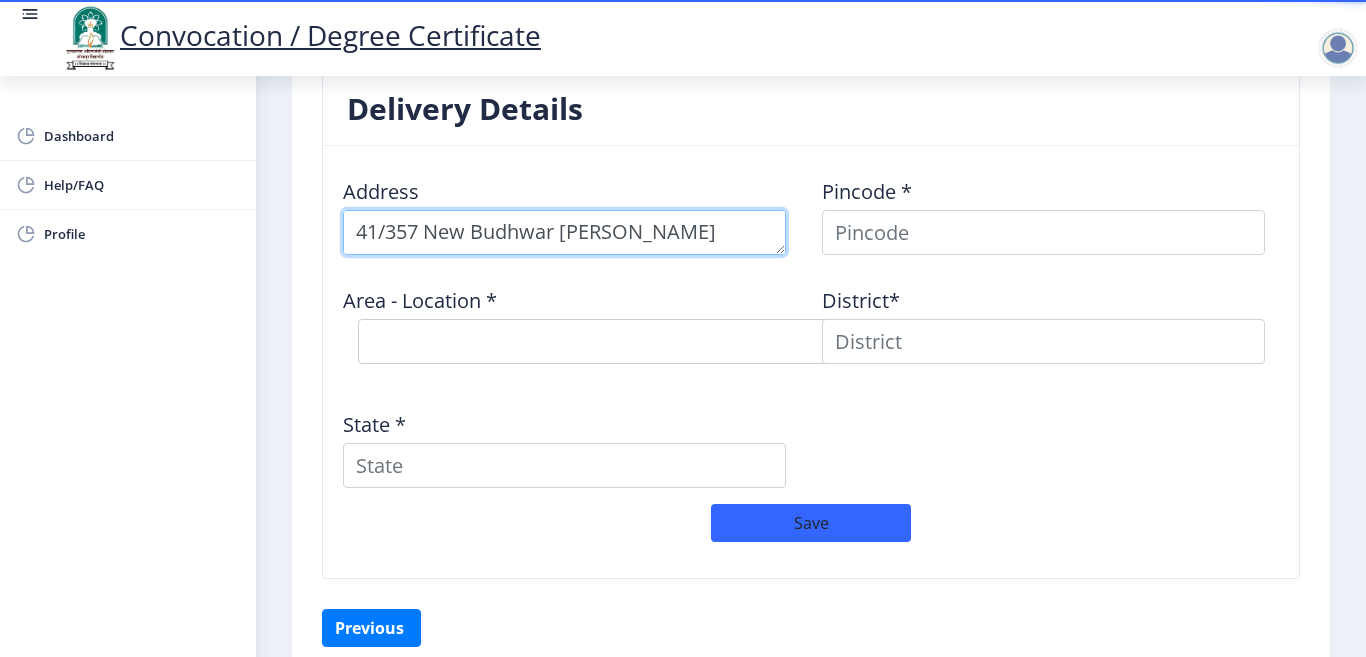 scroll, scrollTop: 21, scrollLeft: 0, axis: vertical 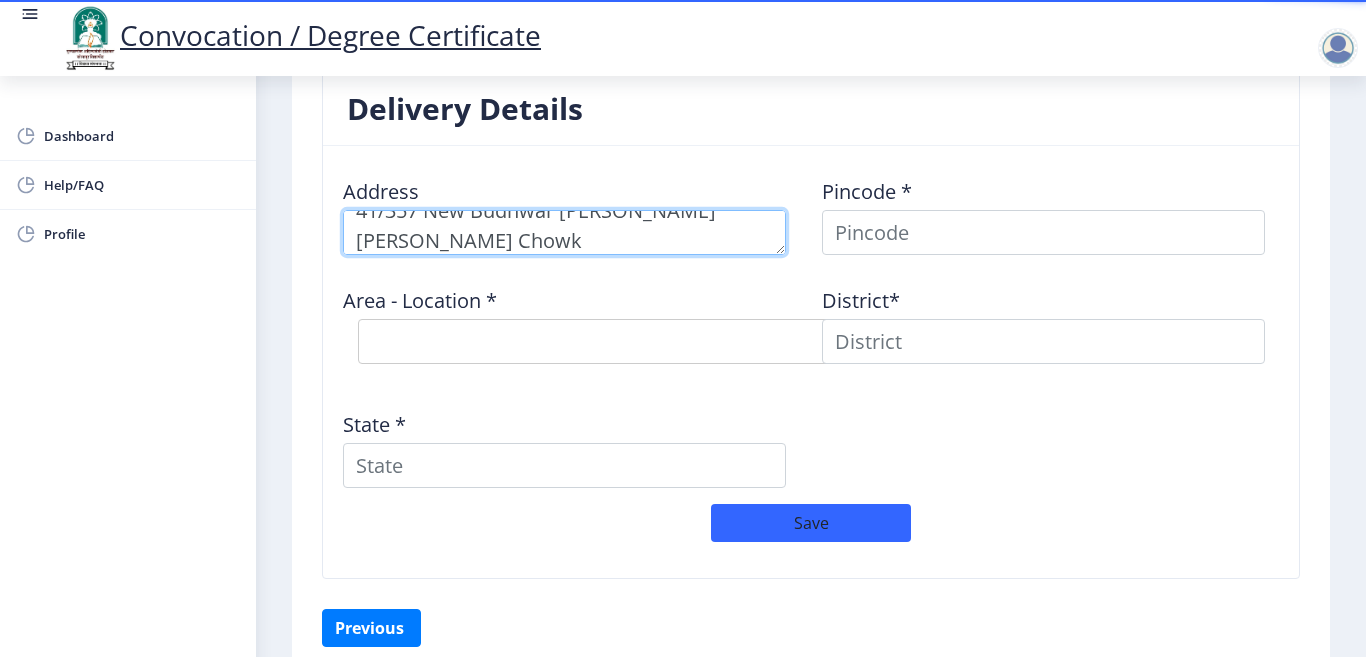 type on "41/357 New Budhwar [PERSON_NAME] [PERSON_NAME] Chowk [GEOGRAPHIC_DATA]" 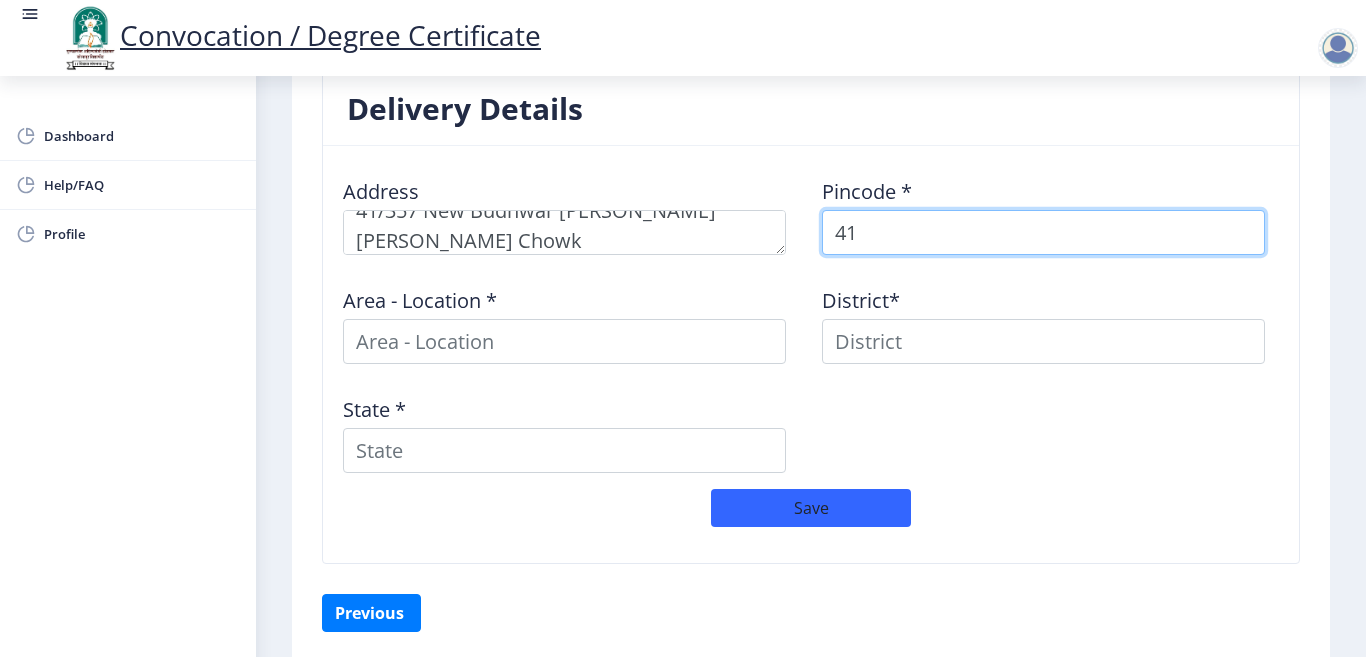type on "4" 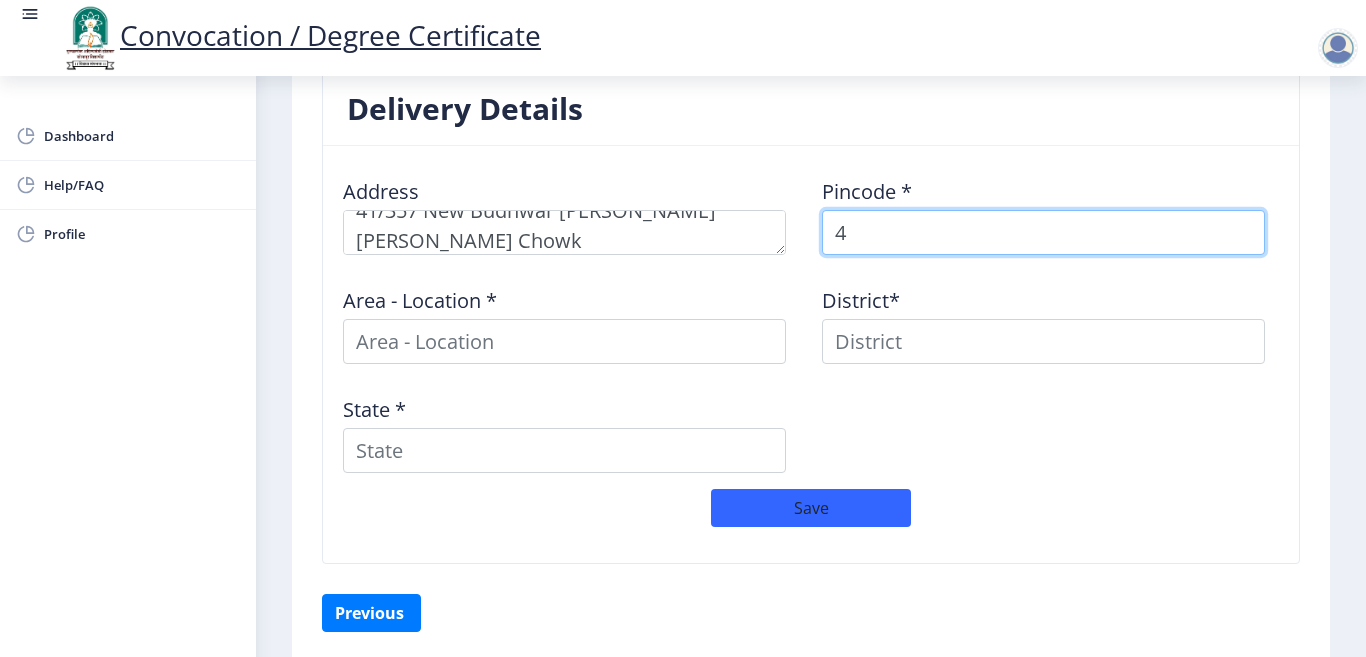 type 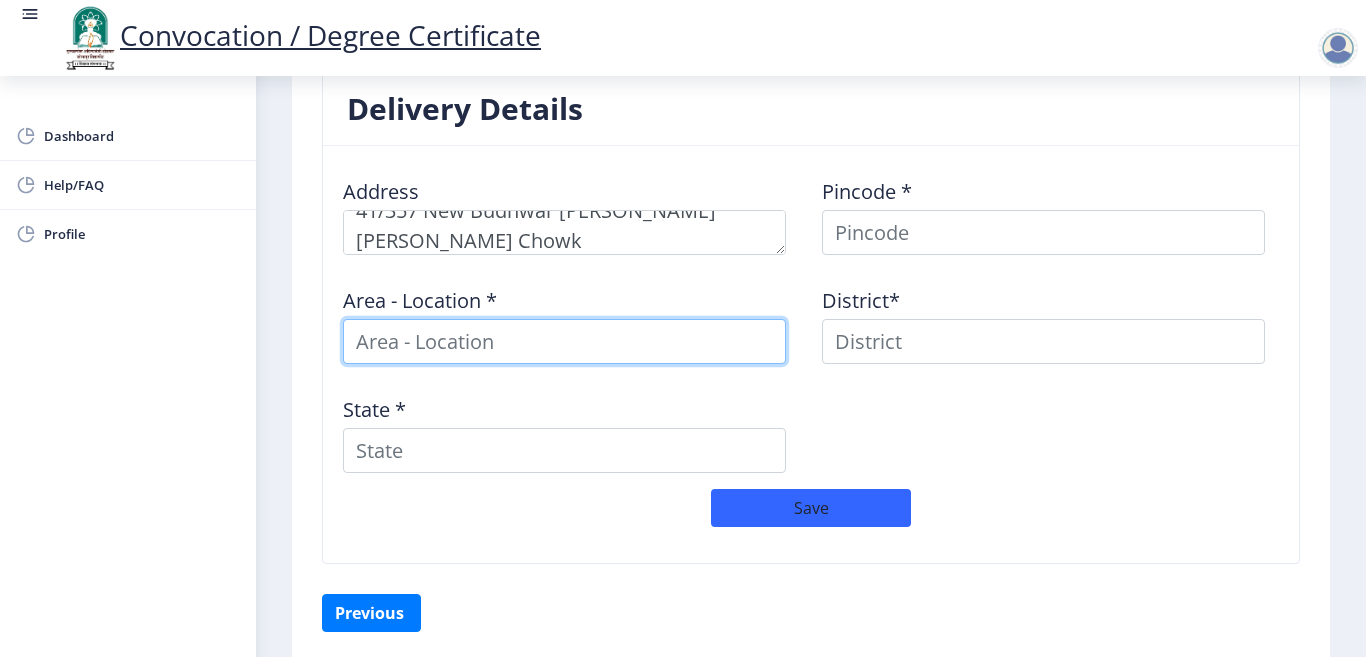 click at bounding box center (564, 341) 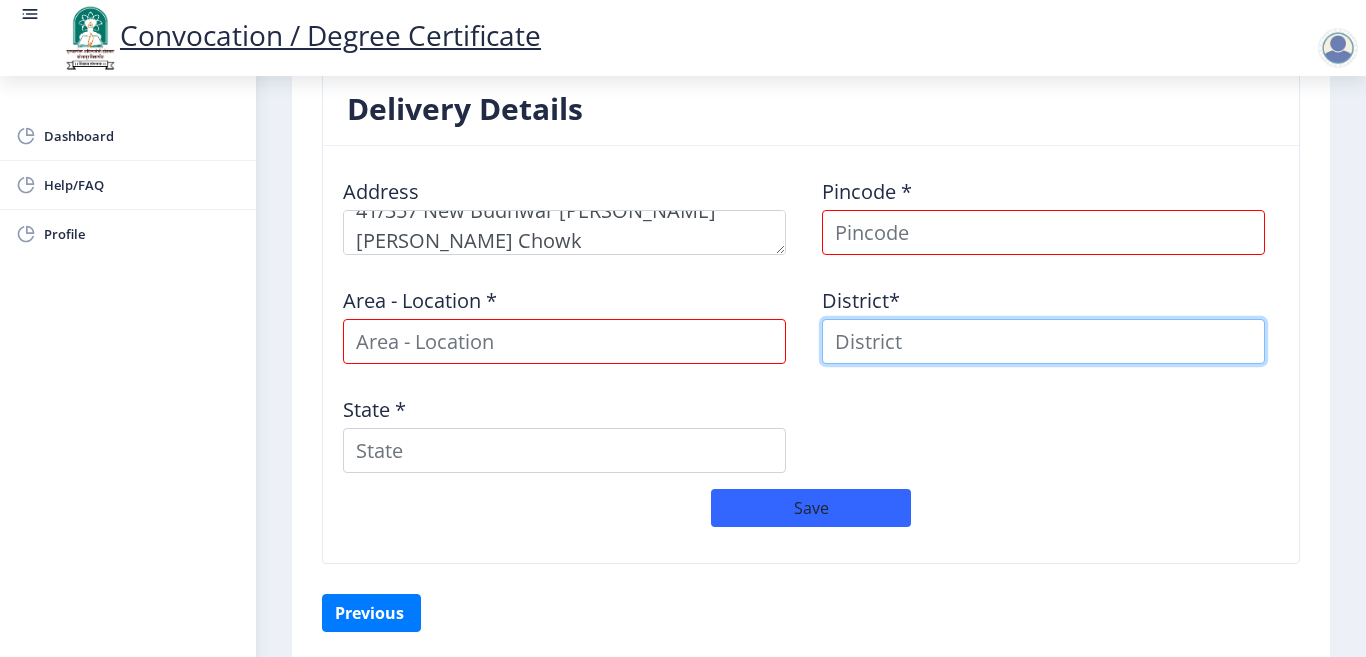 click at bounding box center [1043, 341] 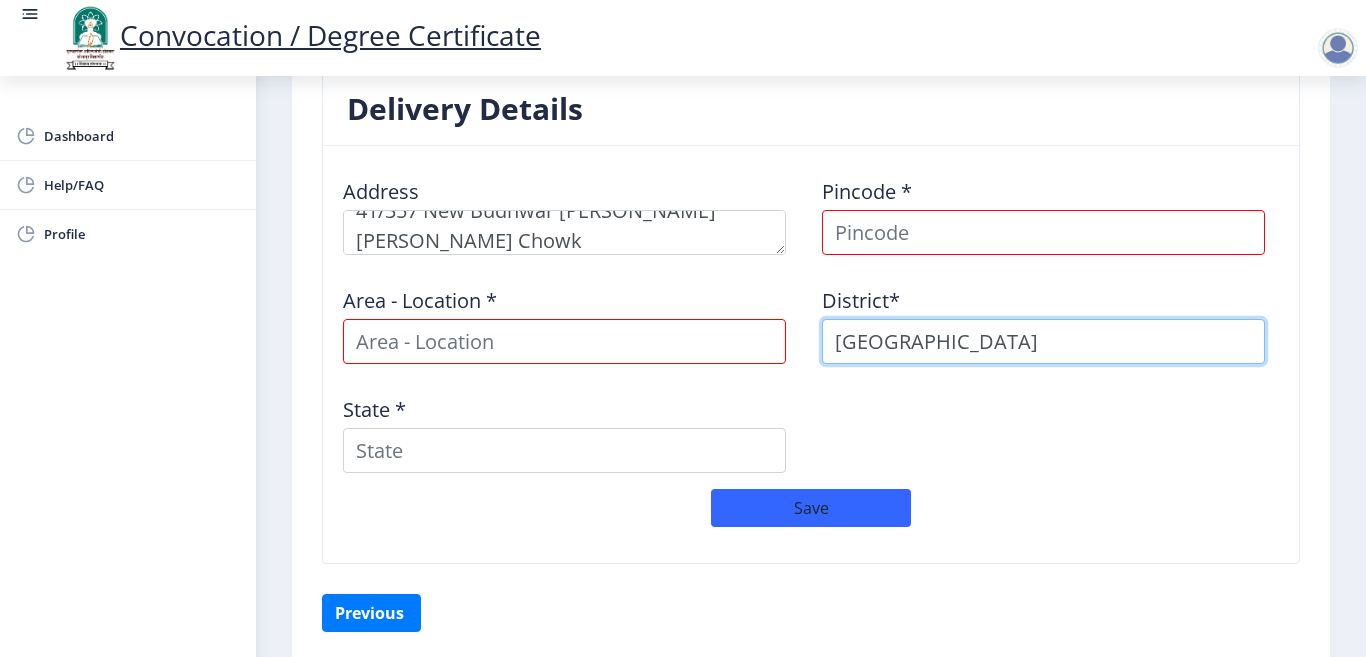 type on "[GEOGRAPHIC_DATA]" 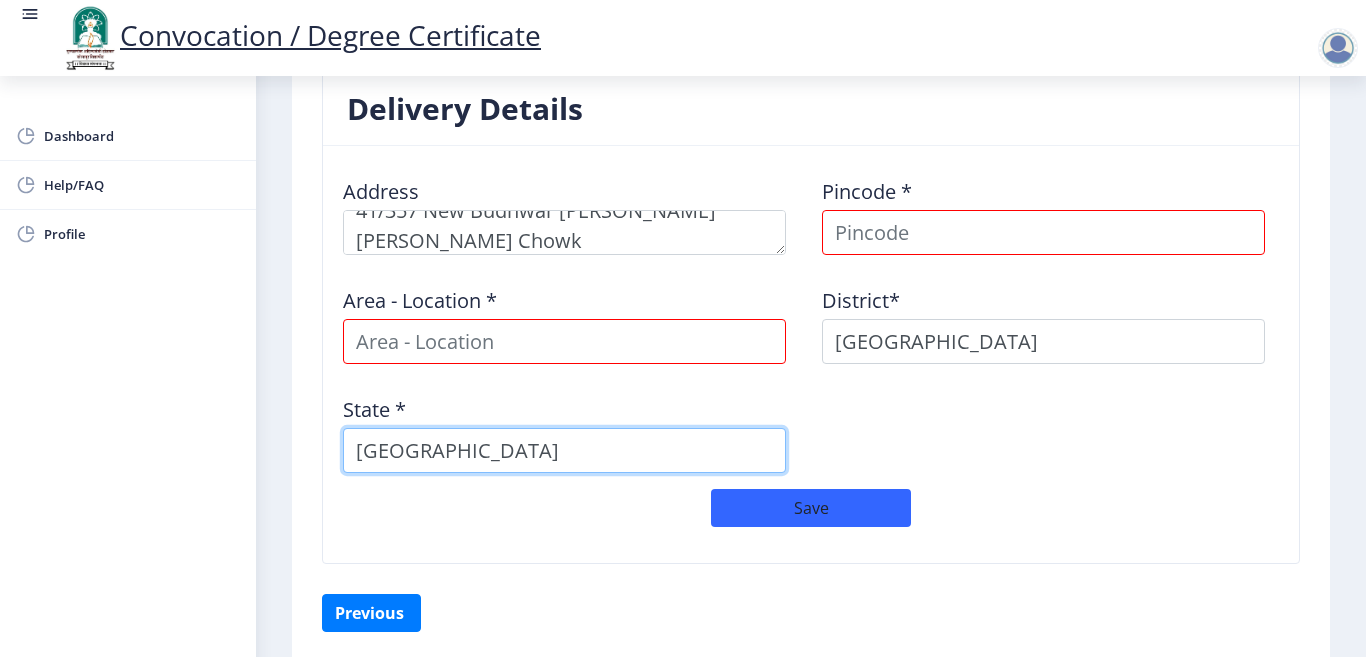 type on "[GEOGRAPHIC_DATA]" 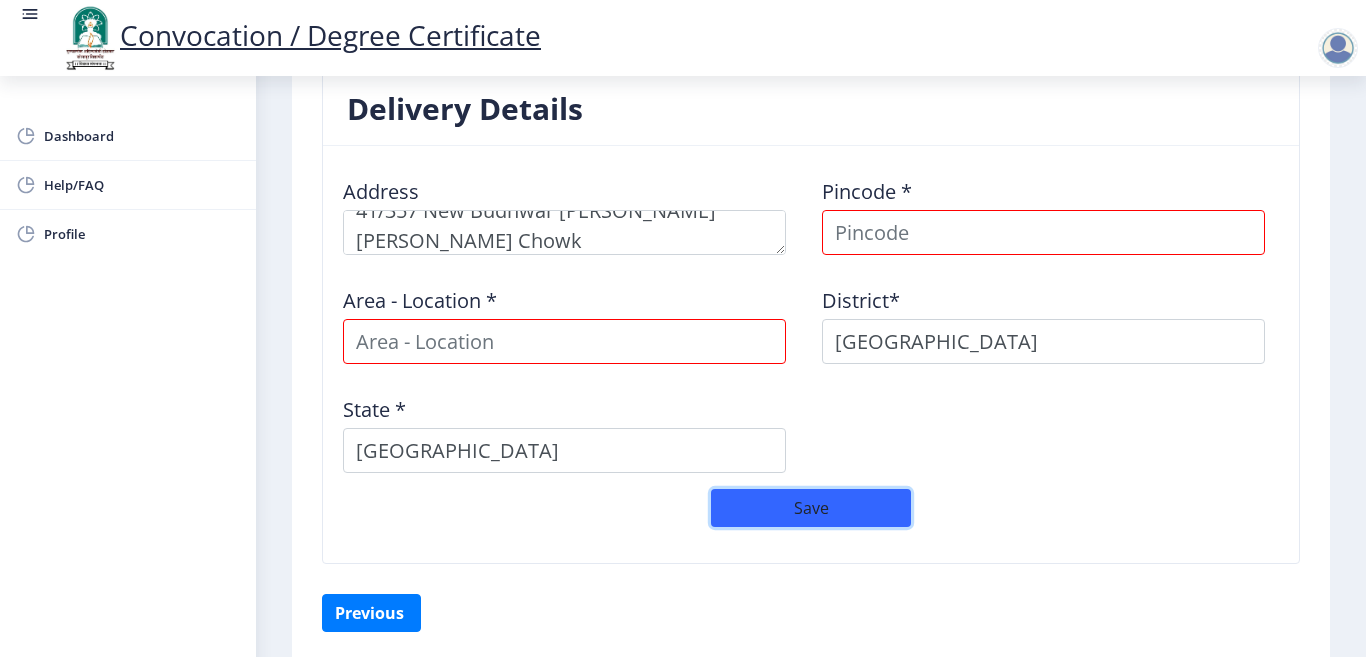 type 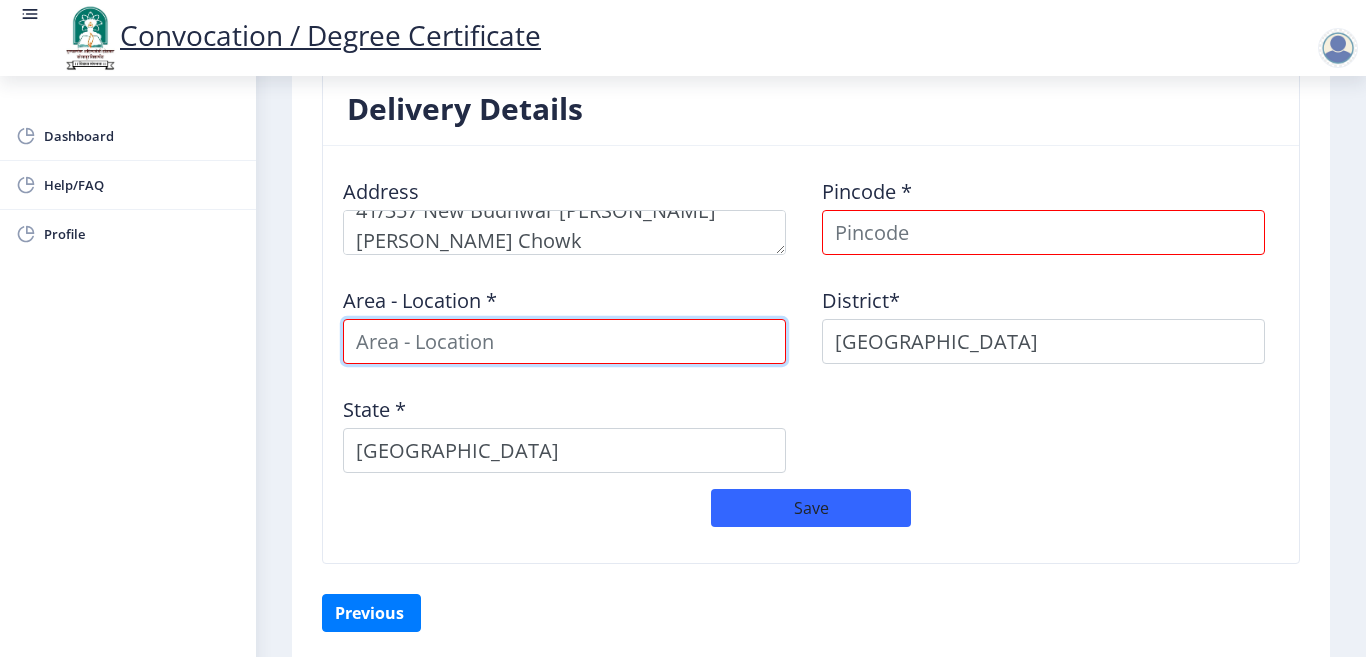 click at bounding box center (564, 341) 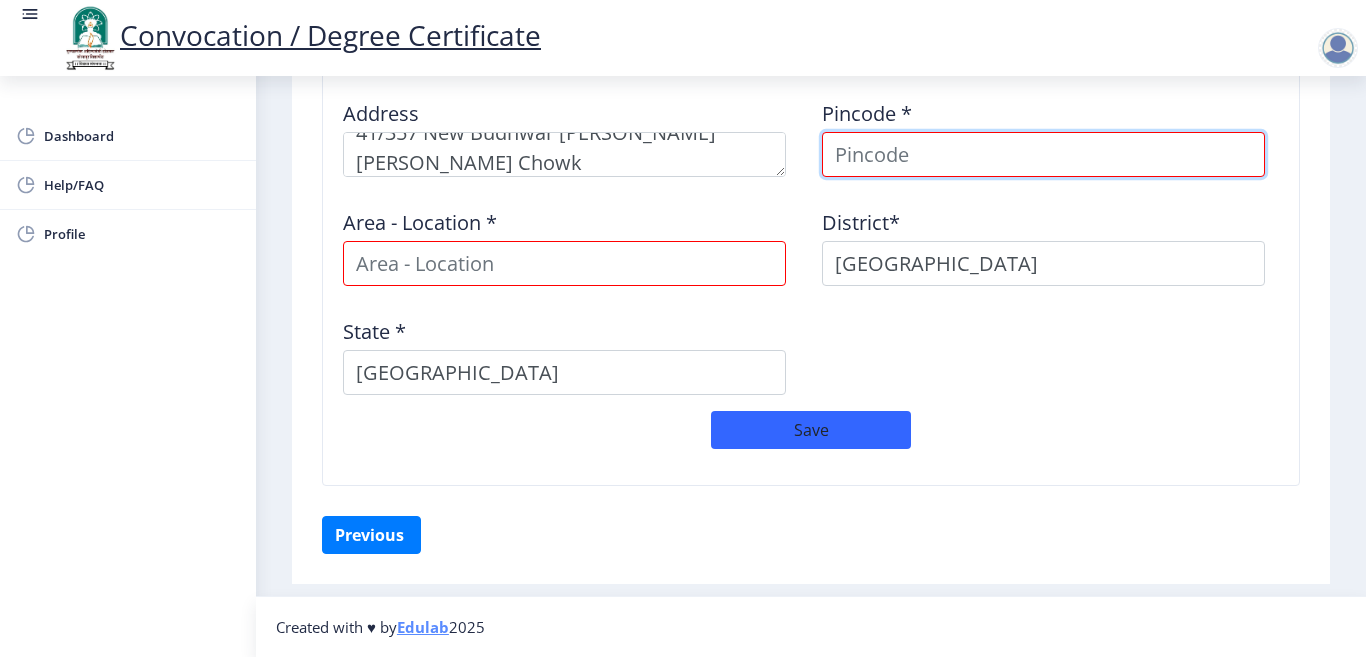 click at bounding box center [1043, 154] 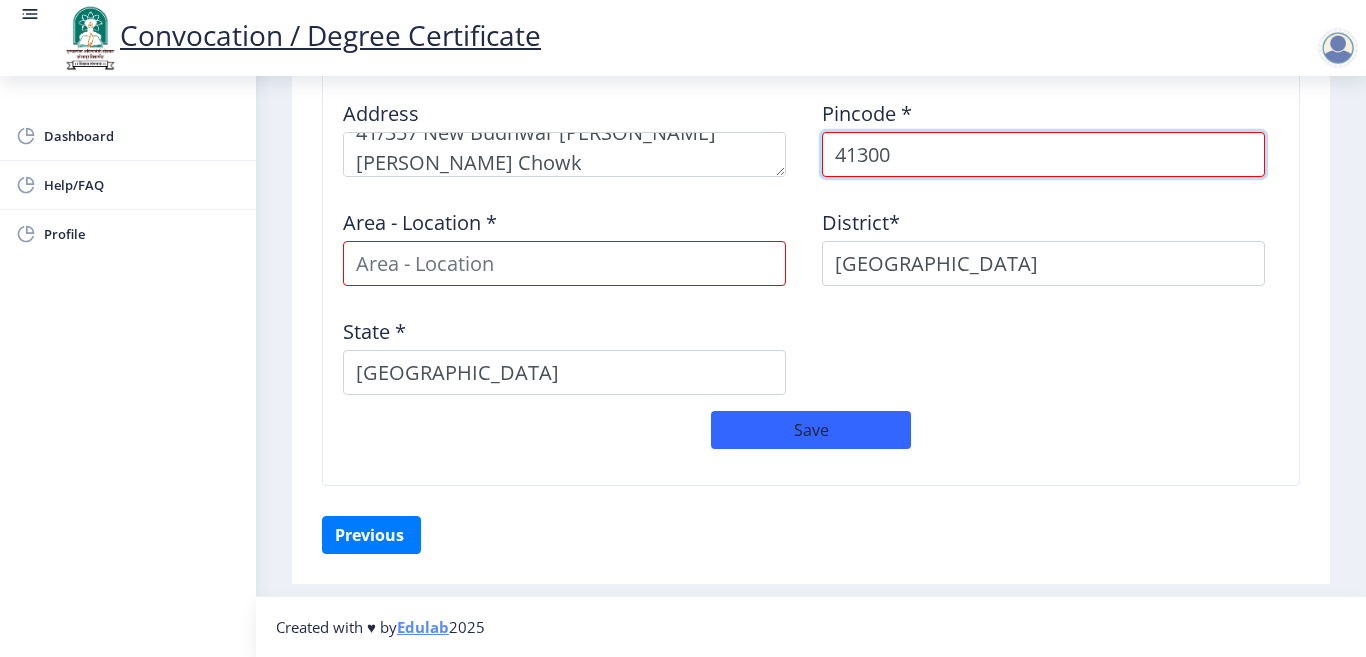 type on "413002" 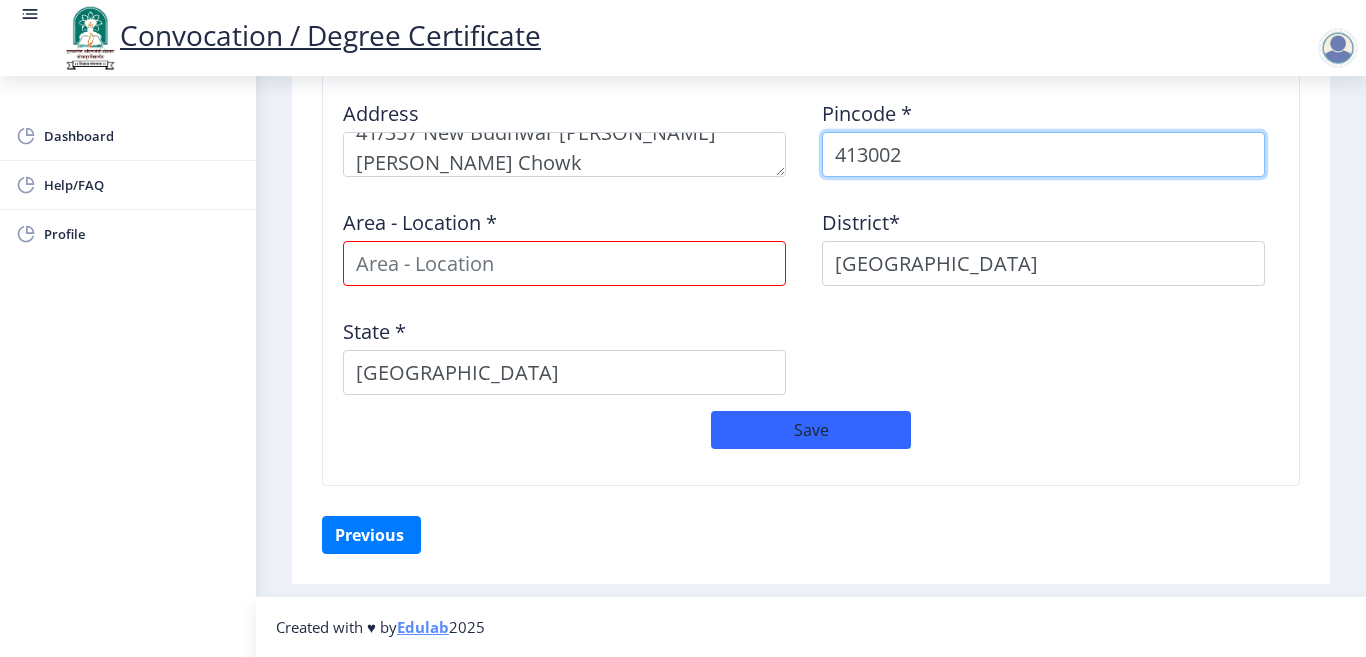 select 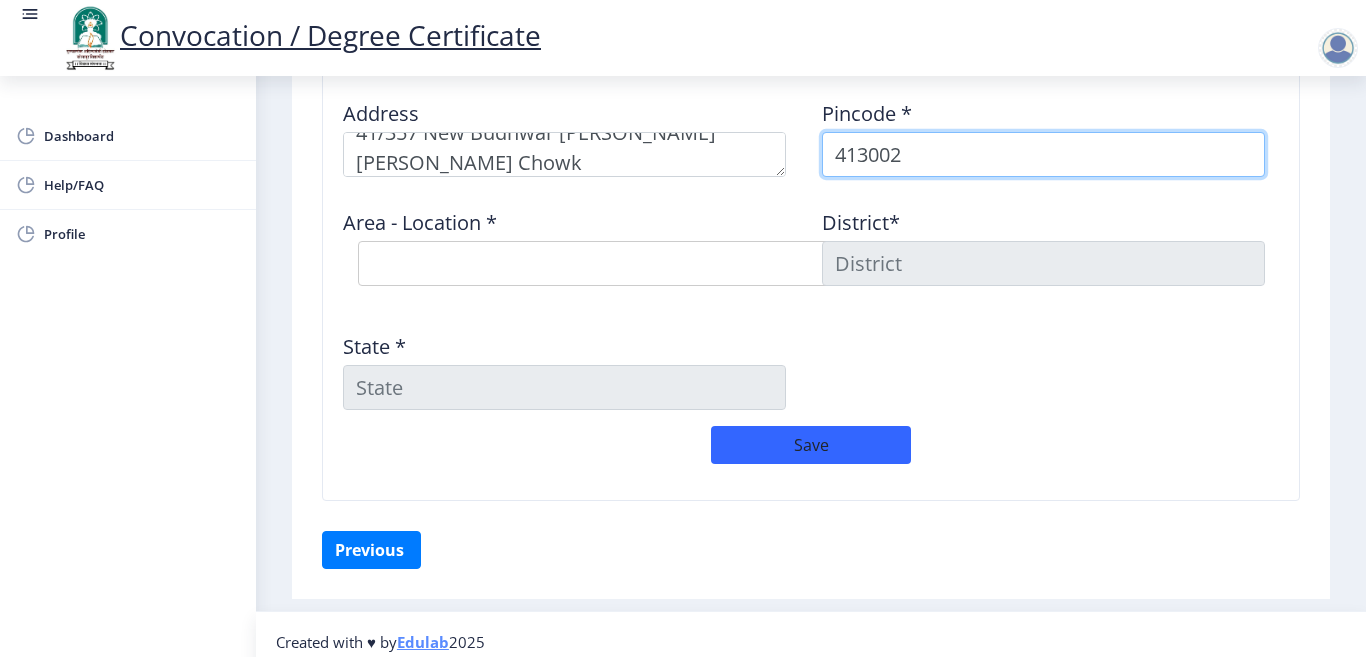 type on "413002" 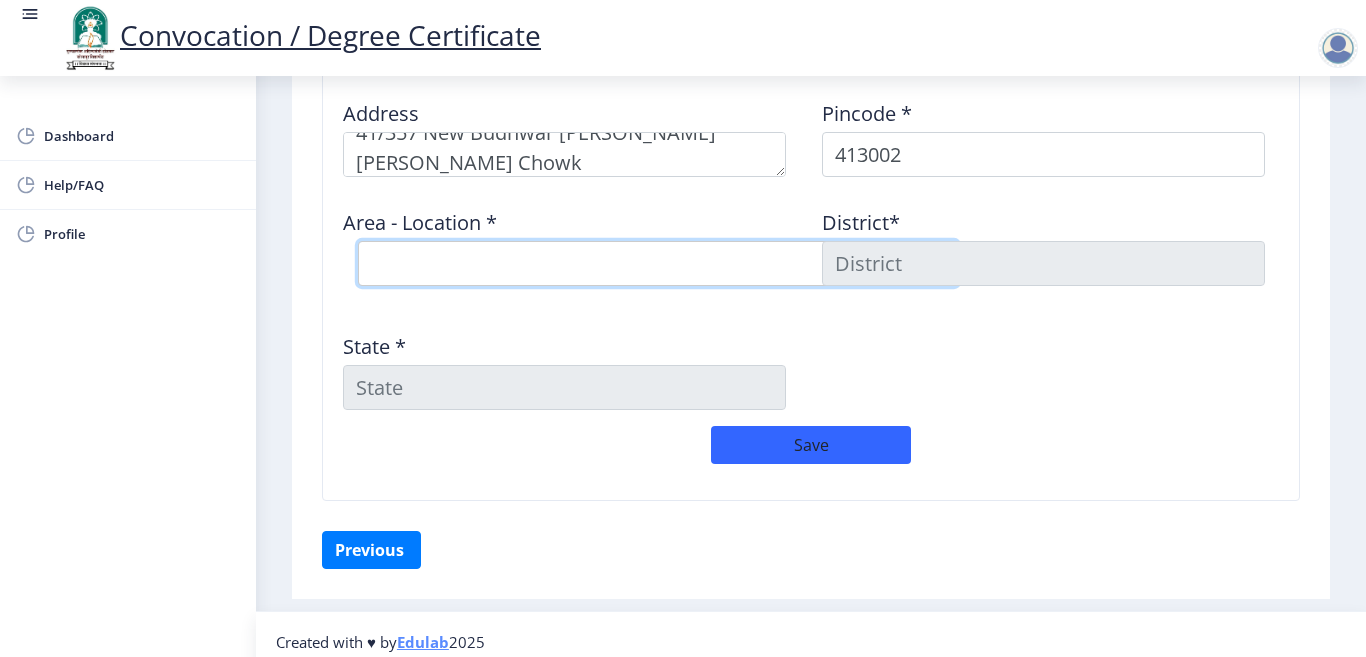 click on "Select Area Location [GEOGRAPHIC_DATA] B.O Belati B.O Boramani B.O Darganhalli B.O Dayanand College S.O Degaon B.O Dongaon B.O Hagloor [PERSON_NAME] B.O Ingalgi B.O Kasegaon B.O Kavathe B.O Mangalwar Peth S.O ([GEOGRAPHIC_DATA]) Mardi [PERSON_NAME] B.O Pathari B.O Solapur Mkt. S.O Tandulwadi B.O Tirhe [PERSON_NAME] B.O Umedpur B.O" at bounding box center (658, 263) 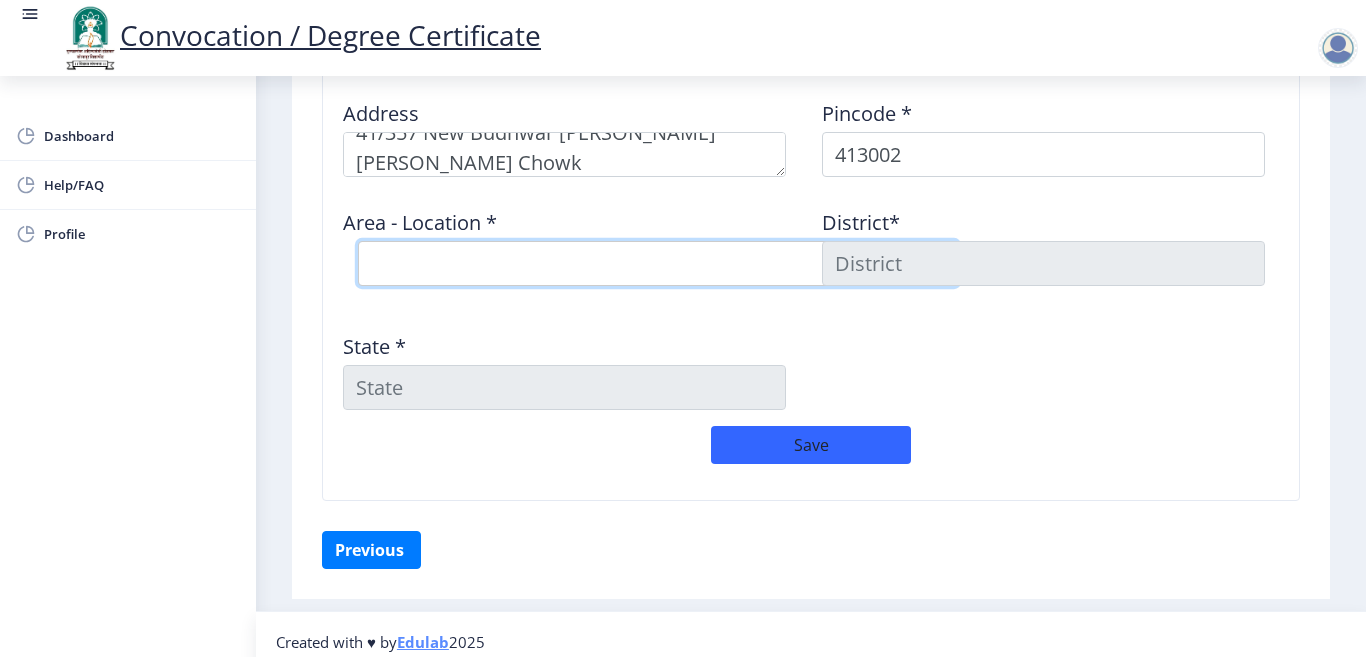 select on "13: Object" 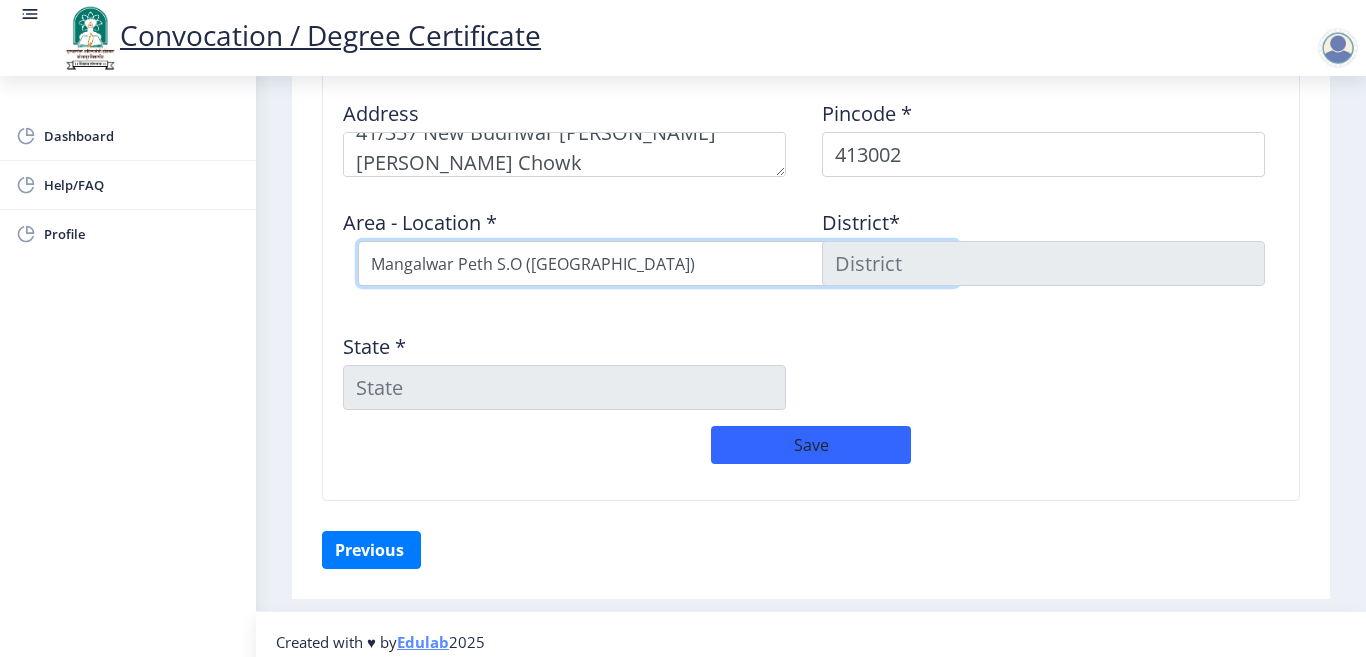 click on "Select Area Location [GEOGRAPHIC_DATA] B.O Belati B.O Boramani B.O Darganhalli B.O Dayanand College S.O Degaon B.O Dongaon B.O Hagloor [PERSON_NAME] B.O Ingalgi B.O Kasegaon B.O Kavathe B.O Mangalwar Peth S.O ([GEOGRAPHIC_DATA]) Mardi [PERSON_NAME] B.O Pathari B.O Solapur Mkt. S.O Tandulwadi B.O Tirhe [PERSON_NAME] B.O Umedpur B.O" at bounding box center (658, 263) 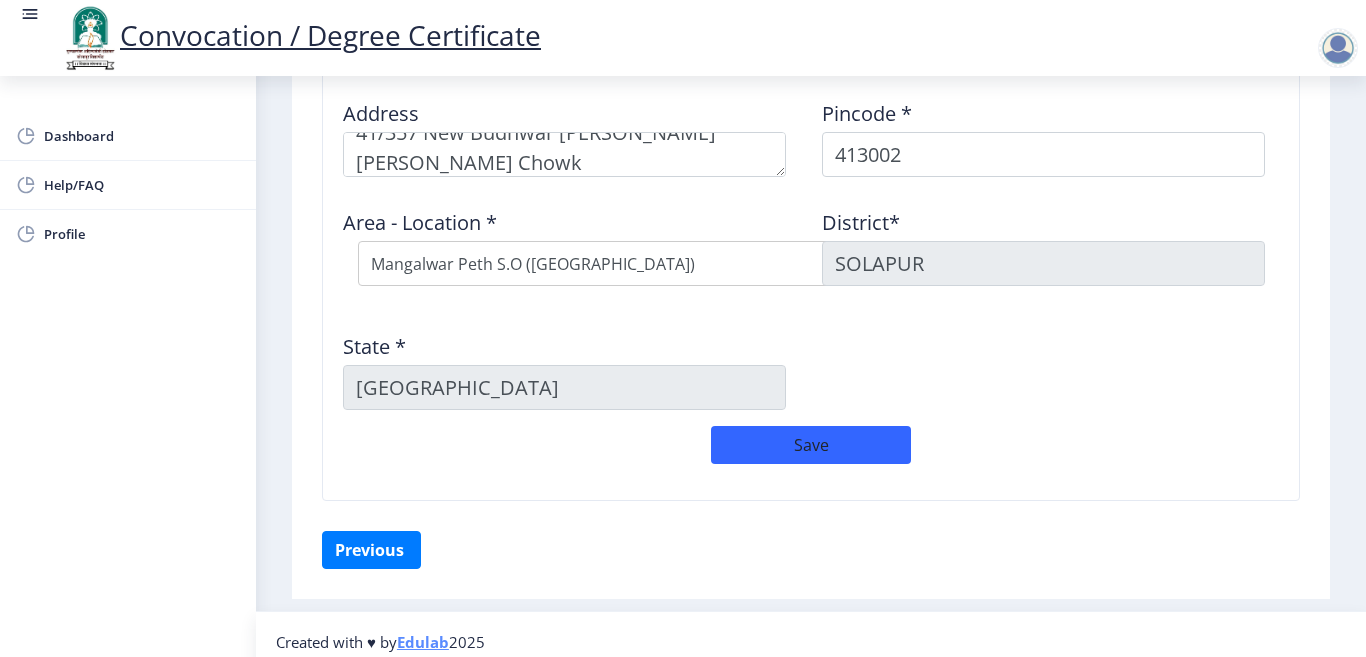 click on "Address    Pincode *  413002 Area - Location *  Select Area Location [GEOGRAPHIC_DATA] B.O Belati B.O Boramani [GEOGRAPHIC_DATA] [GEOGRAPHIC_DATA] B.O Hagloor [PERSON_NAME] B.O Ingalgi B.O Kasegaon B.O Kavathe B.O Mangalwar Peth S.O ([GEOGRAPHIC_DATA]) Mardi [PERSON_NAME] B.O Pathari B.O Solapur Mkt. S.O Tandulwadi B.O Tirhe [PERSON_NAME] B.O Umedpur B.O District*  [GEOGRAPHIC_DATA] *  [GEOGRAPHIC_DATA]" 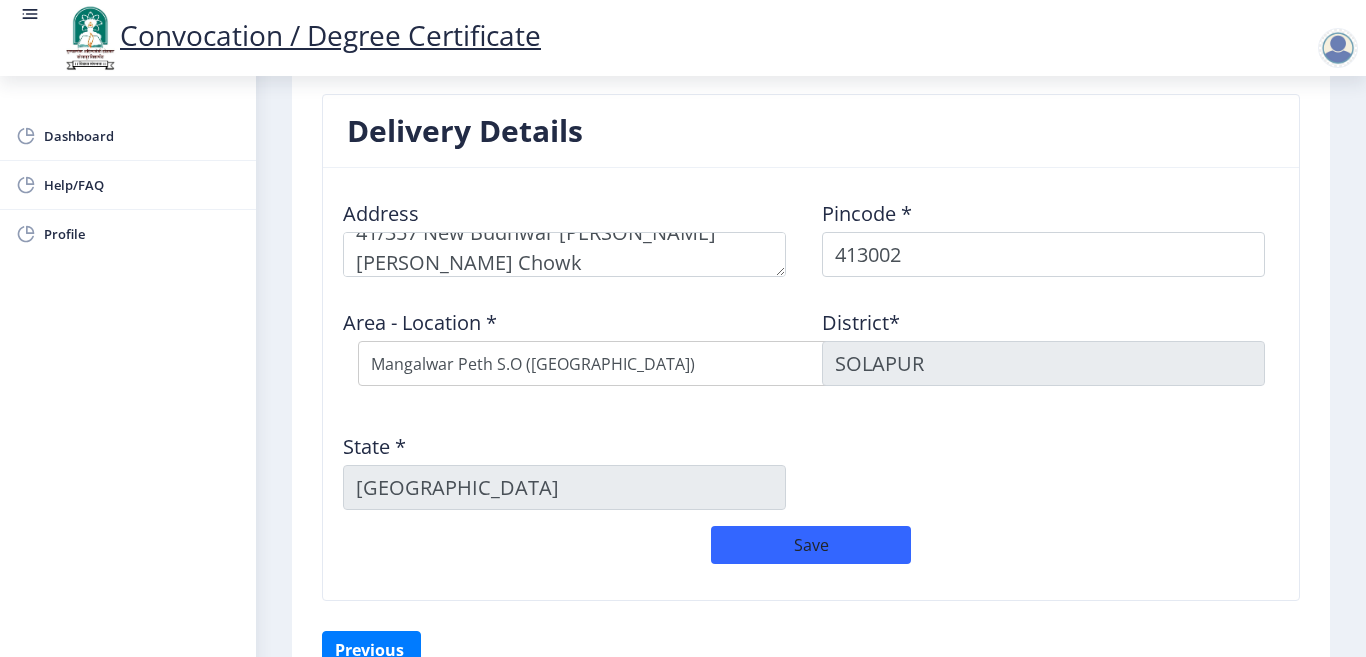 scroll, scrollTop: 1478, scrollLeft: 0, axis: vertical 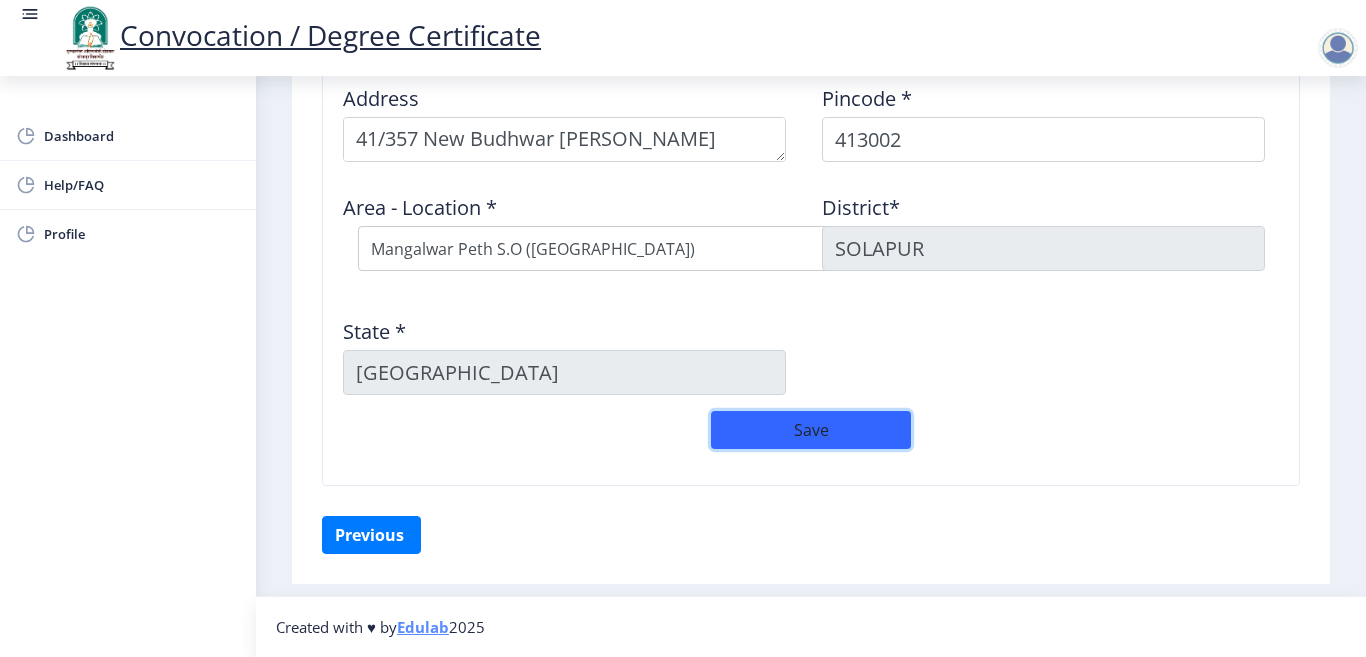 click on "Save" 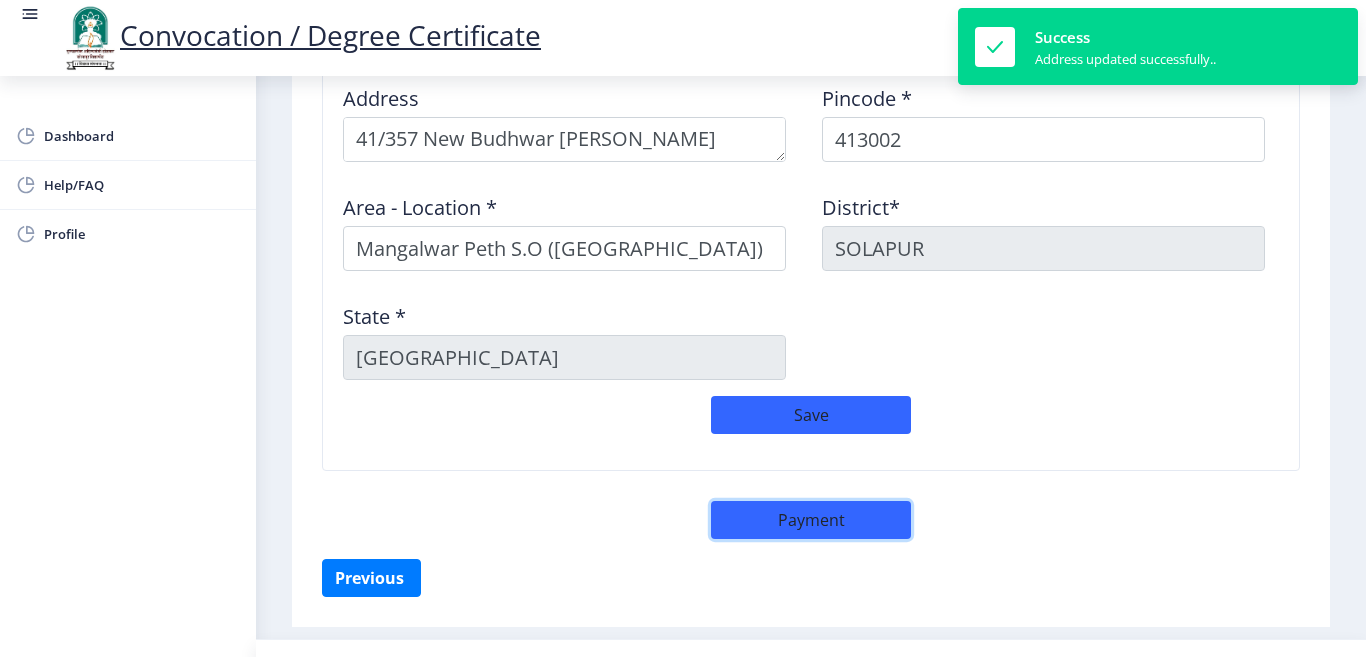 click on "Payment" 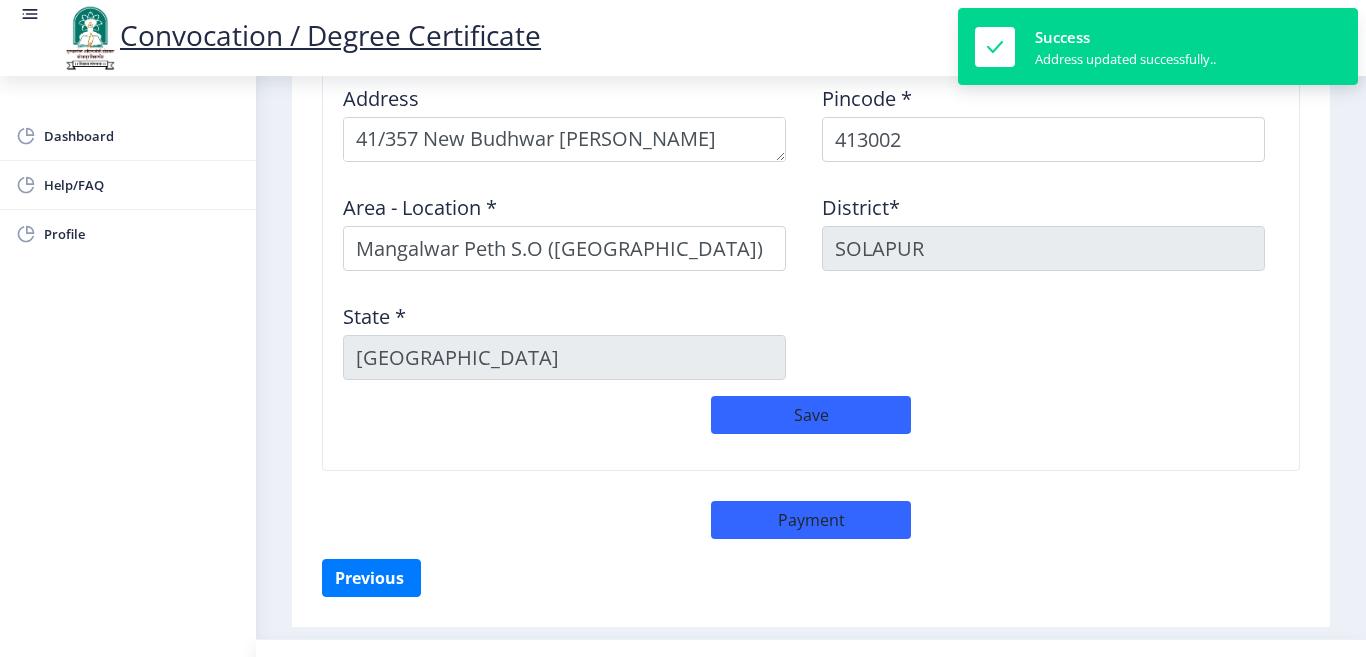 select on "sealed" 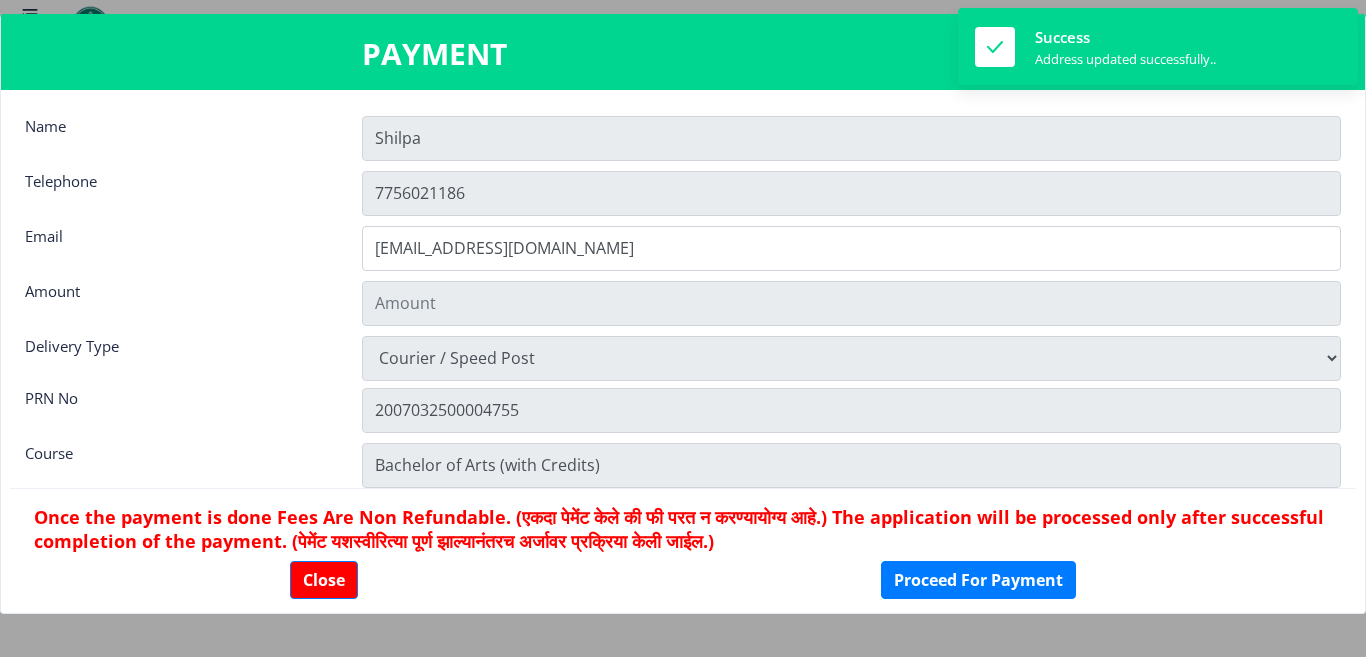 type on "900" 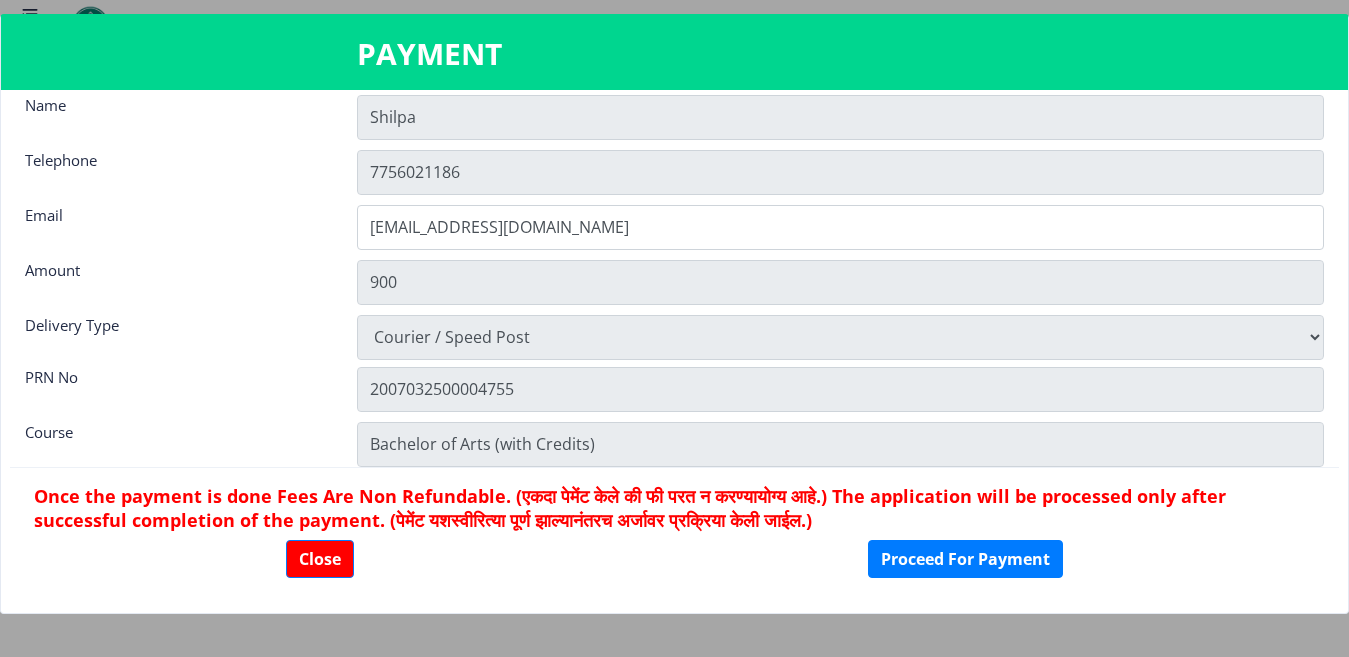 scroll, scrollTop: 28, scrollLeft: 0, axis: vertical 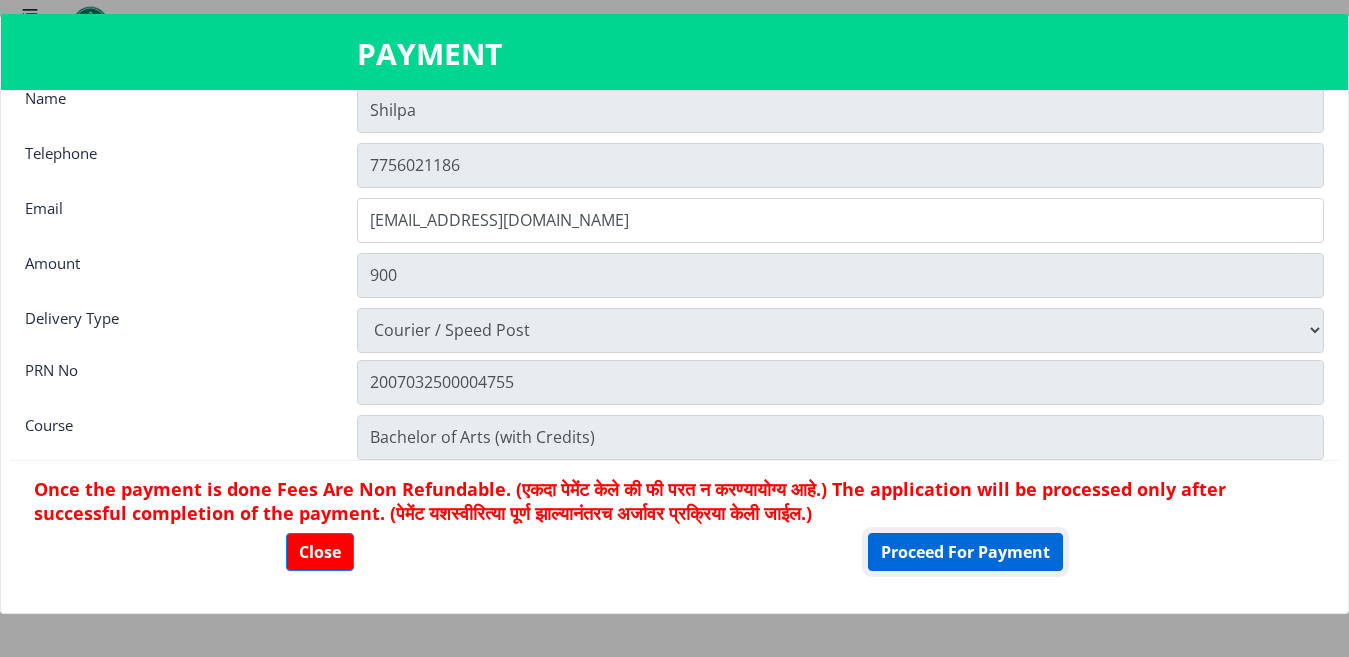 click on "Proceed For Payment" 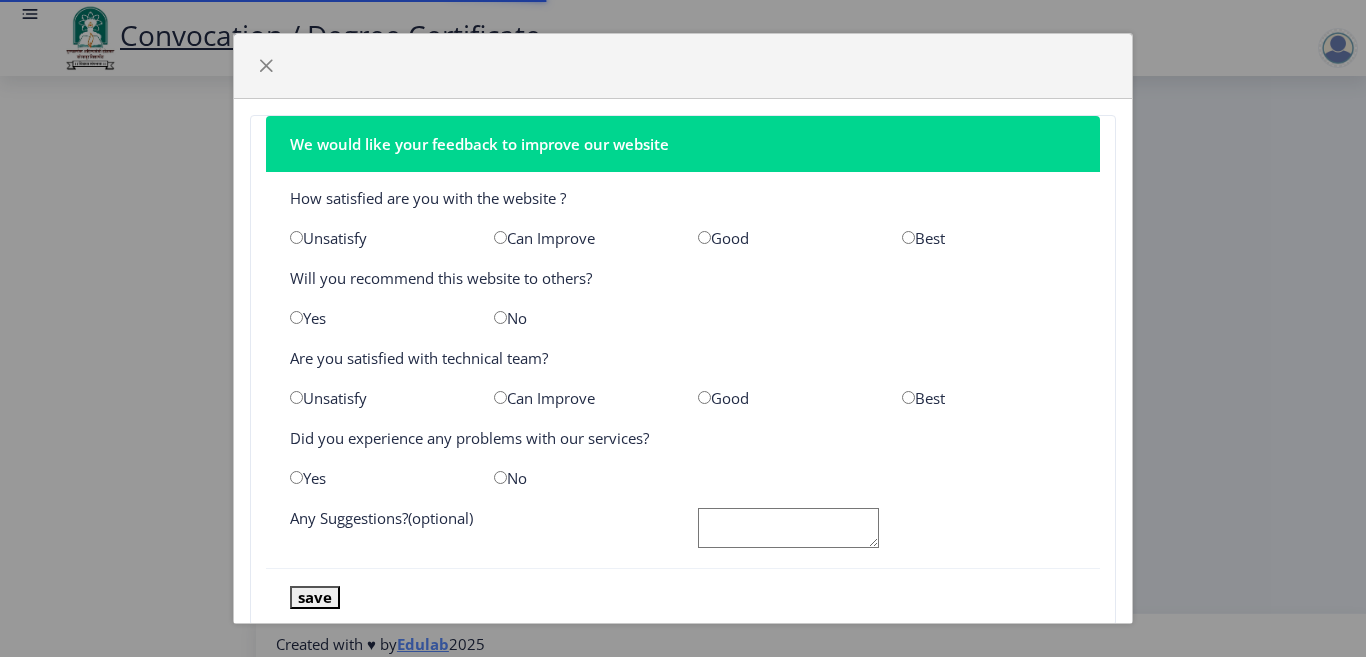 scroll, scrollTop: 0, scrollLeft: 0, axis: both 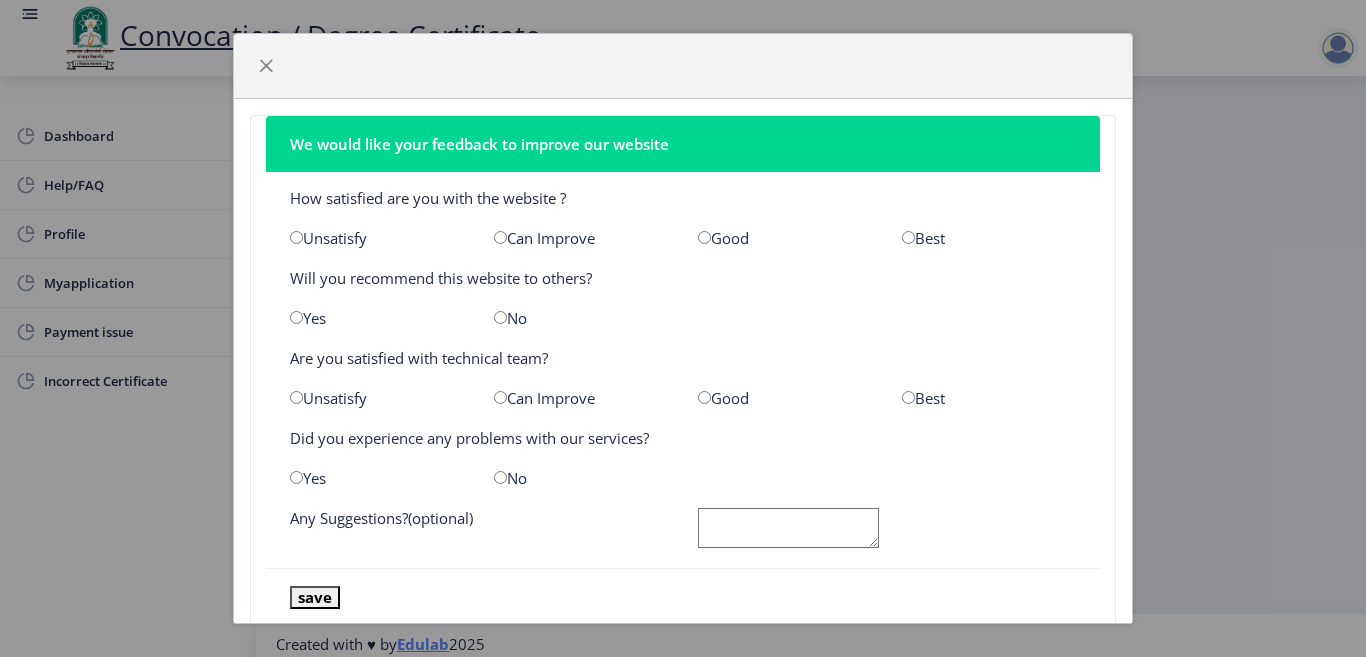 click on "Best" 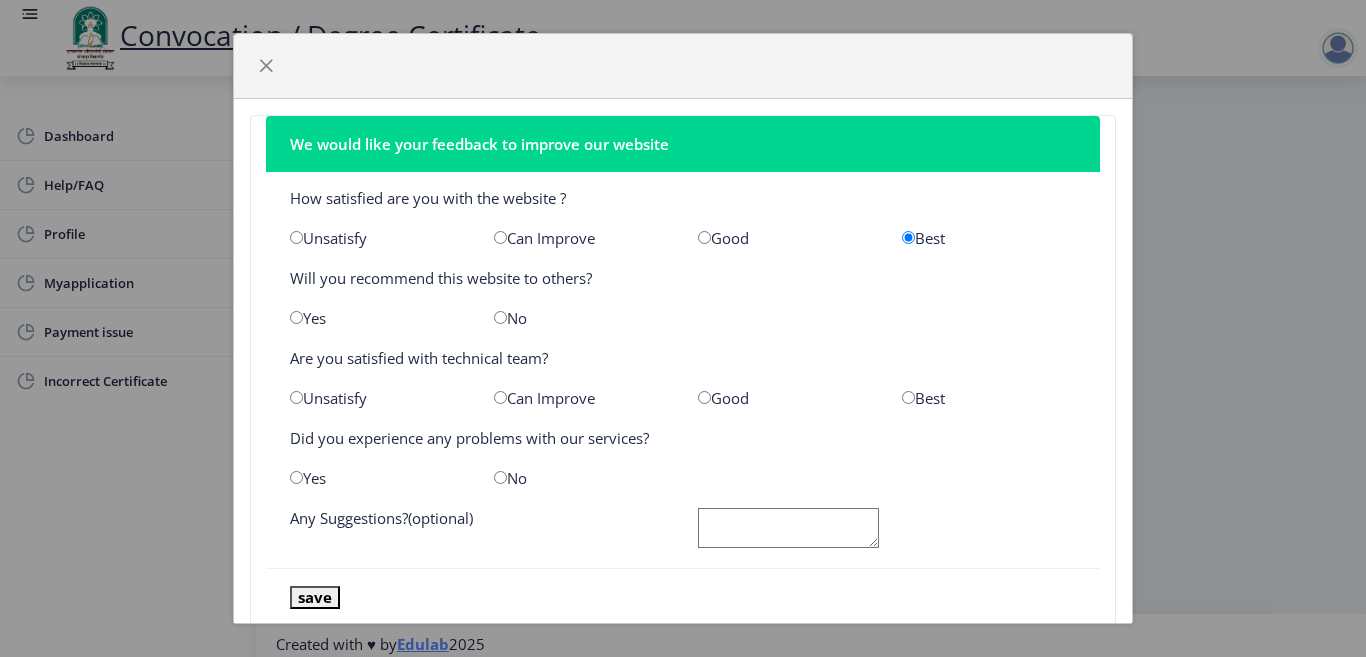 click at bounding box center [296, 317] 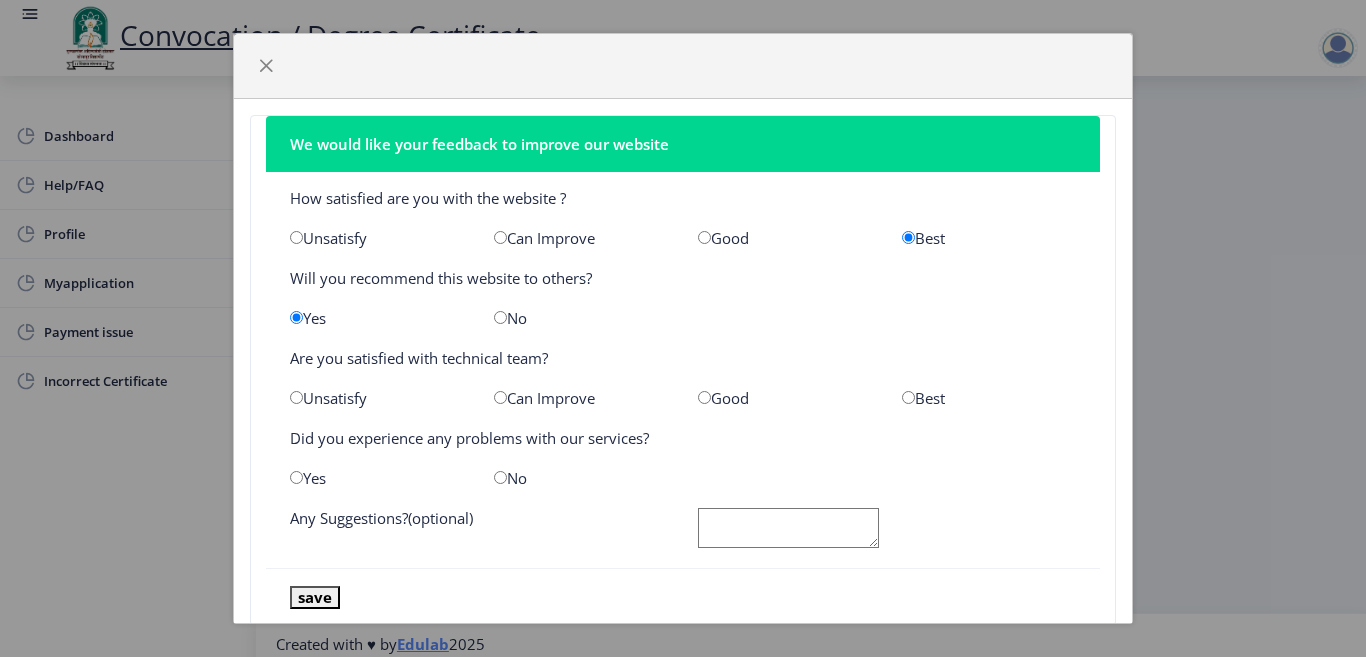 click at bounding box center [704, 397] 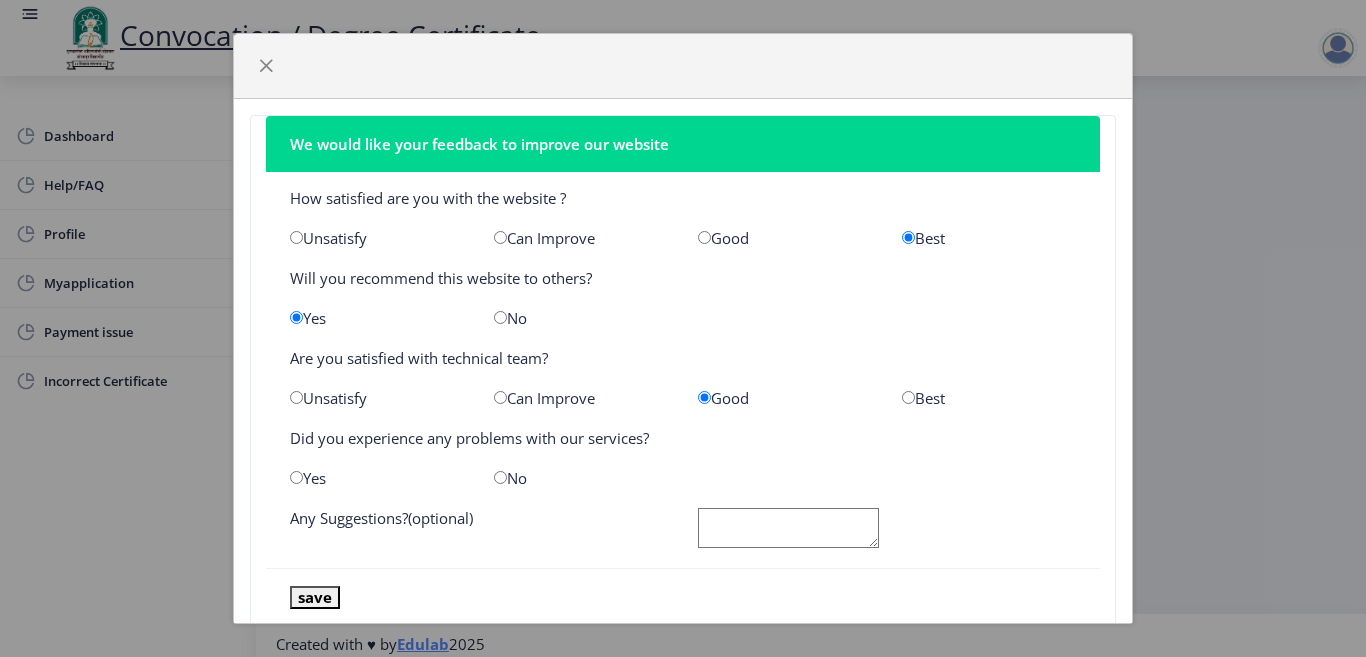 scroll, scrollTop: 49, scrollLeft: 0, axis: vertical 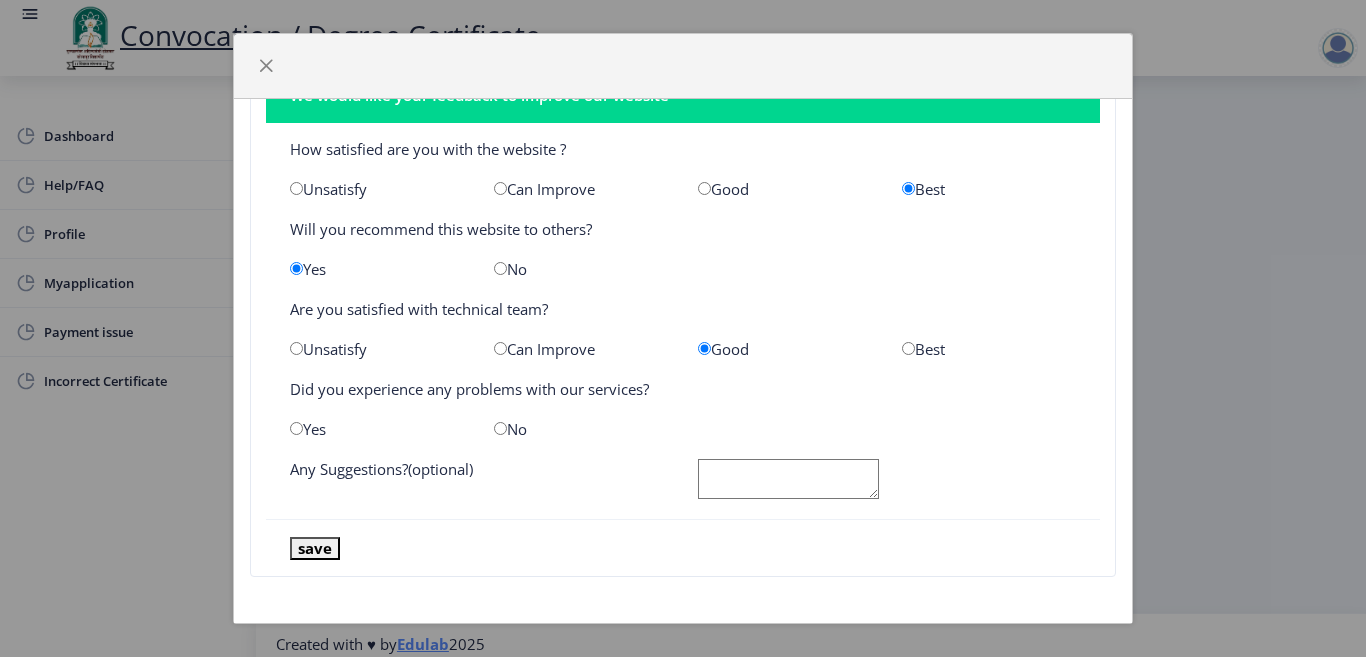 click at bounding box center (500, 428) 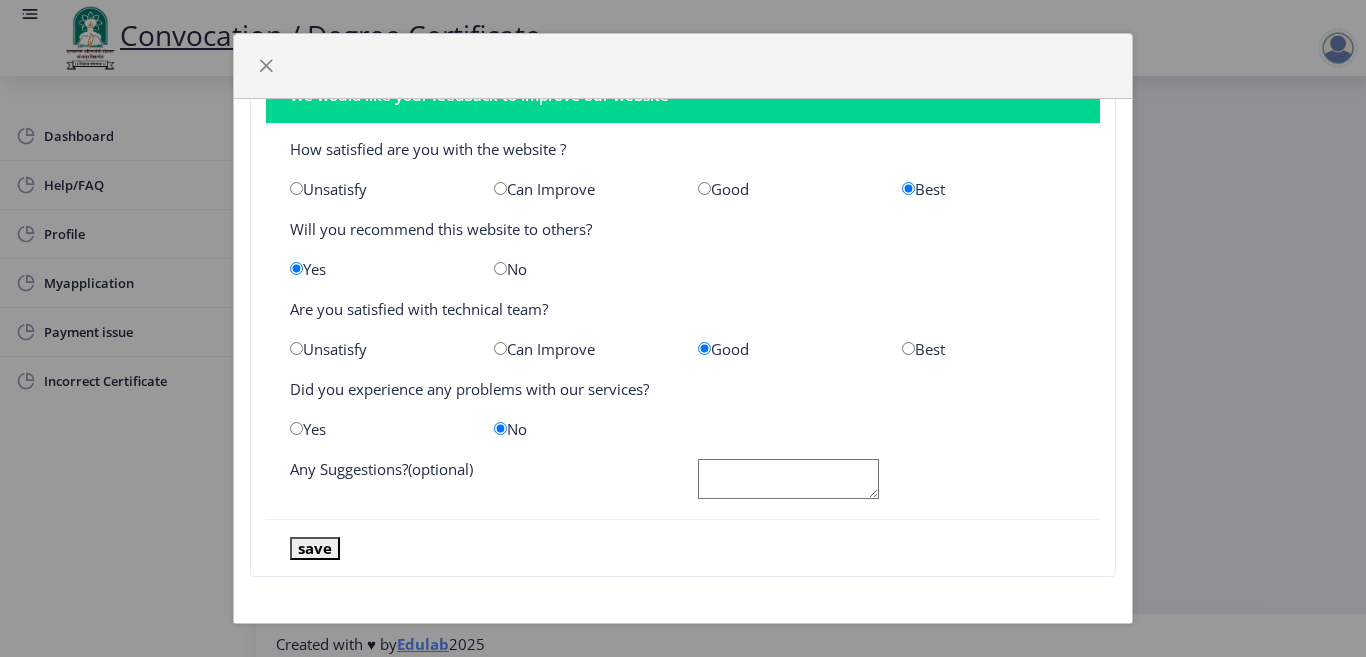 click on "How satisfied are you with the website ?   Unsatisfy   Can Improve   Good   Best   Will you recommend this website to others?   Yes   No   Are you satisfied with technical team?   Unsatisfy   Can Improve   Good   Best   Did you experience any problems with our services?   Yes   No   Any Suggestions?(optional)" 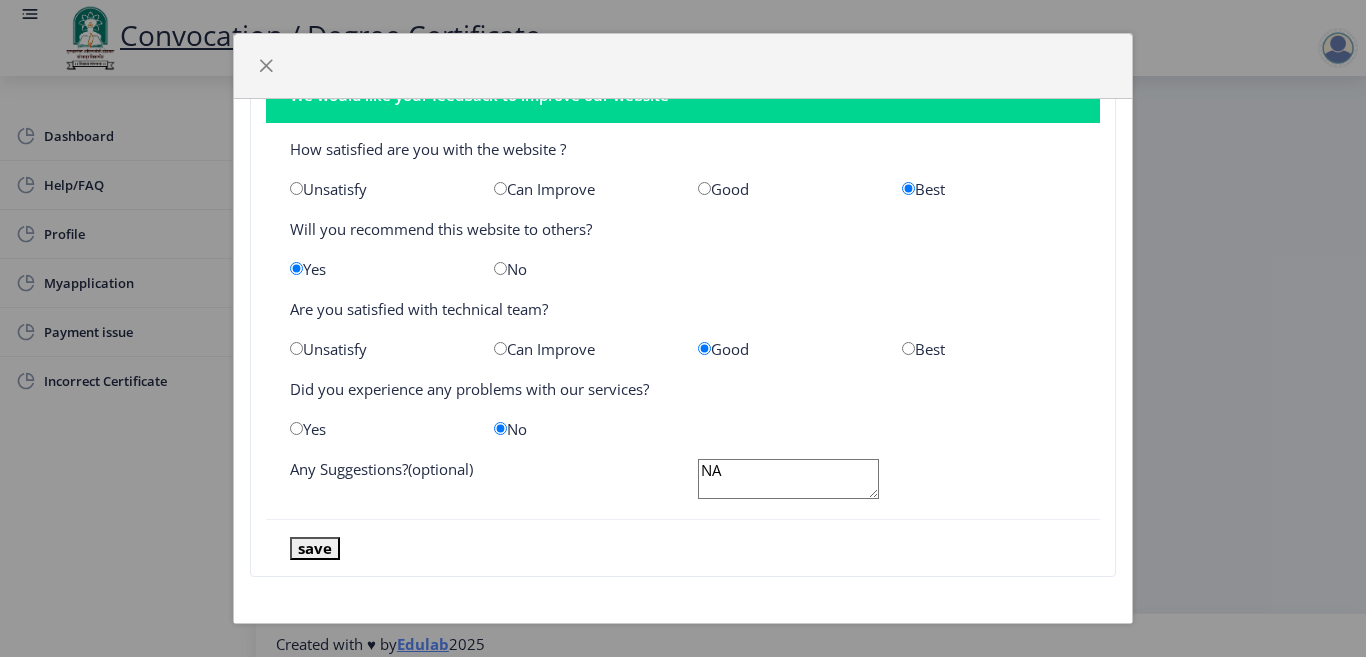type on "NA" 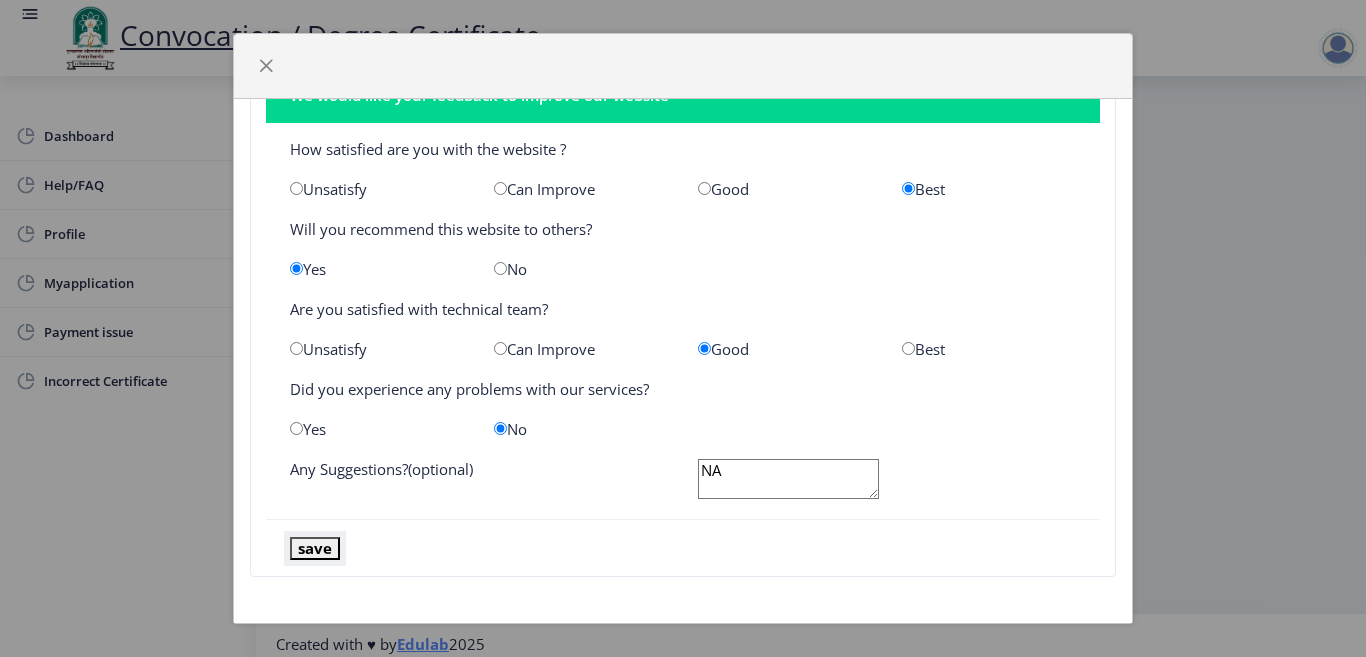 type 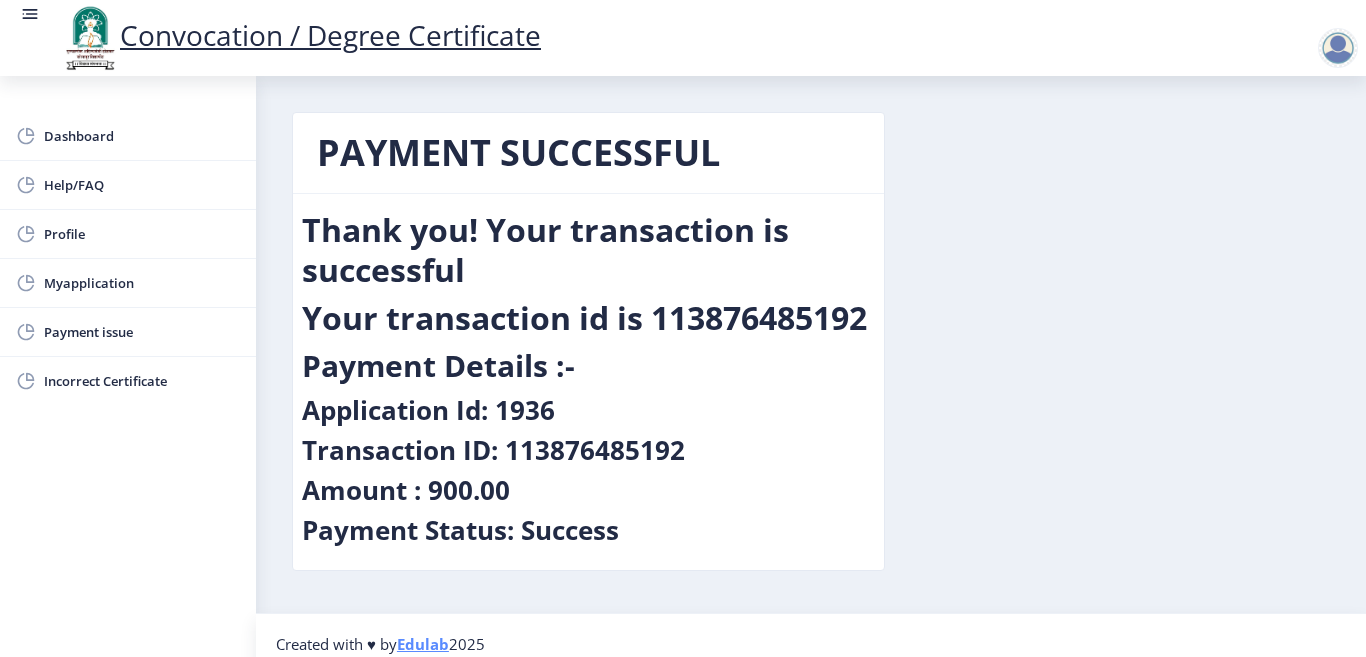 scroll, scrollTop: 17, scrollLeft: 0, axis: vertical 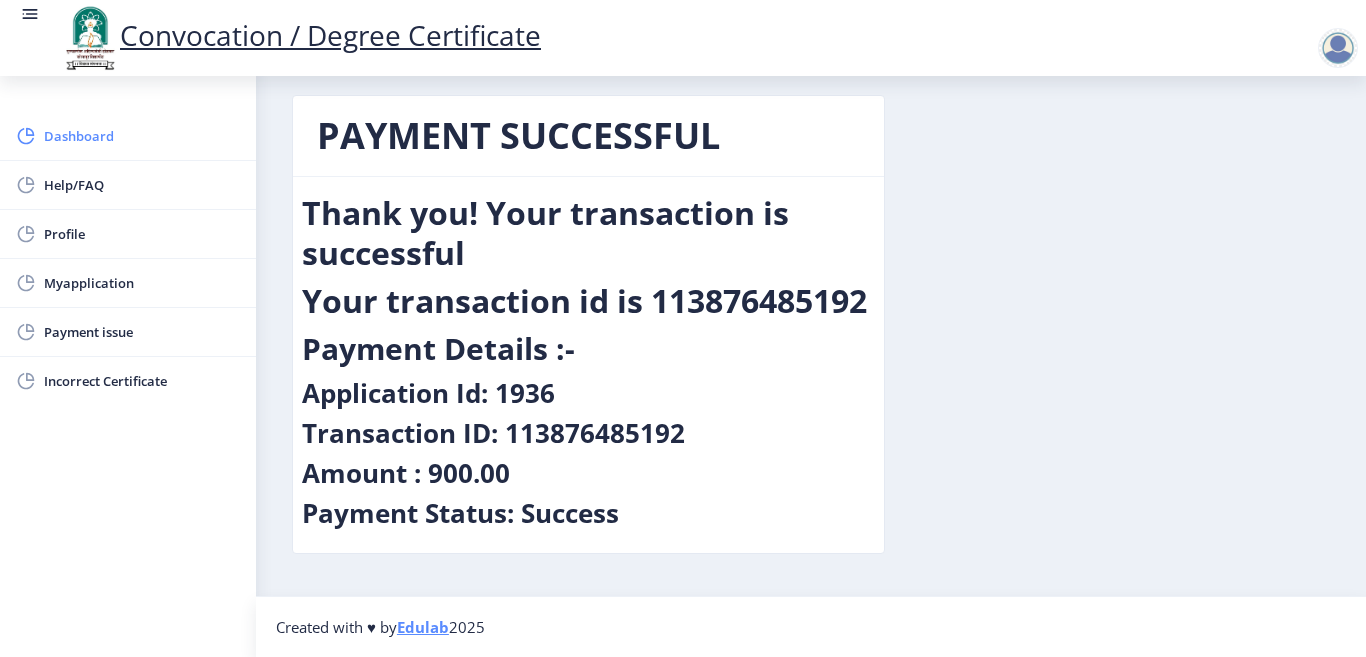 click on "Dashboard" 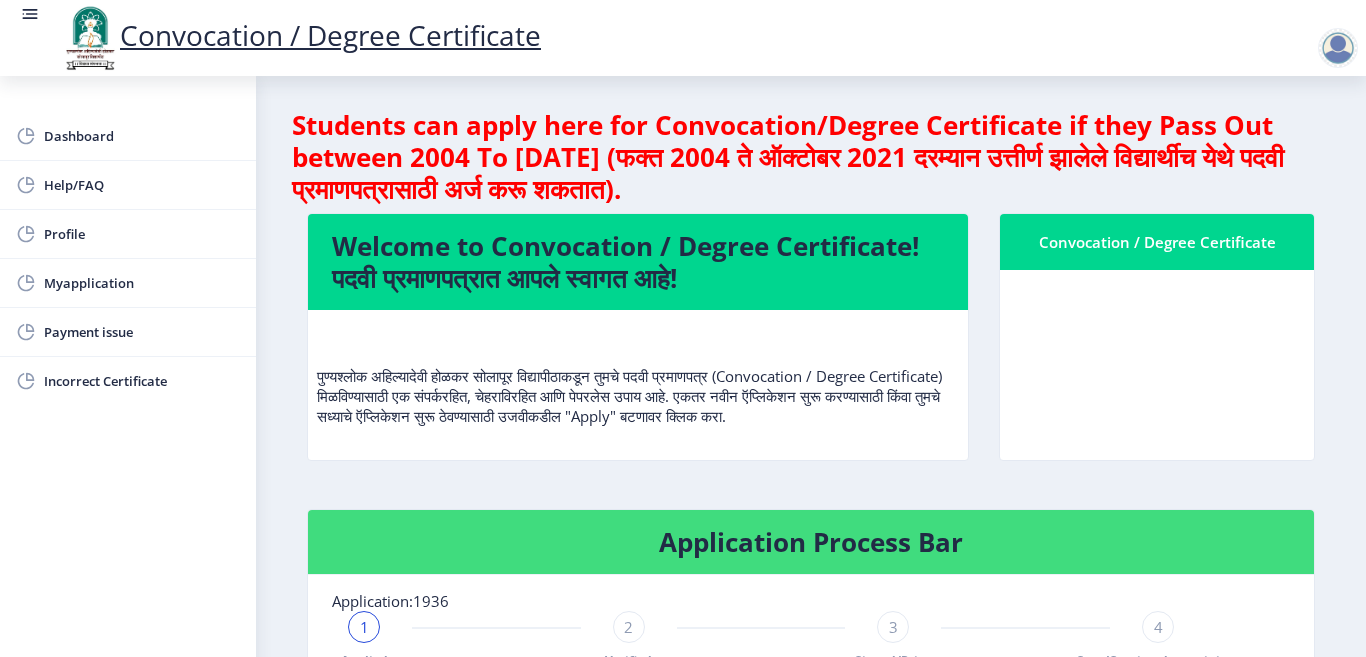 scroll, scrollTop: 0, scrollLeft: 0, axis: both 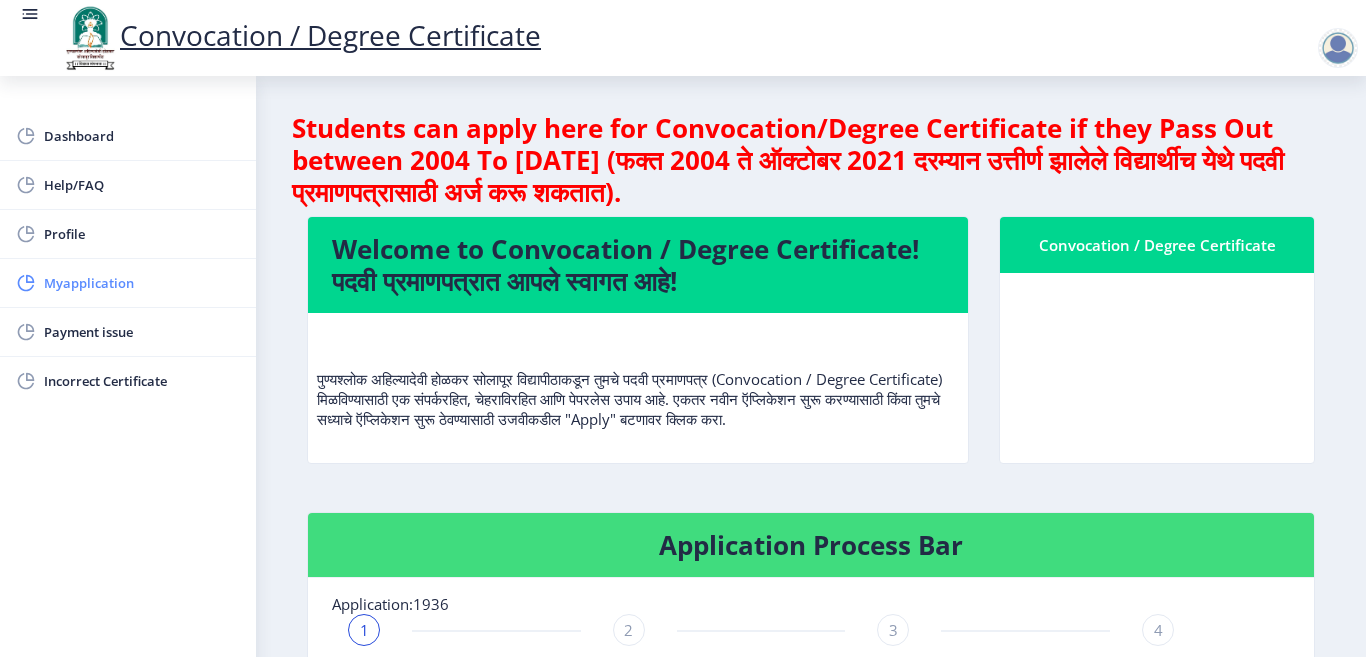click on "Myapplication" 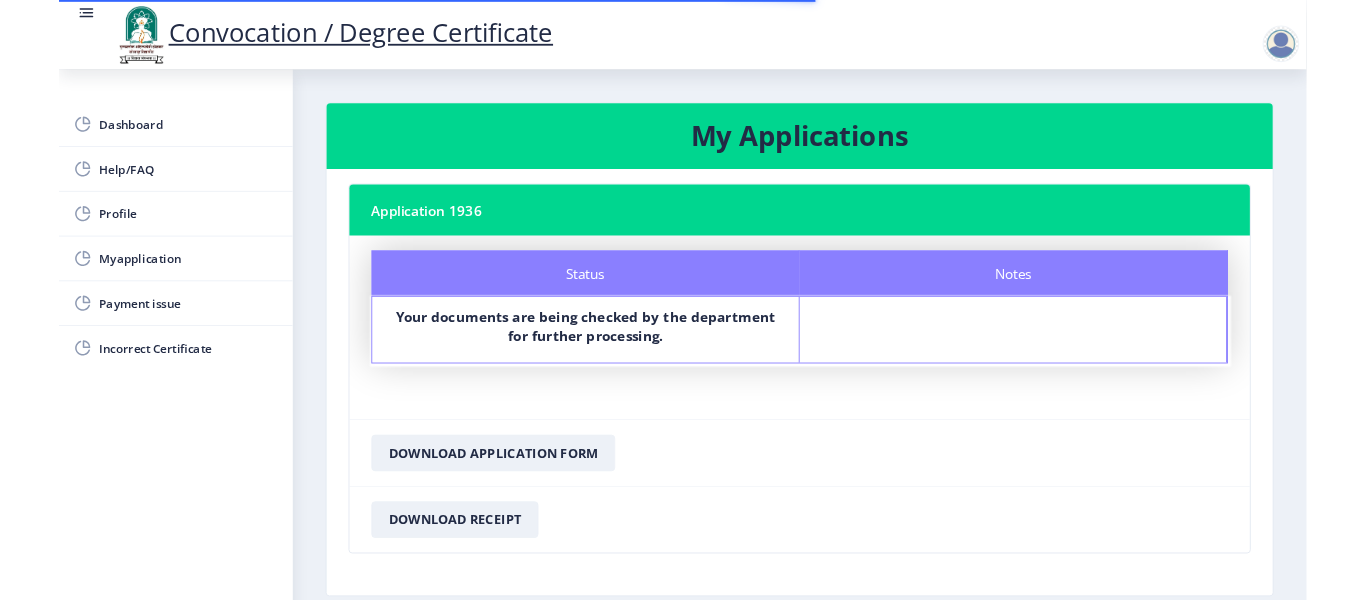 scroll, scrollTop: 99, scrollLeft: 0, axis: vertical 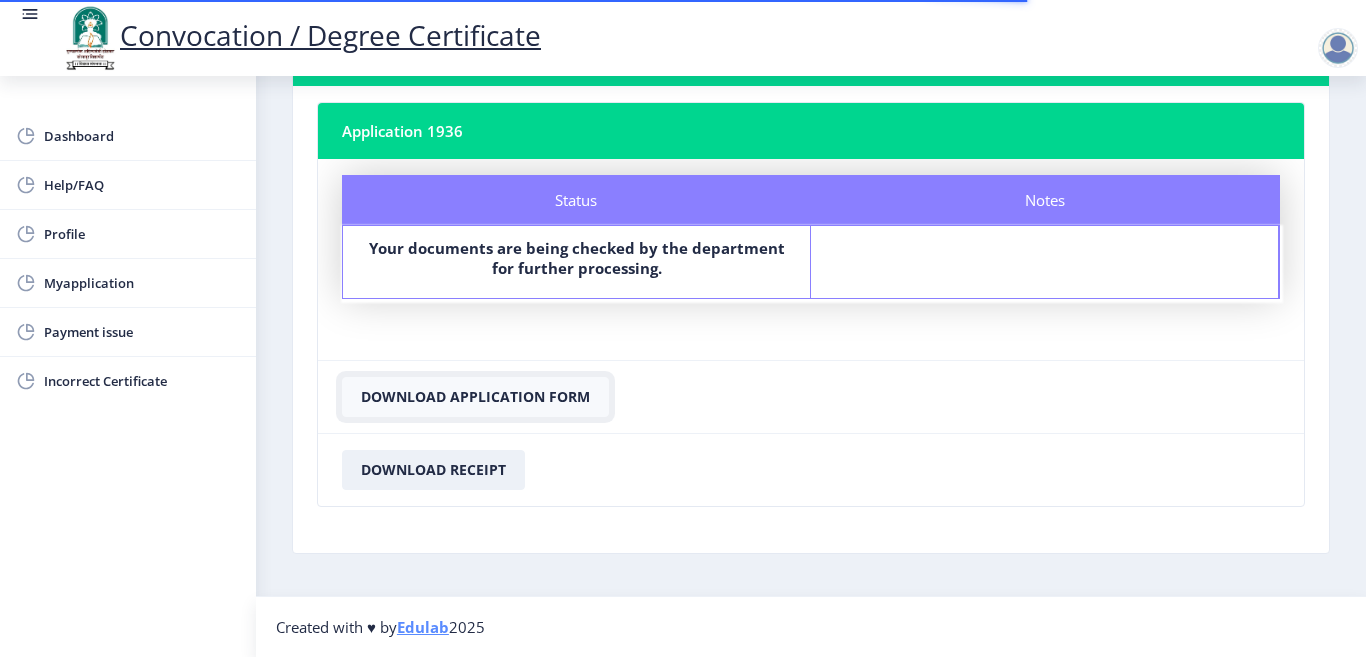 click on "Download Application Form" 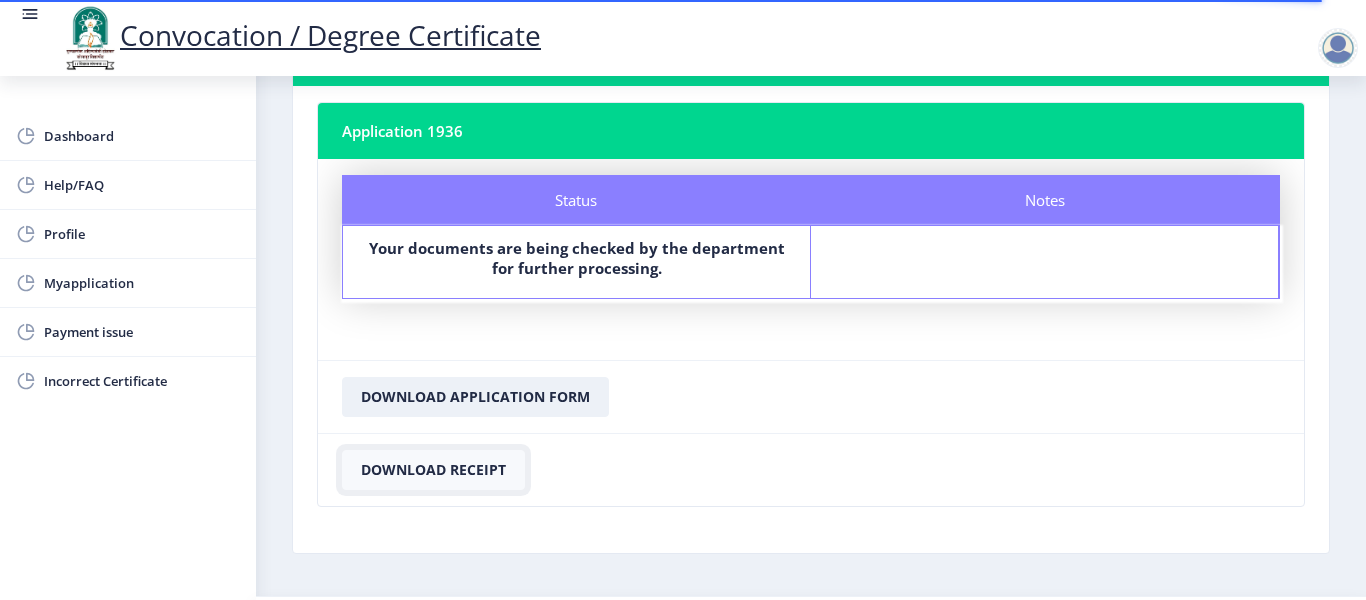 click on "Download Receipt" 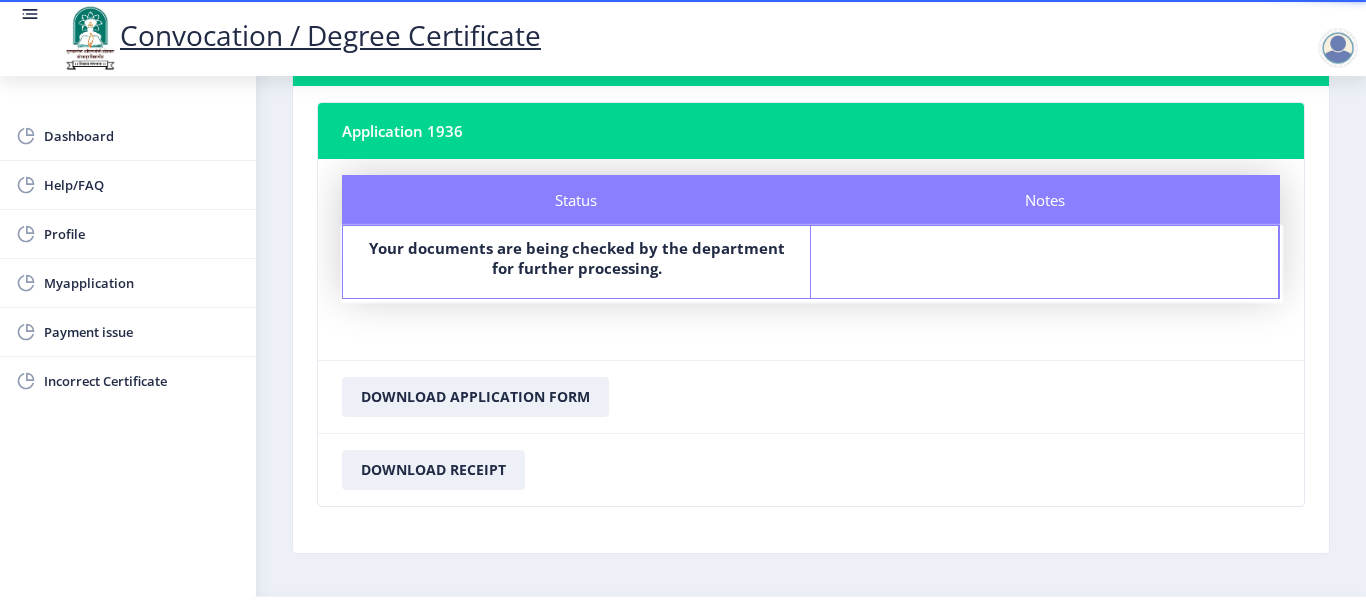 click on "Download Receipt" 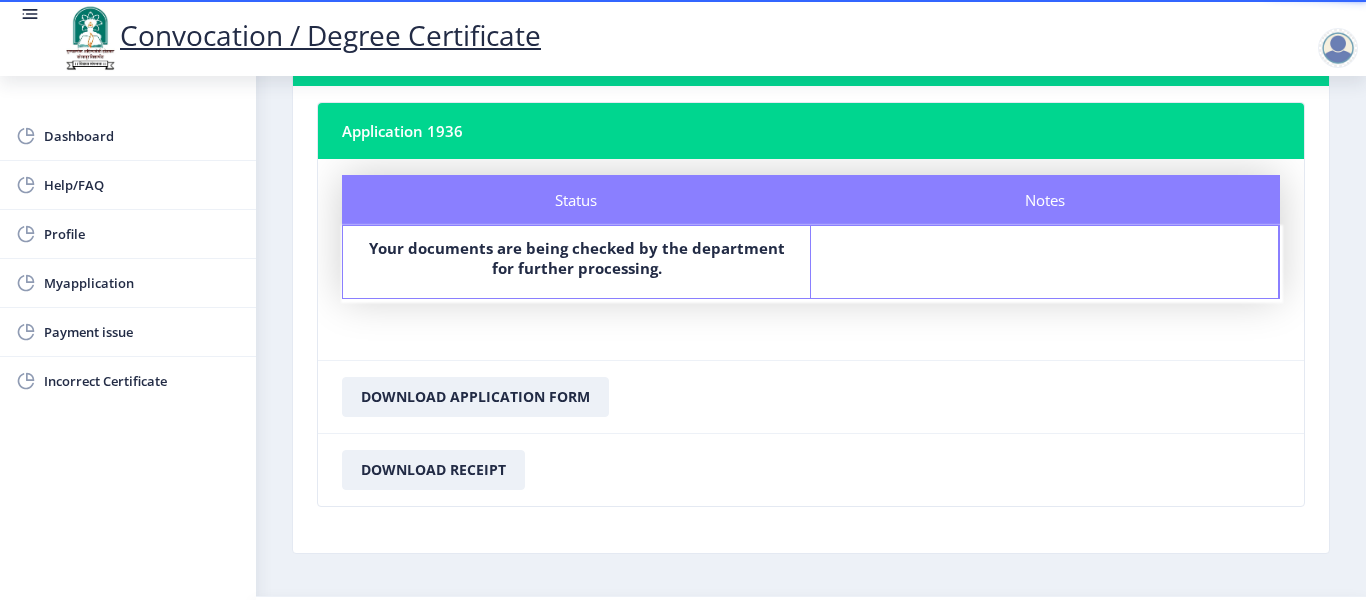 click 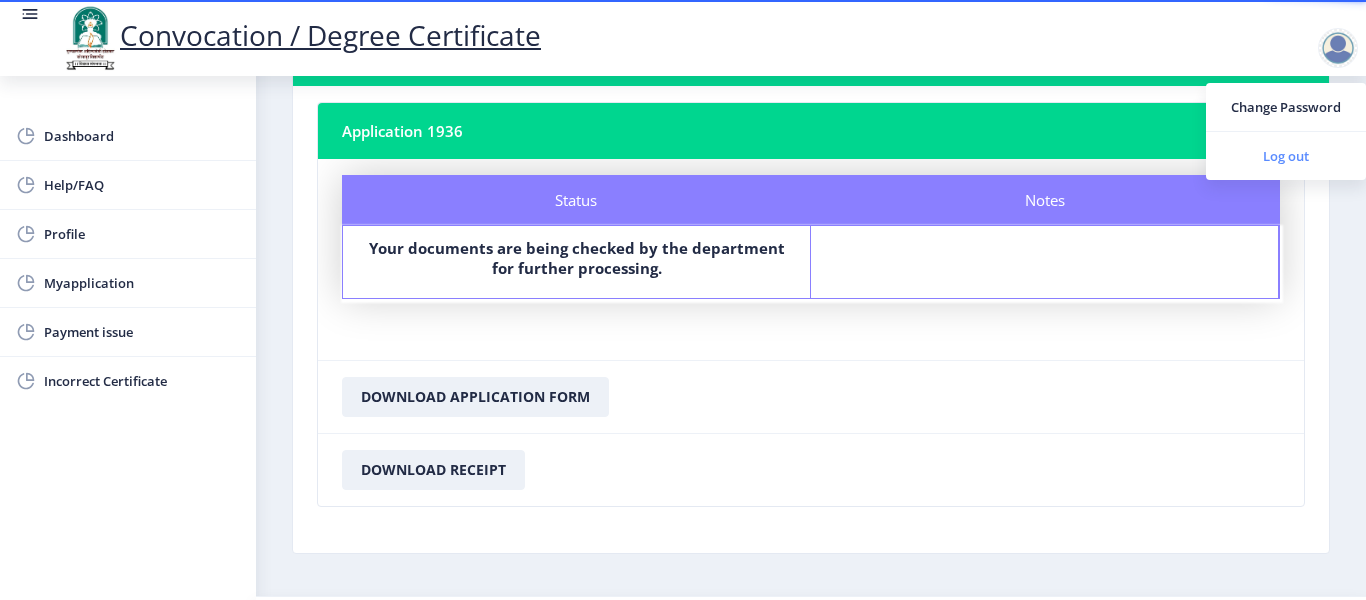 click on "Log out" at bounding box center (1286, 156) 